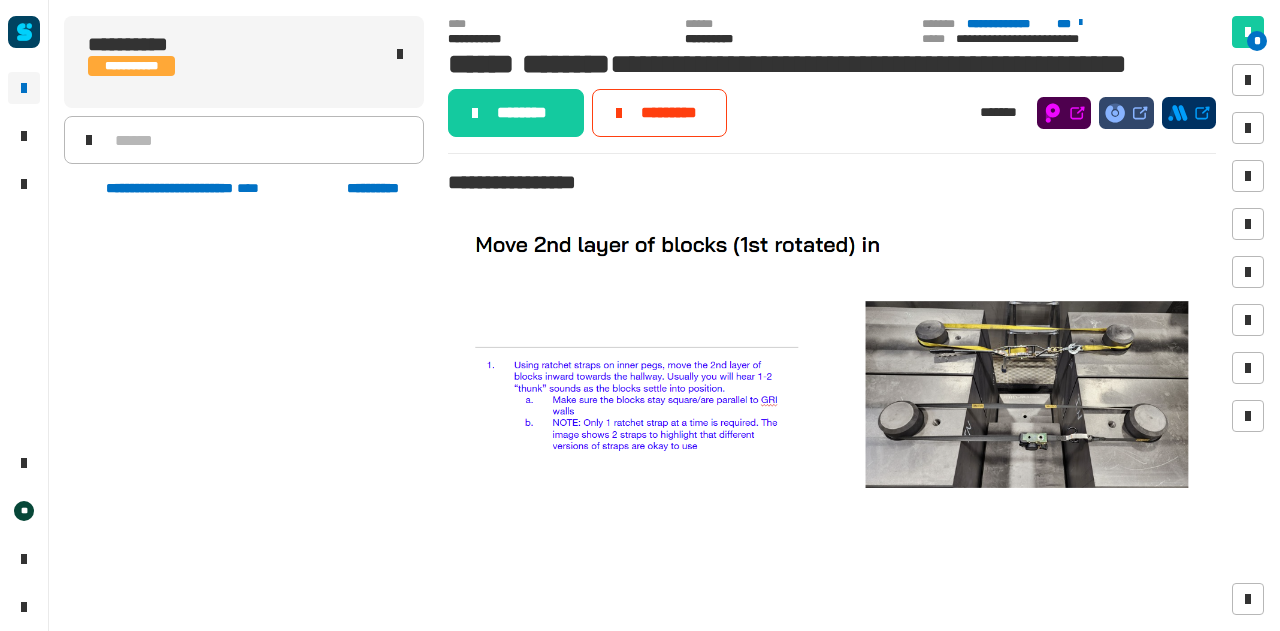 scroll, scrollTop: 0, scrollLeft: 0, axis: both 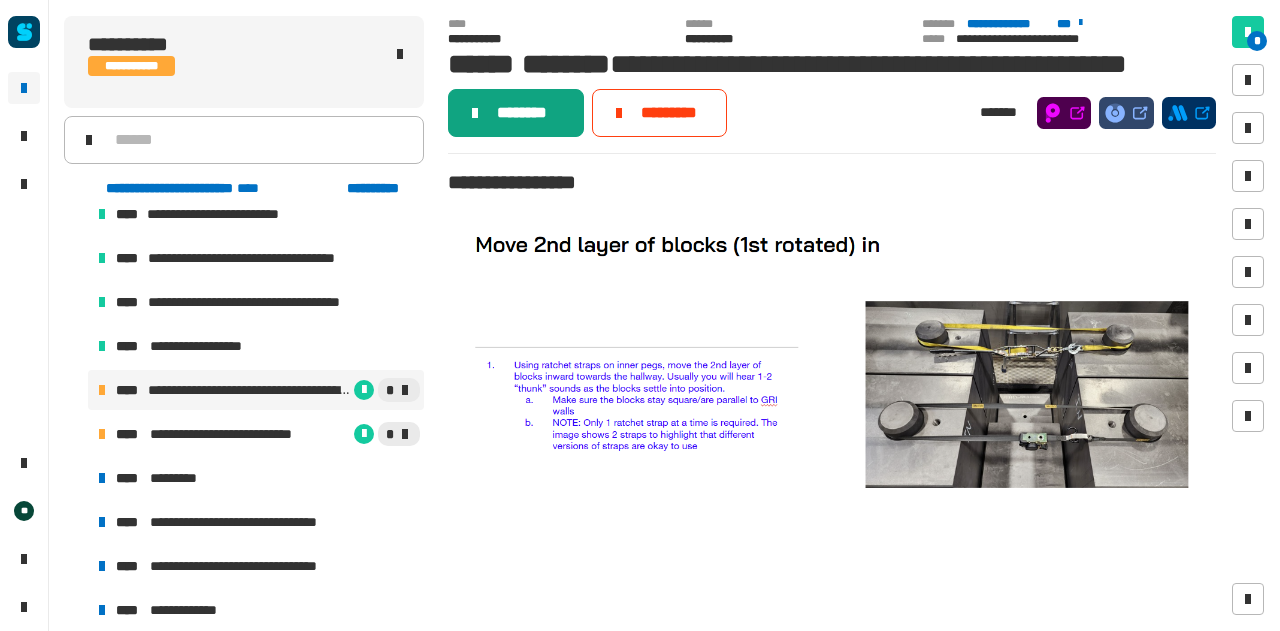 click on "********" 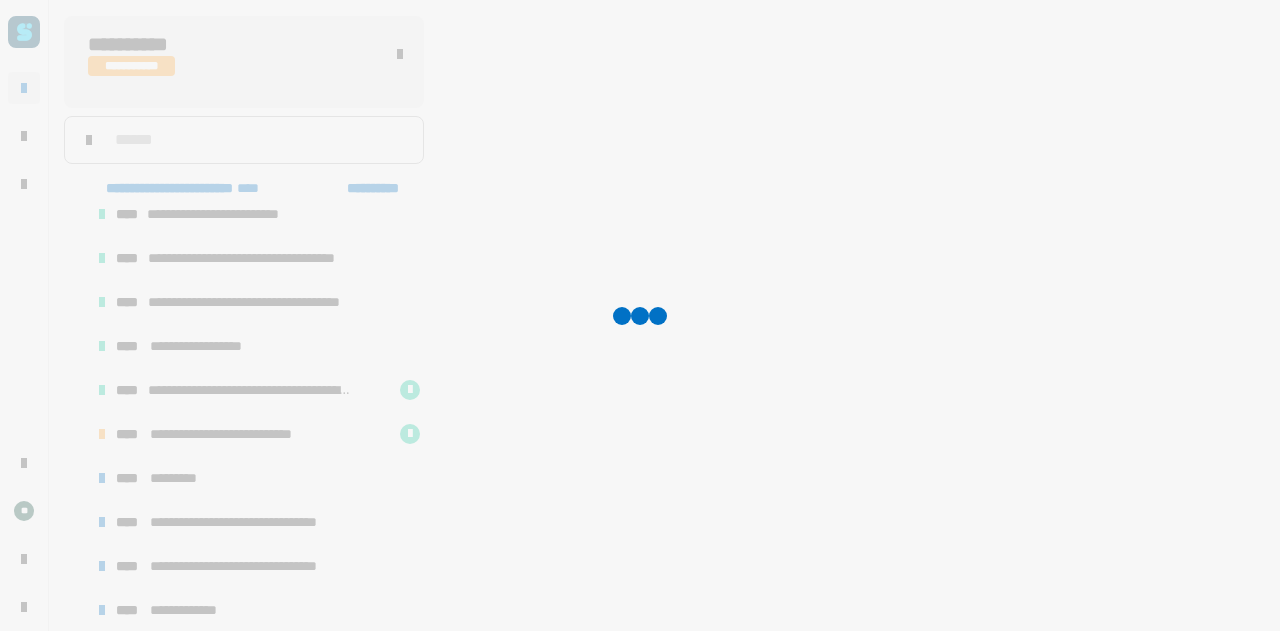scroll, scrollTop: 612, scrollLeft: 0, axis: vertical 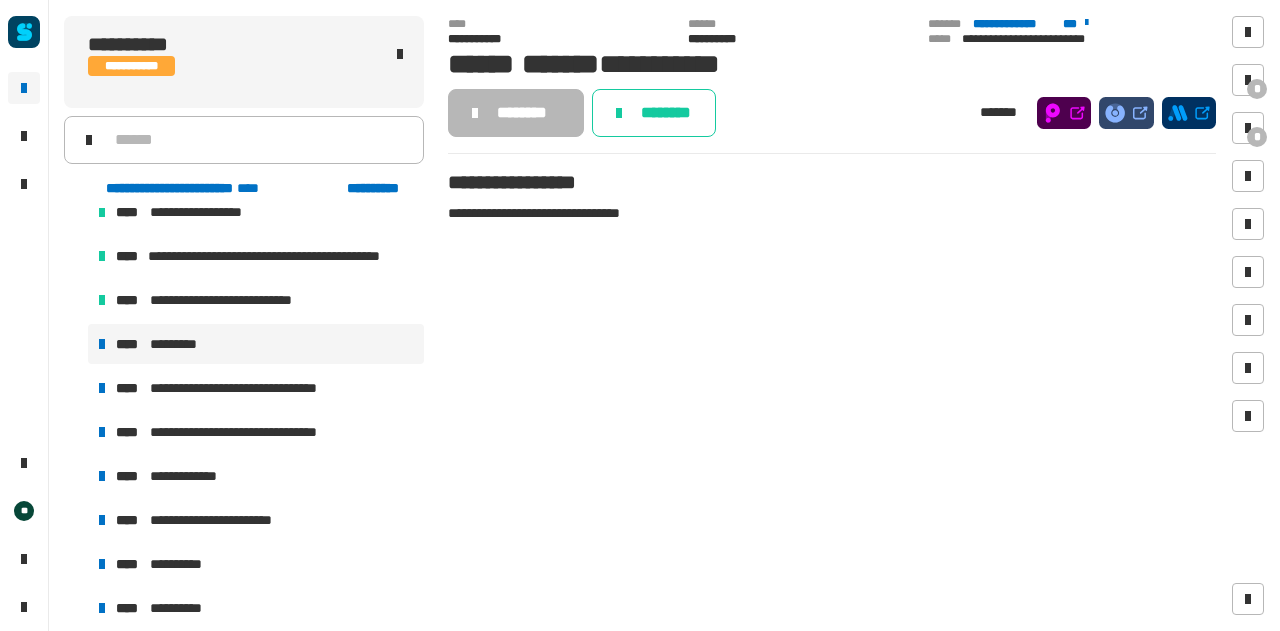 click on "**** *********" at bounding box center (256, 344) 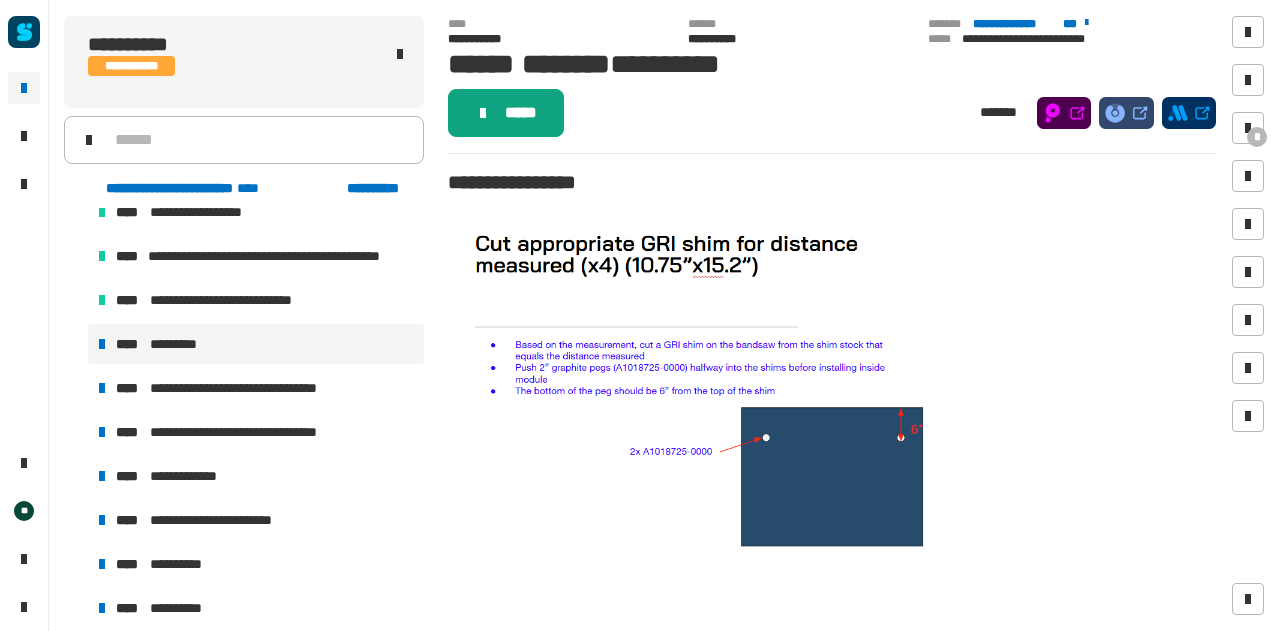 click on "*****" 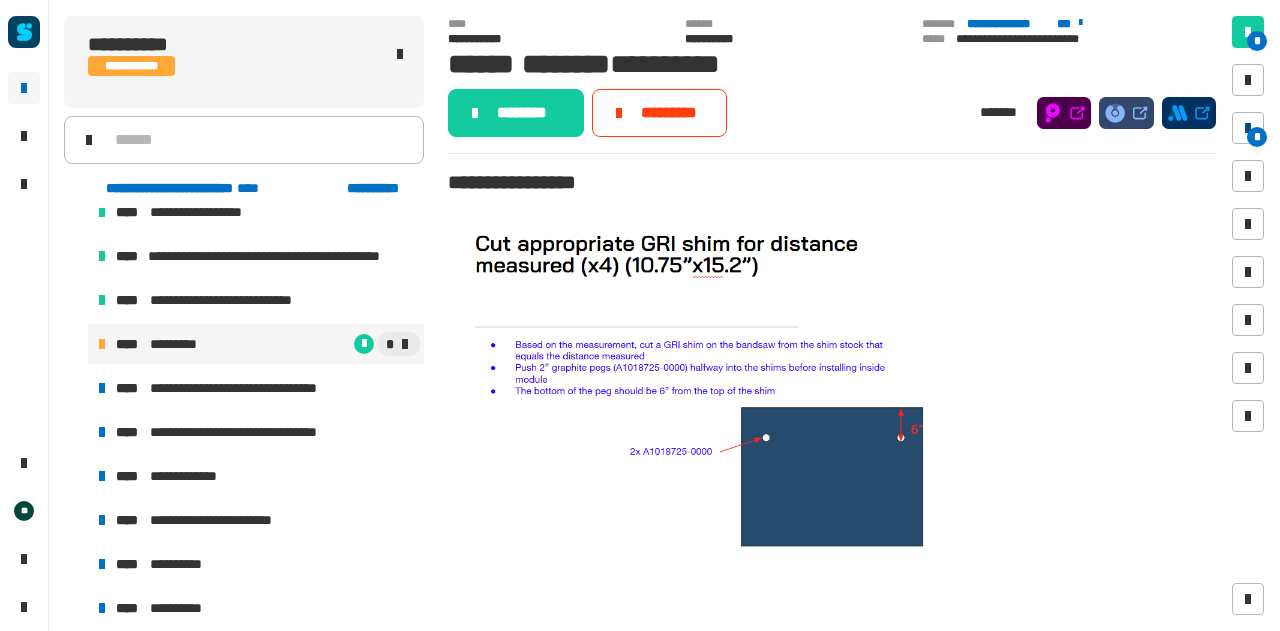 click on "*" at bounding box center (1257, 137) 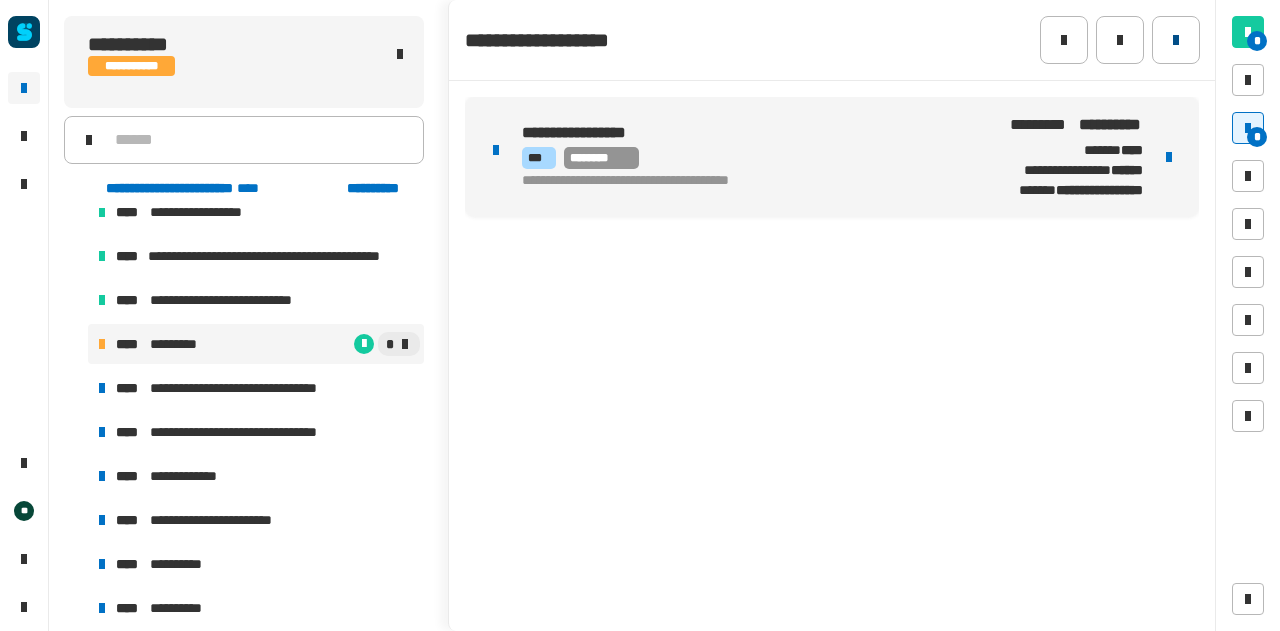 click 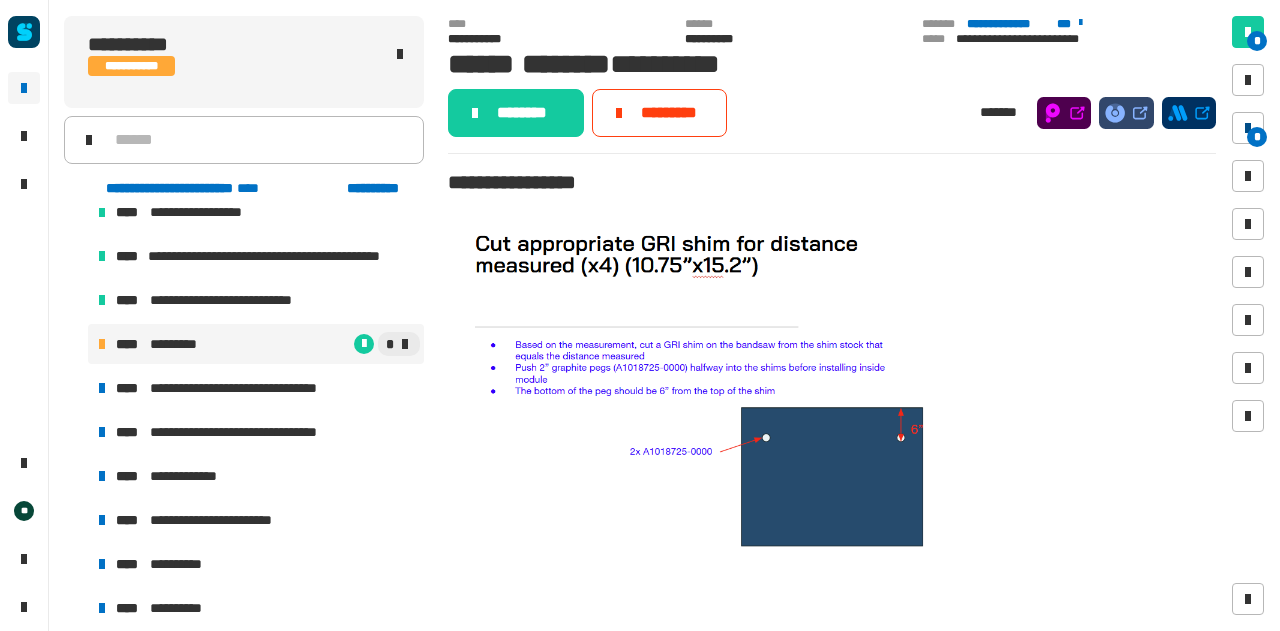 click at bounding box center [1248, 128] 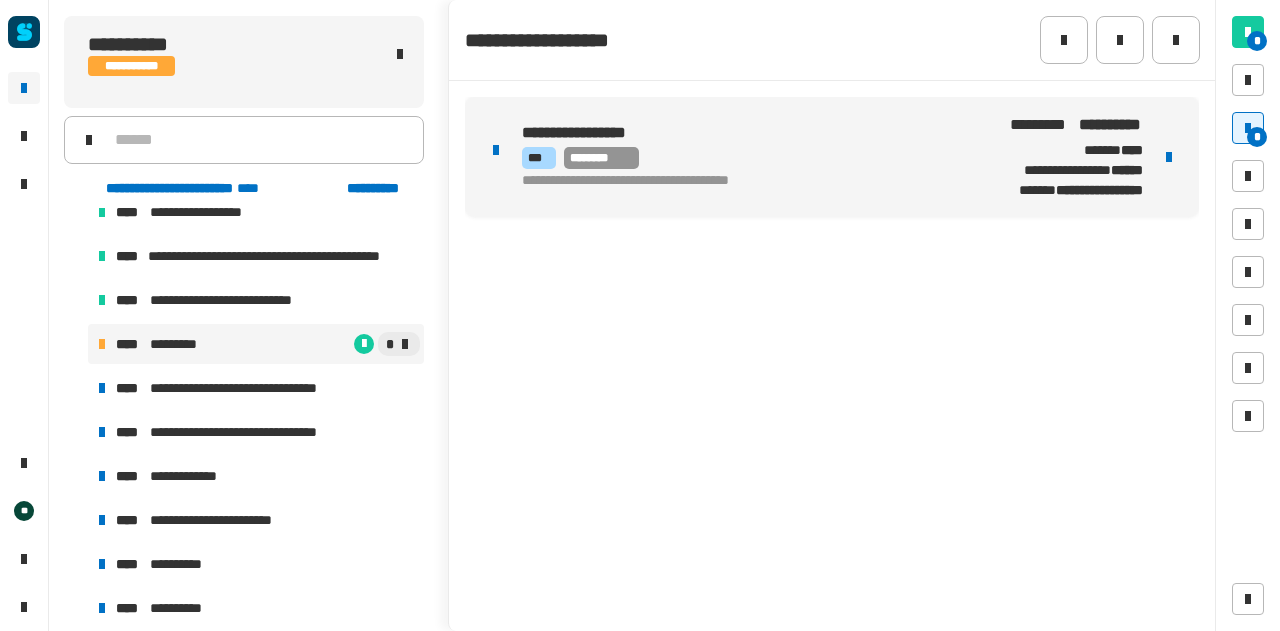 click at bounding box center [1169, 157] 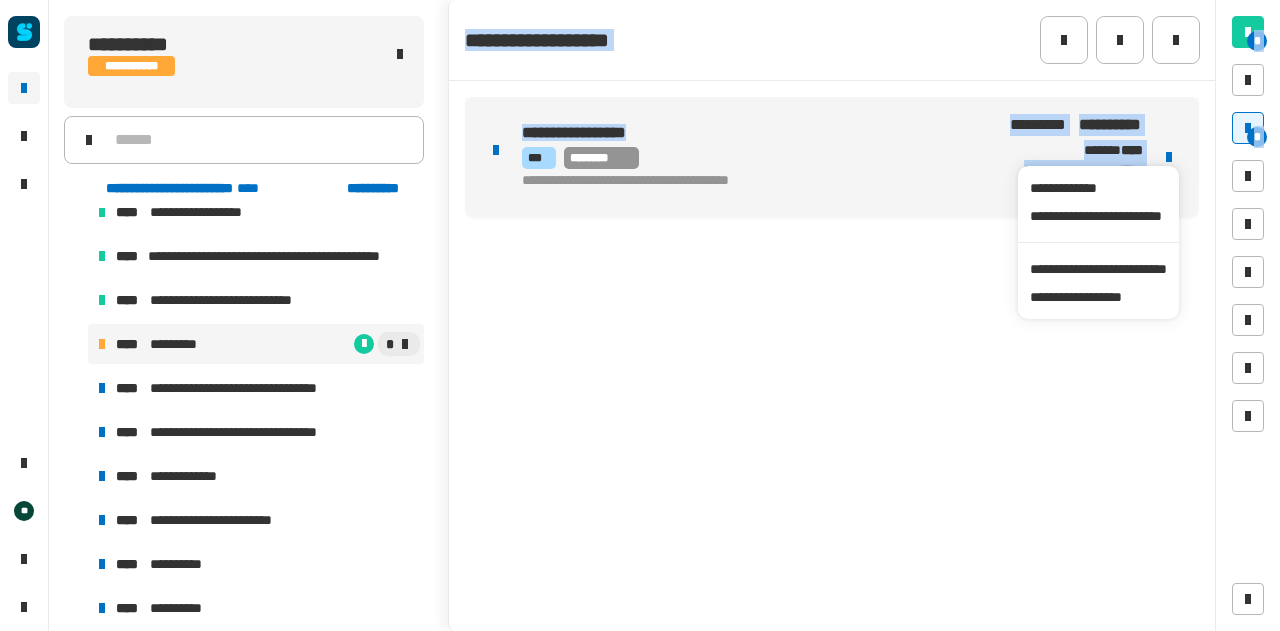 click at bounding box center [1169, 157] 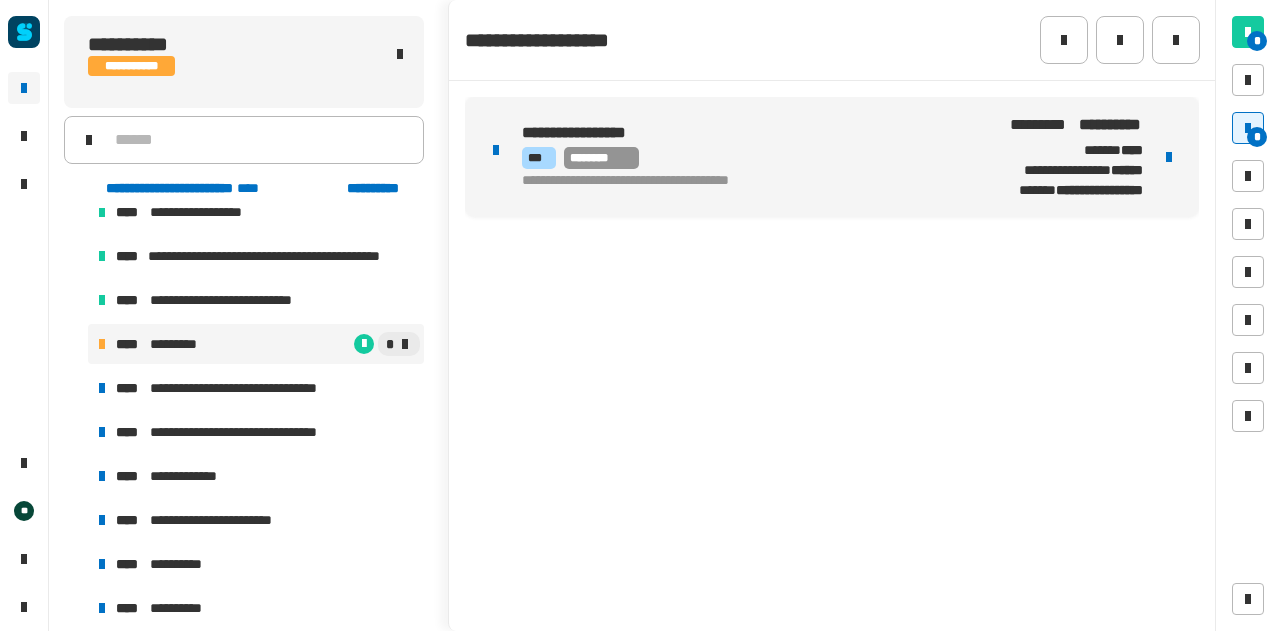 click at bounding box center (1169, 157) 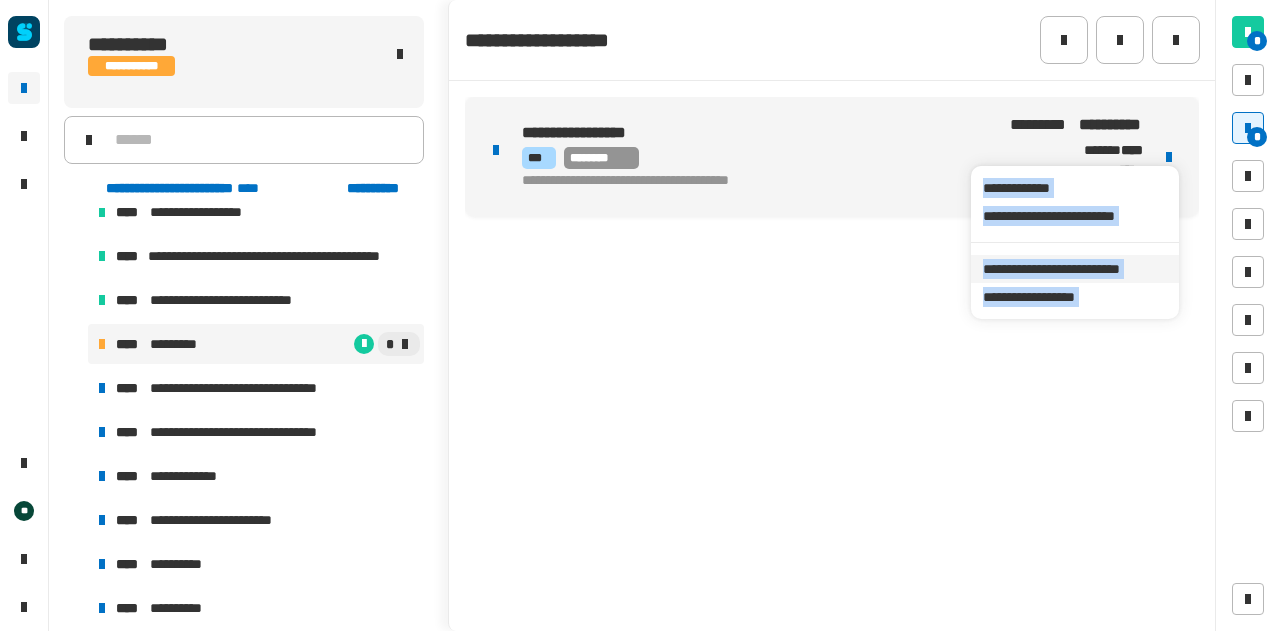 click on "**********" at bounding box center (1074, 269) 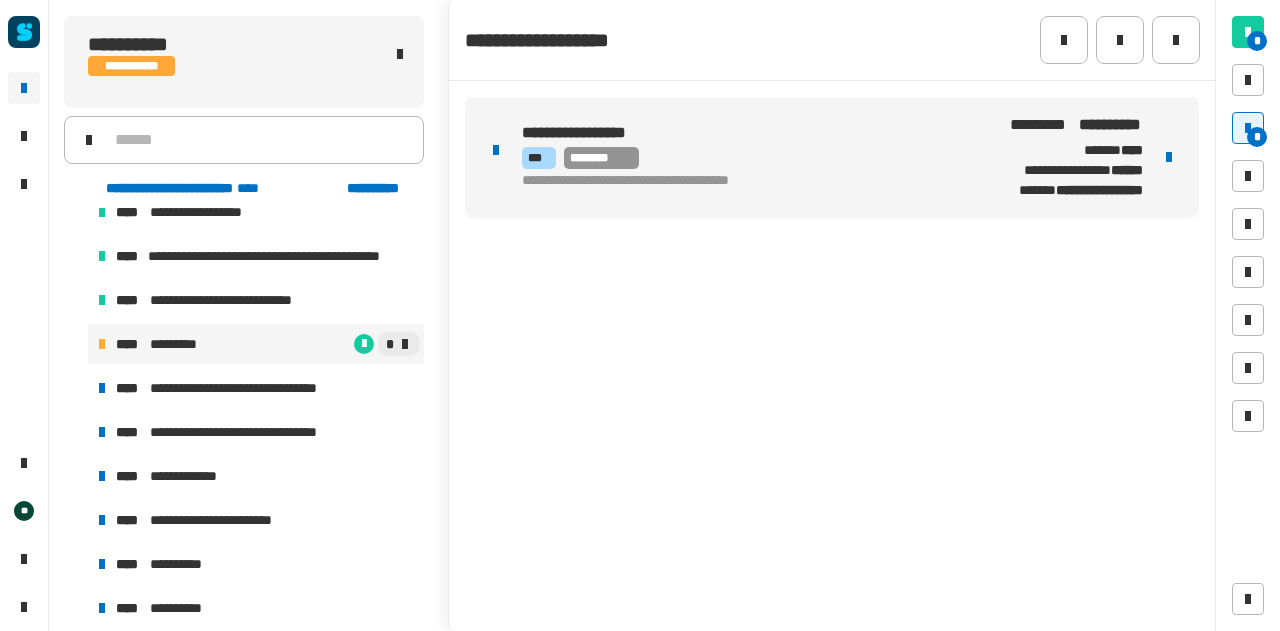 click on "**********" at bounding box center [742, 181] 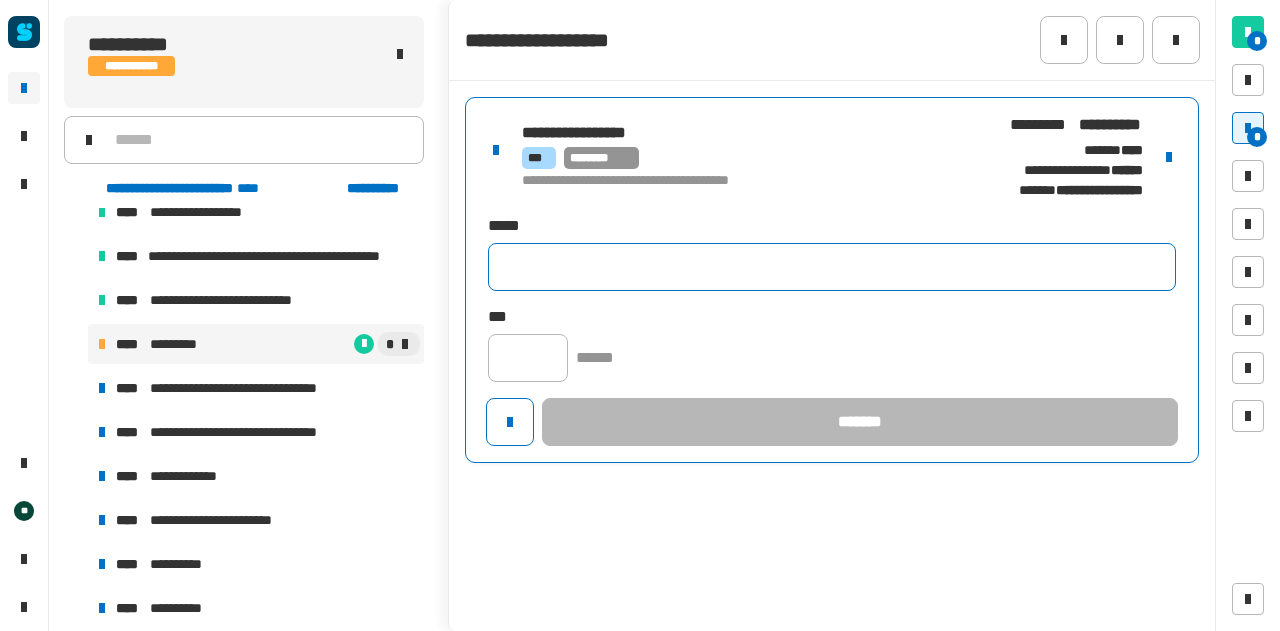 click 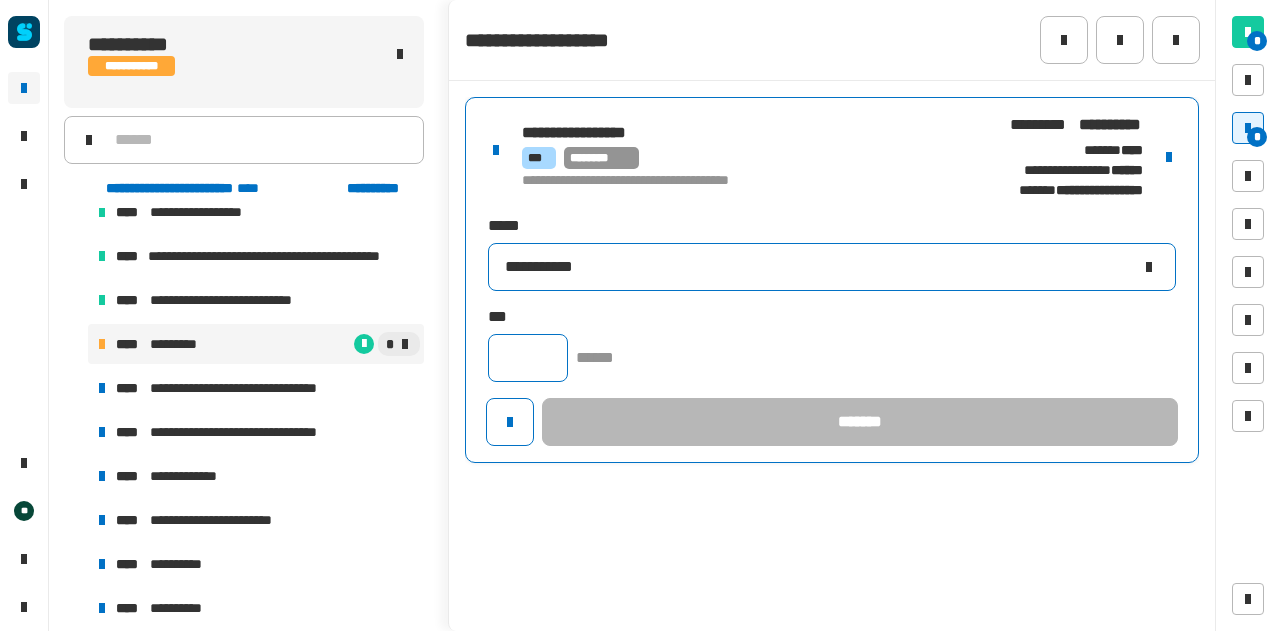 type on "**********" 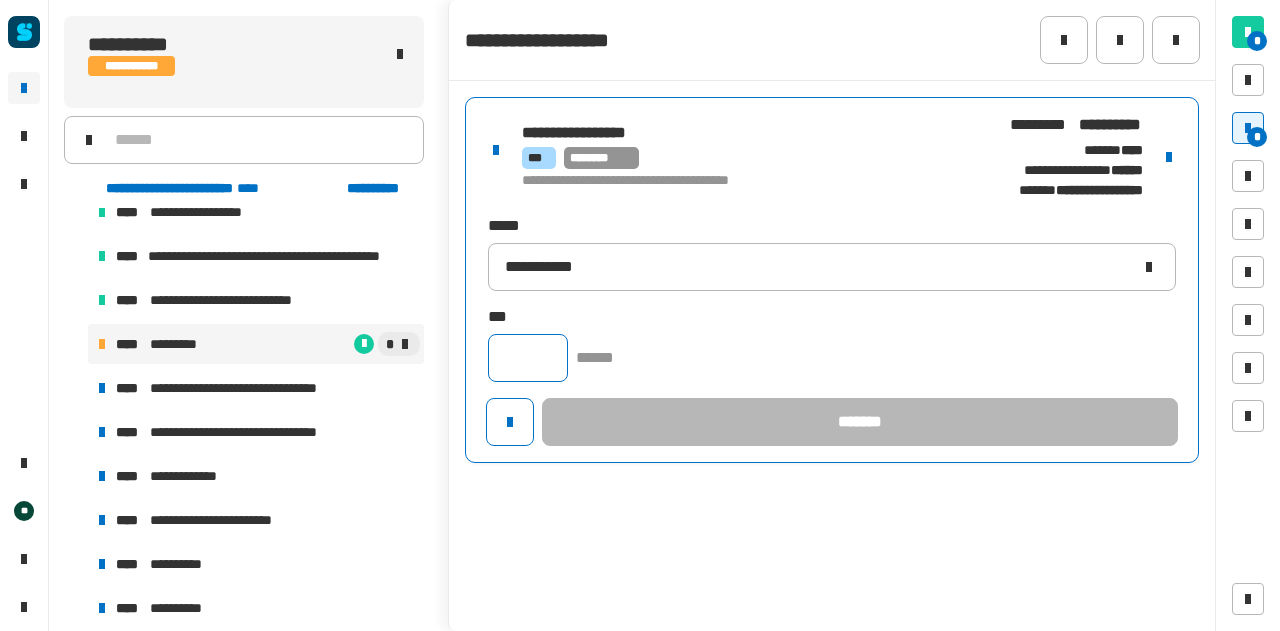 click 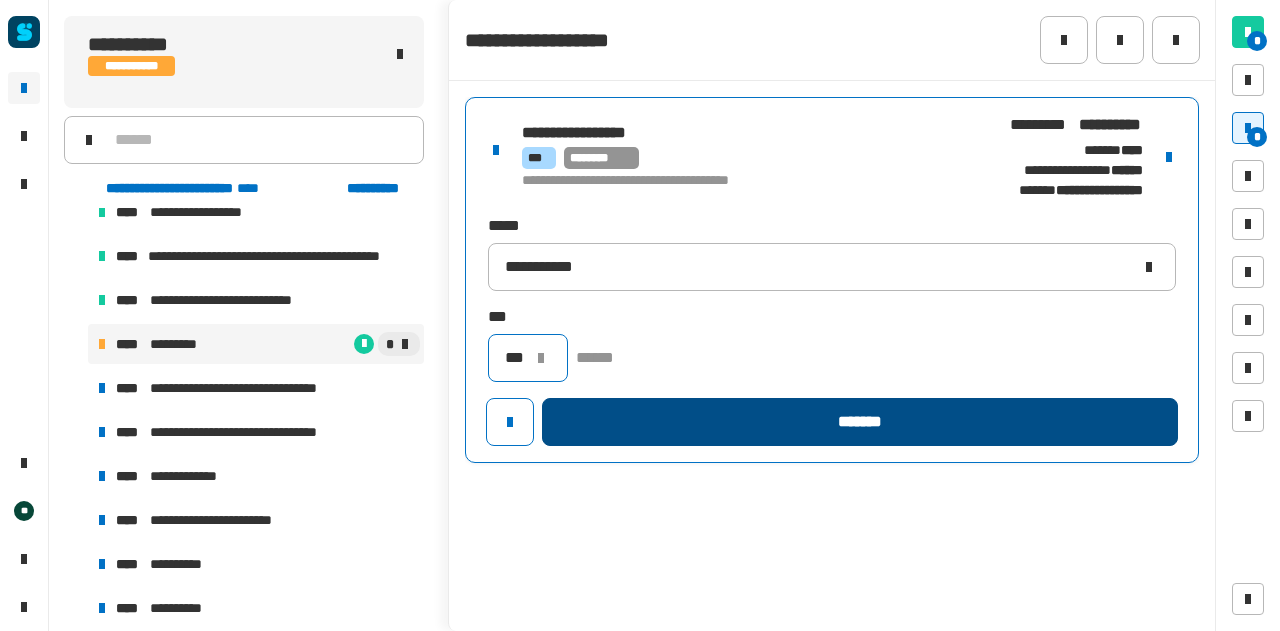 type on "***" 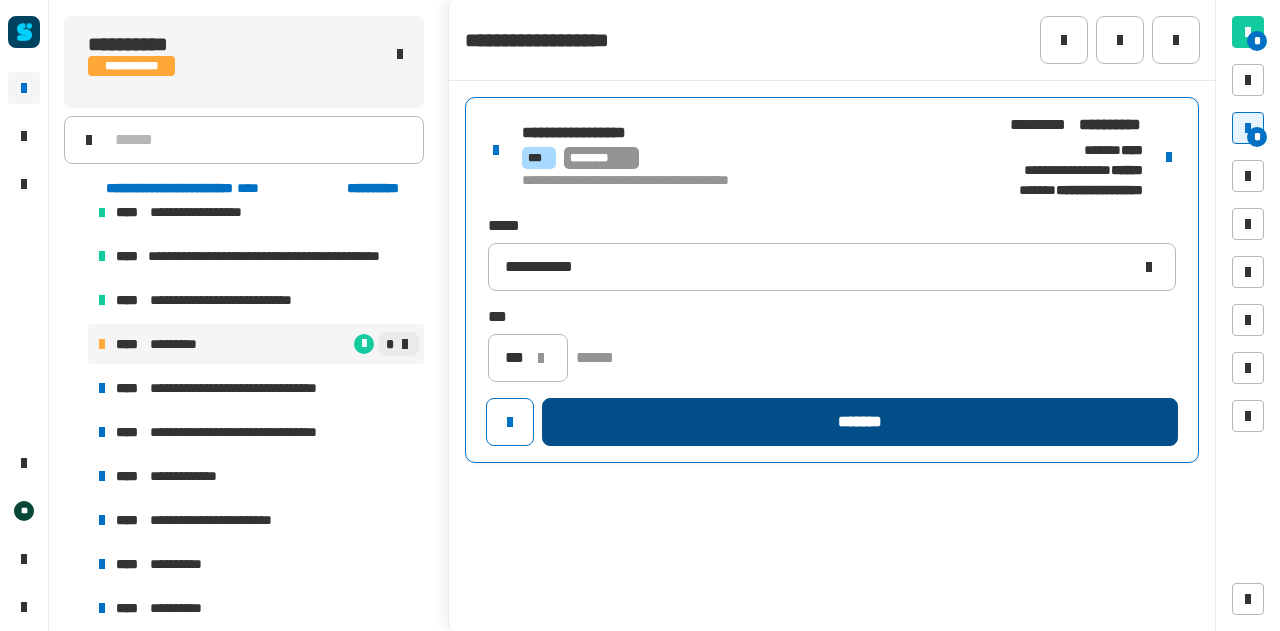 click on "*******" 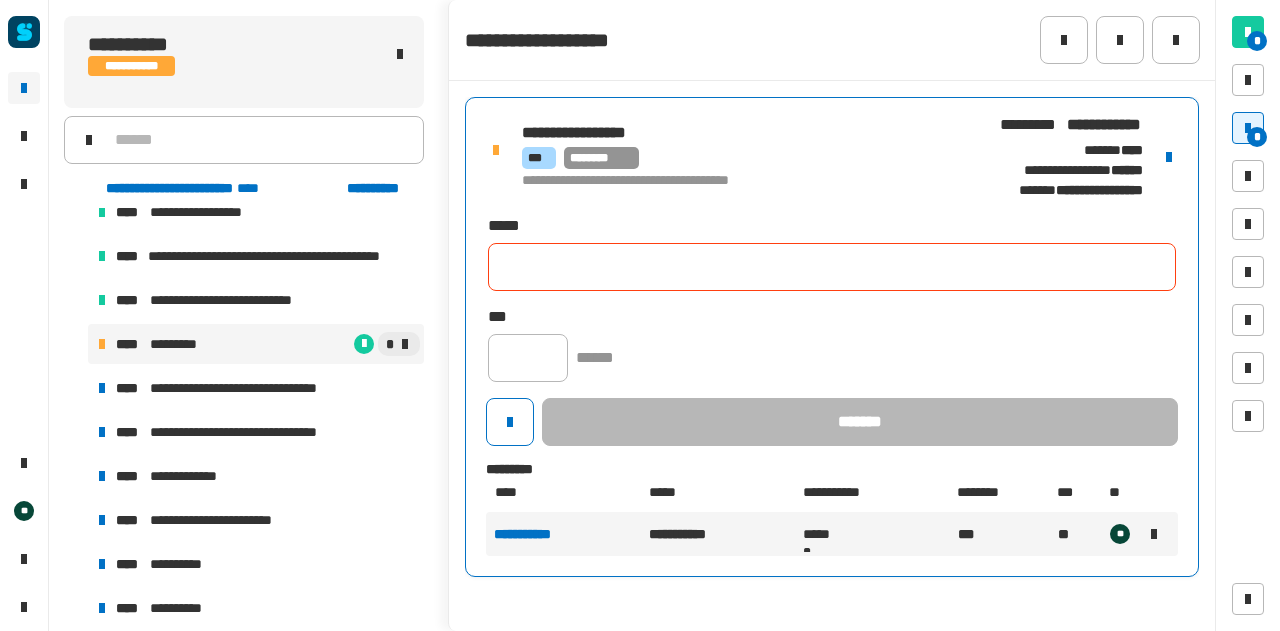 click 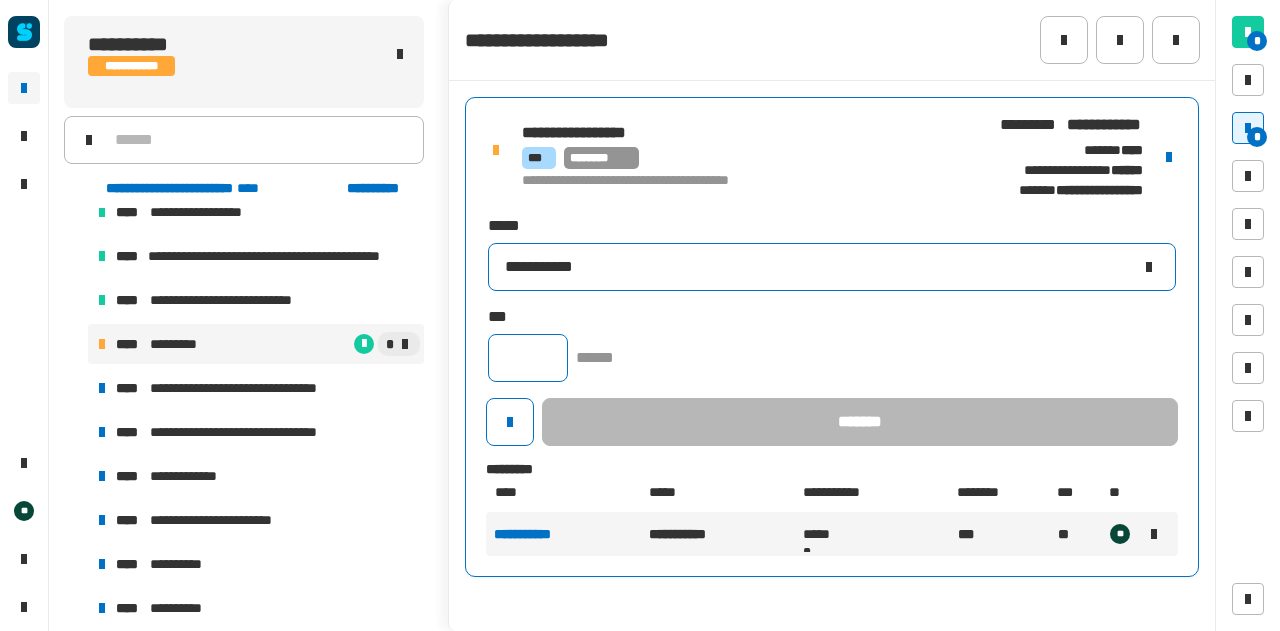 type on "**********" 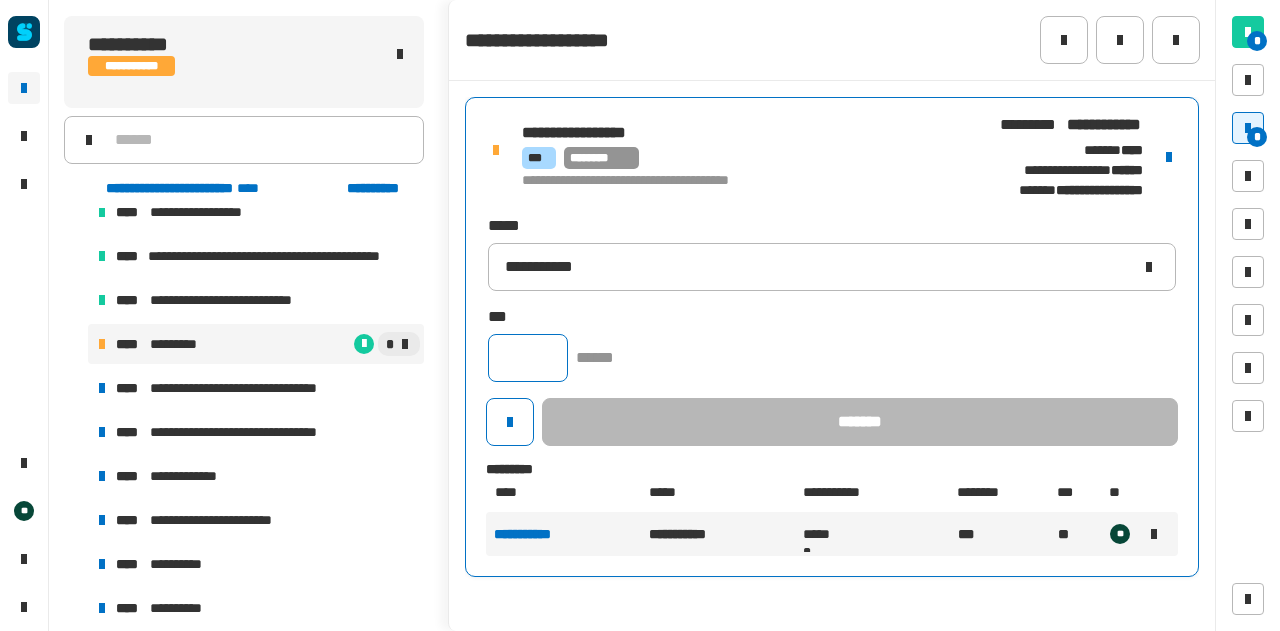 click 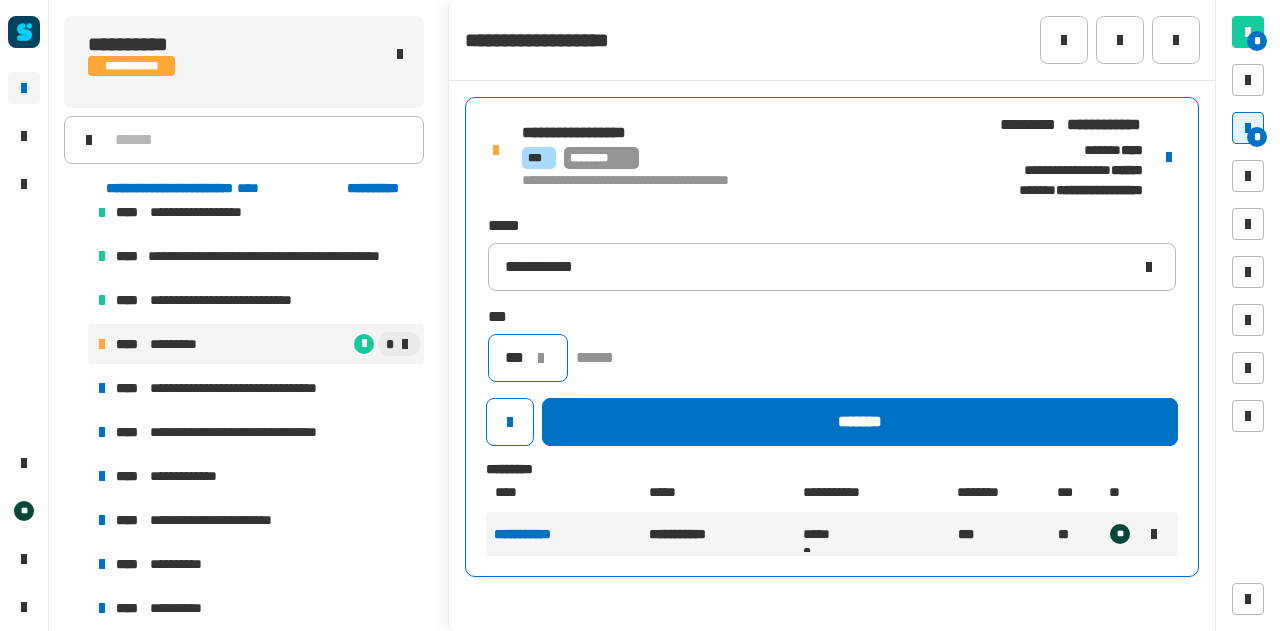 type on "***" 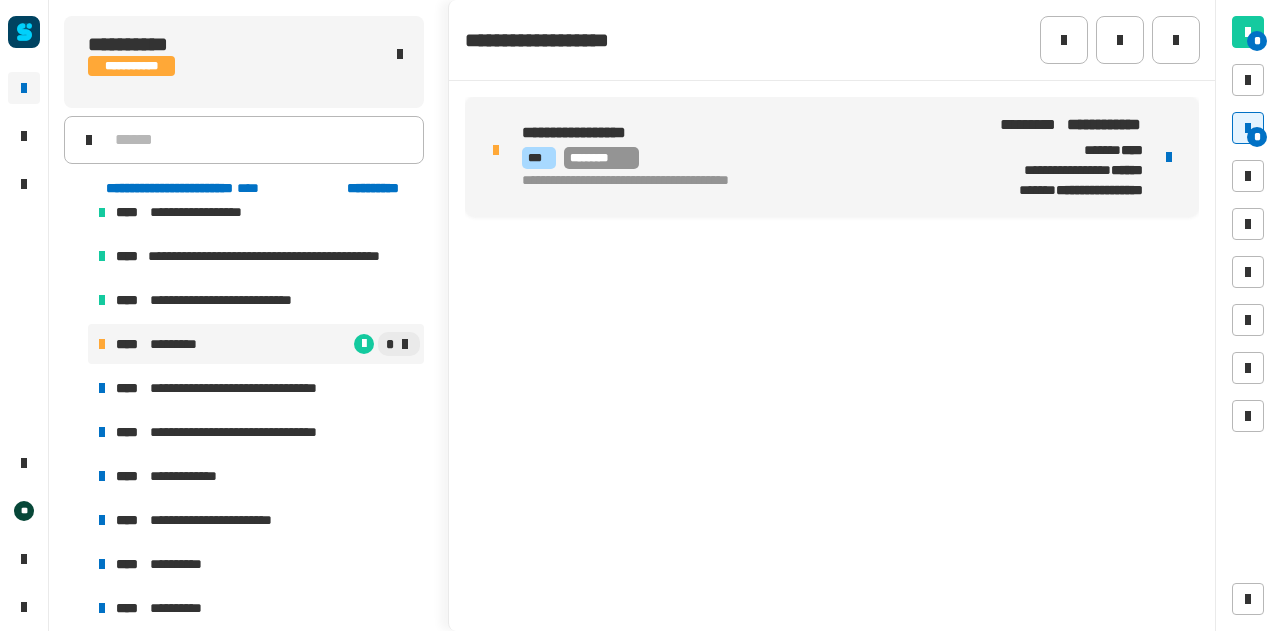 click on "**********" 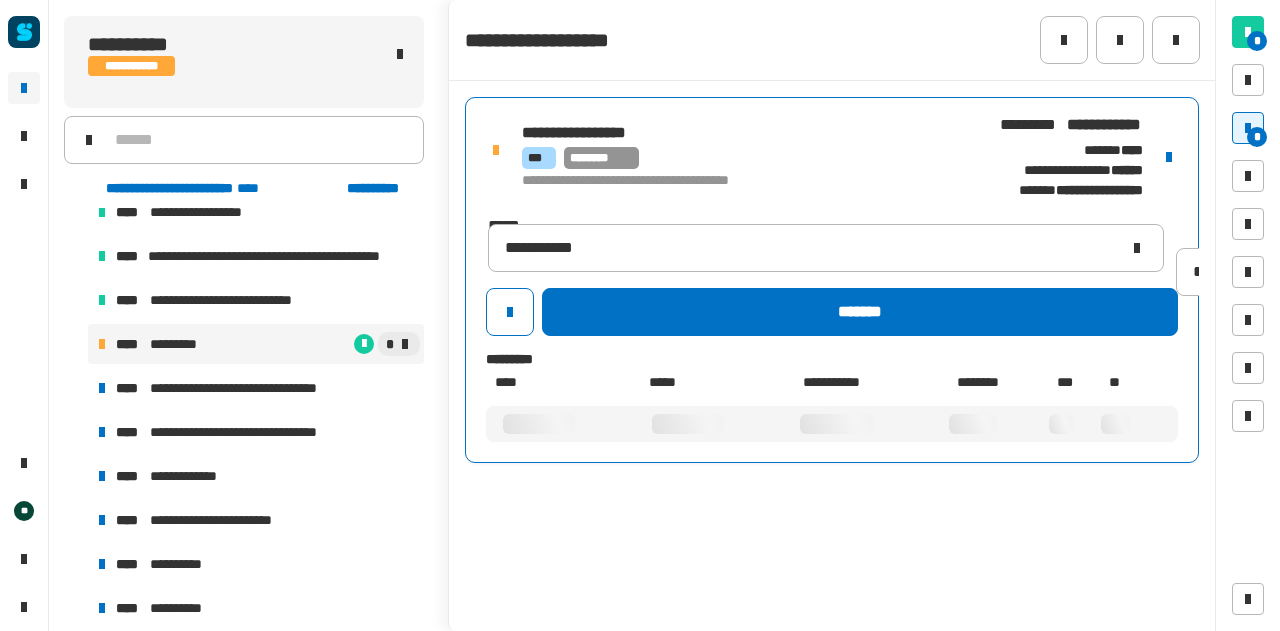 click on "**********" at bounding box center [742, 157] 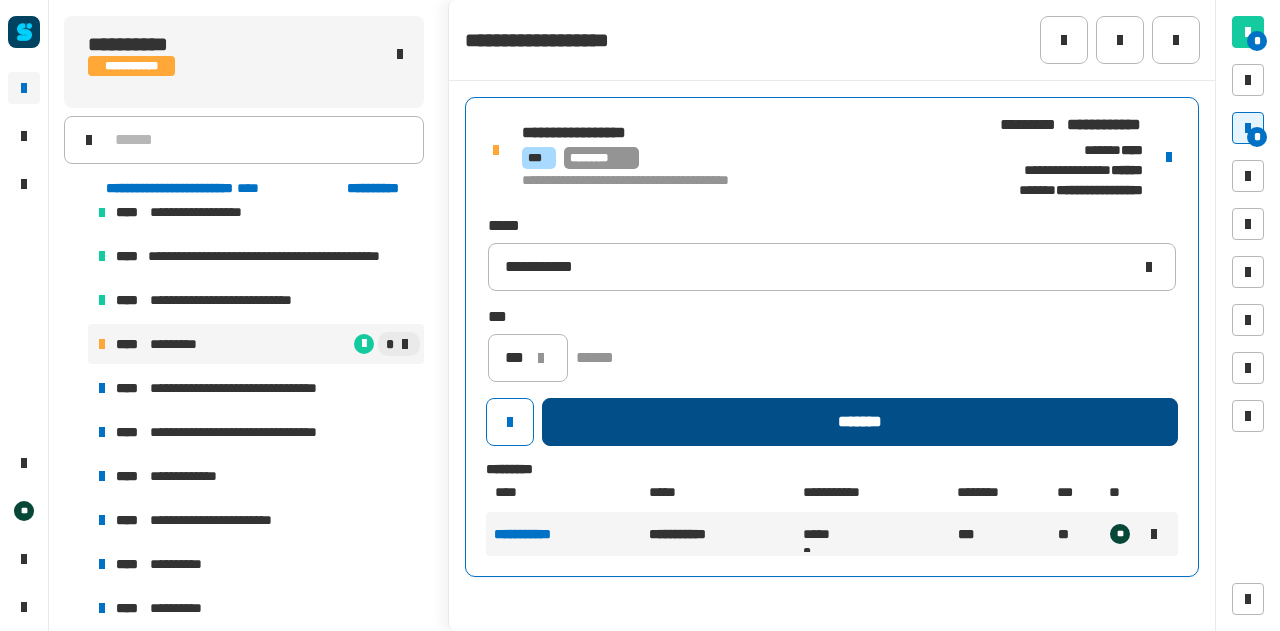 click on "*******" 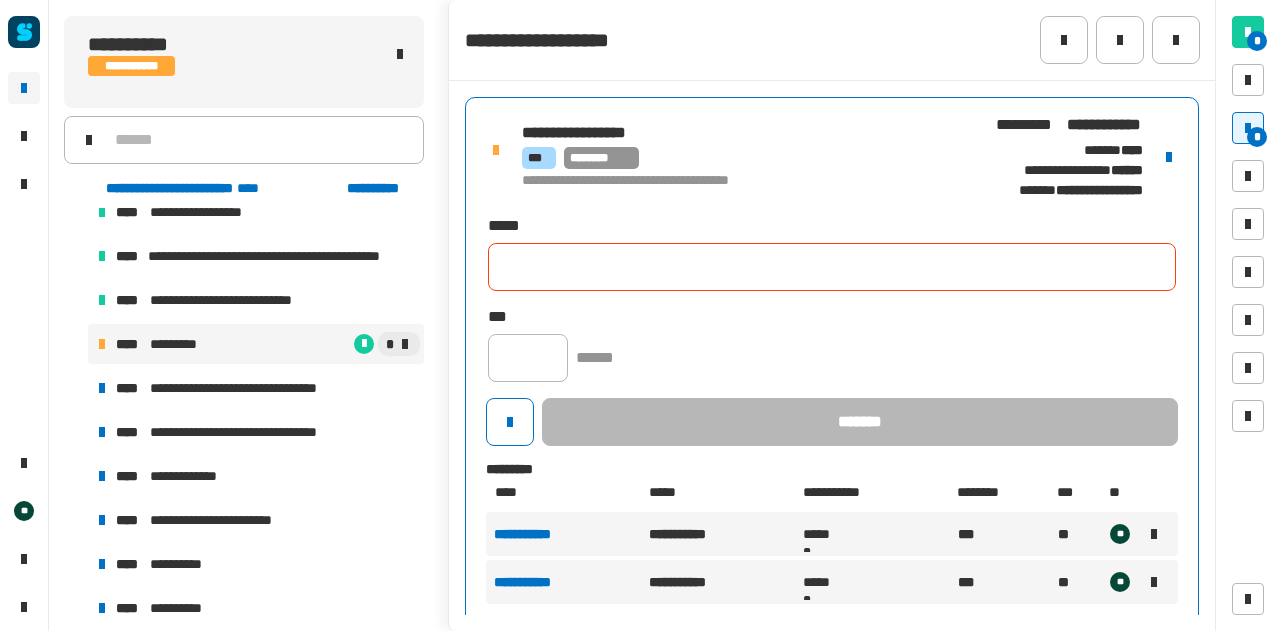 click 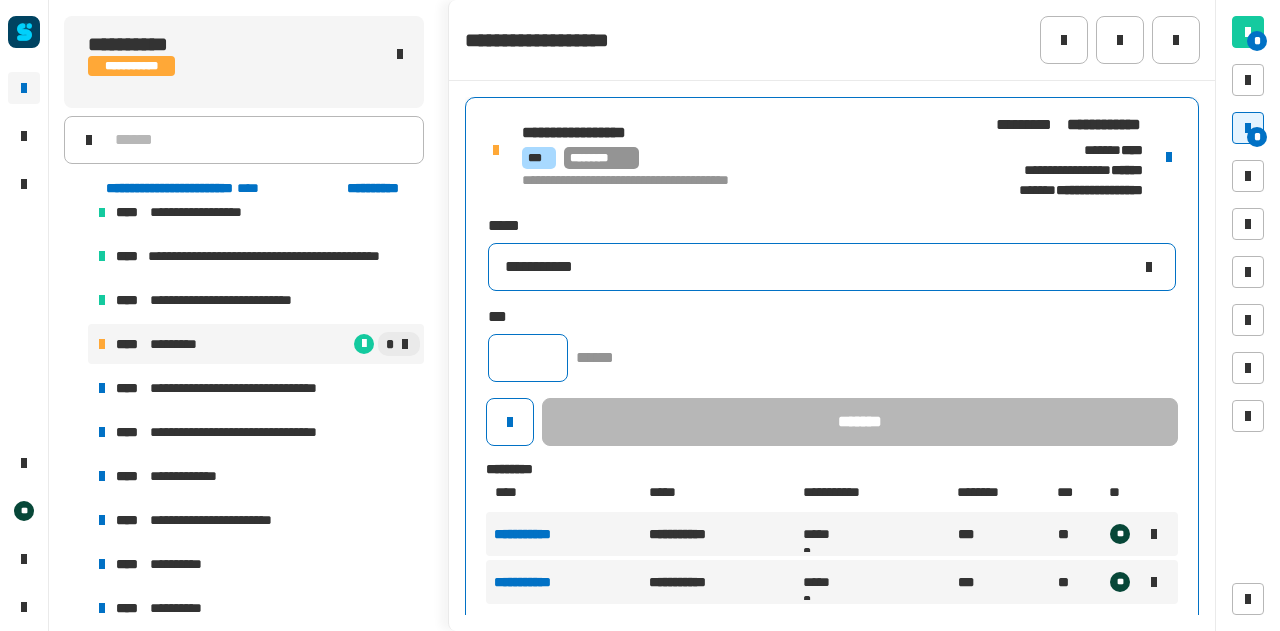 type on "**********" 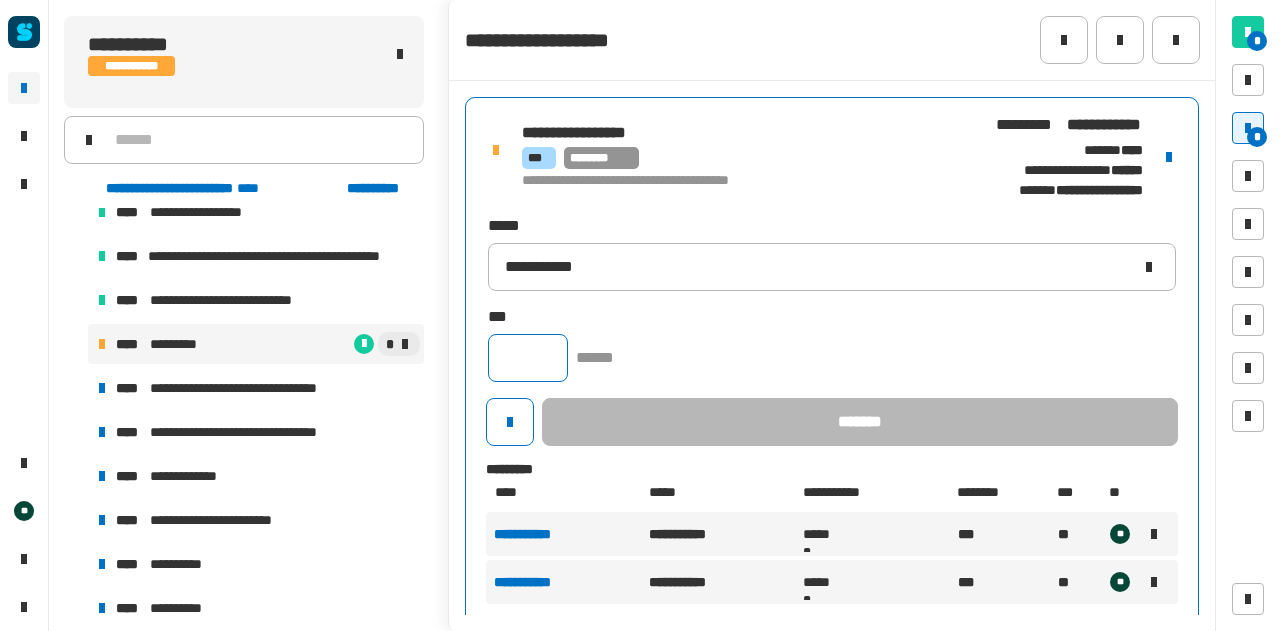 click 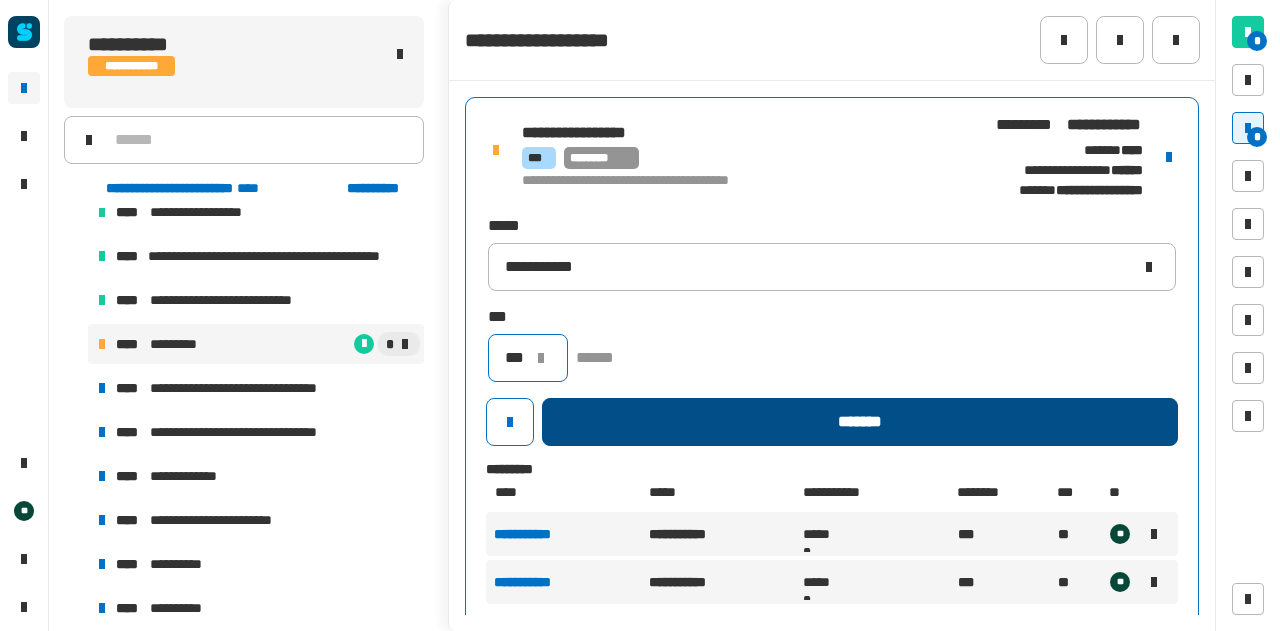 type on "***" 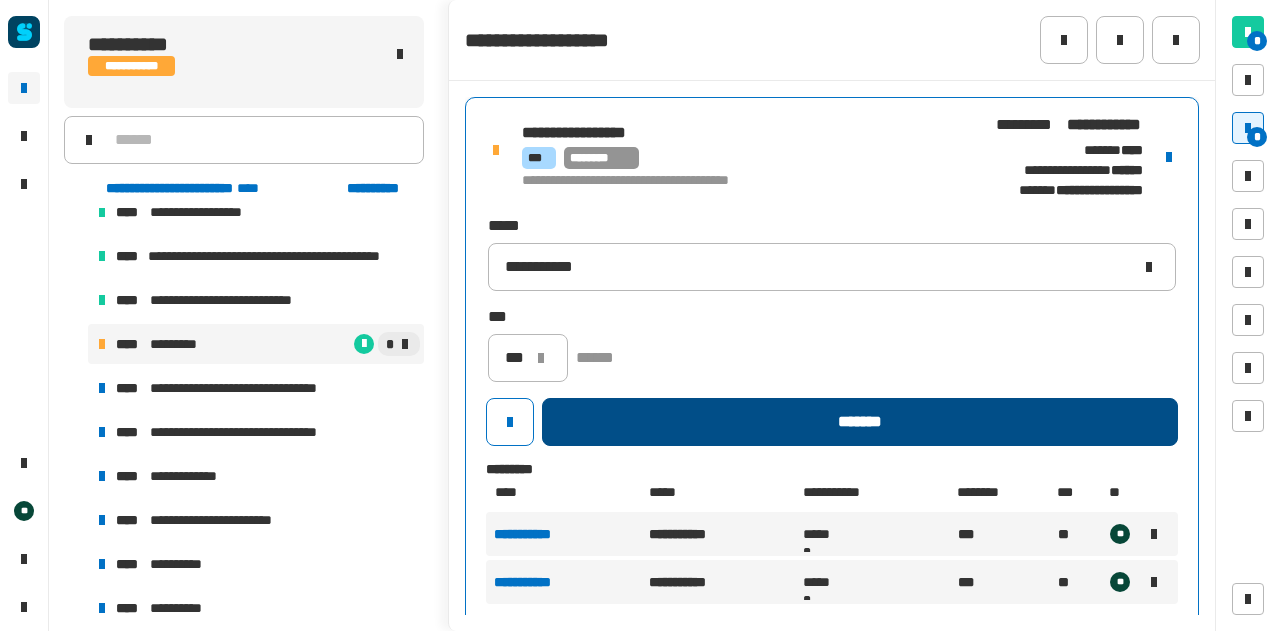 click on "*******" 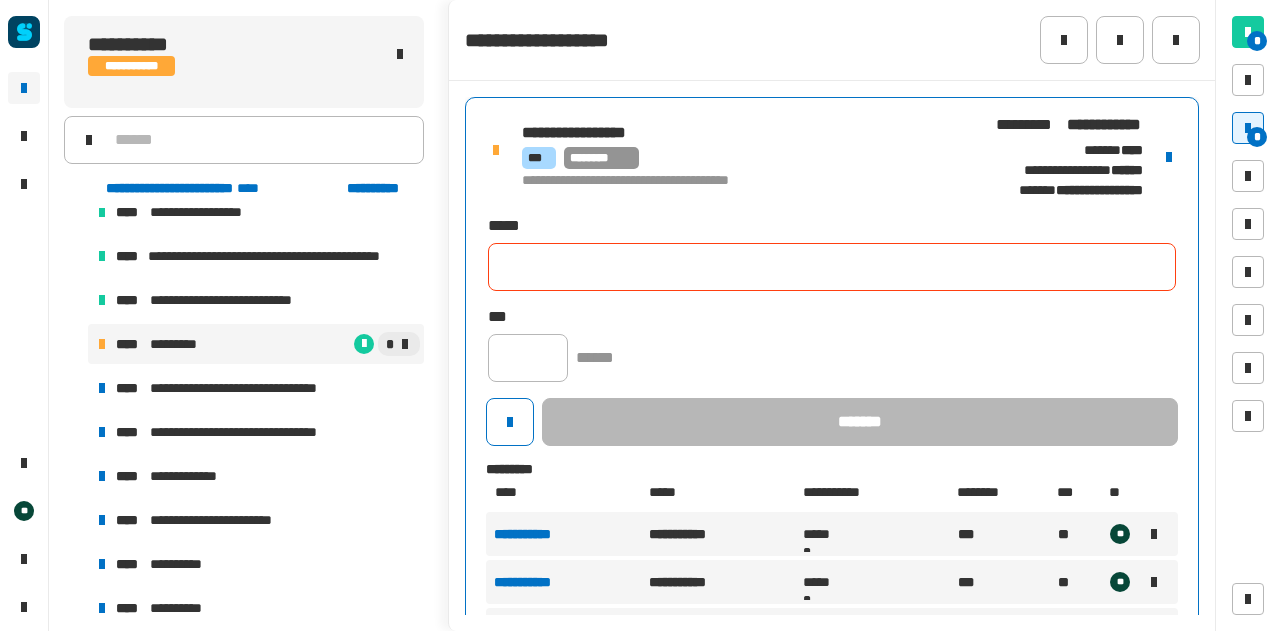 click 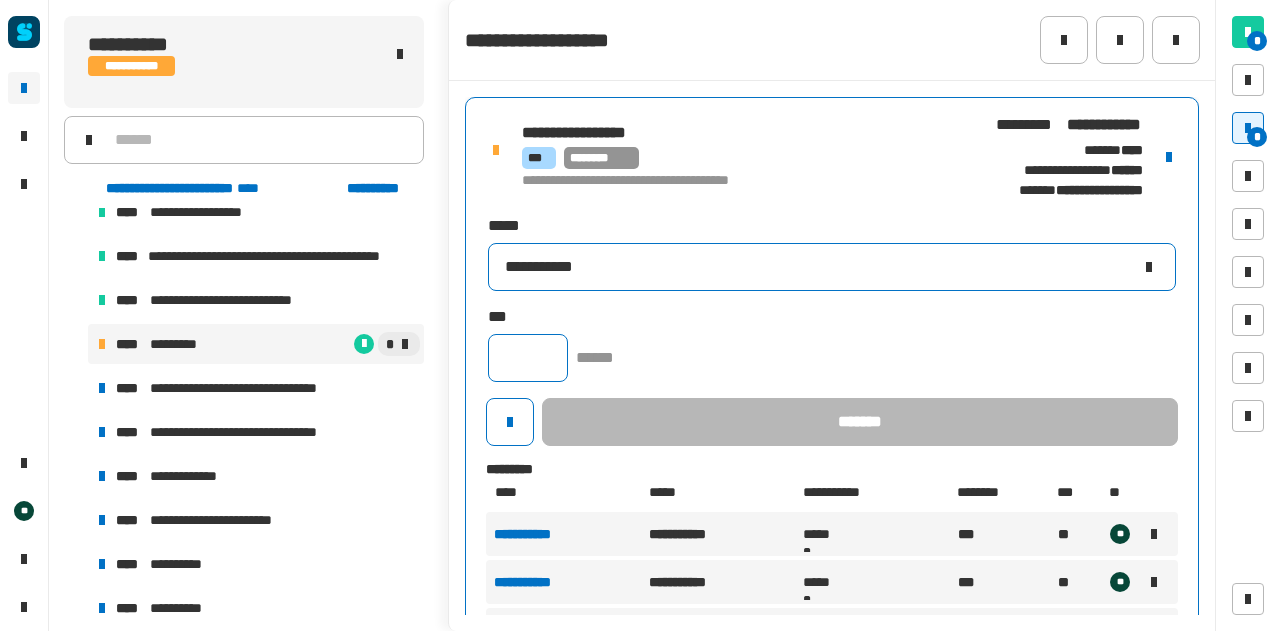 type on "**********" 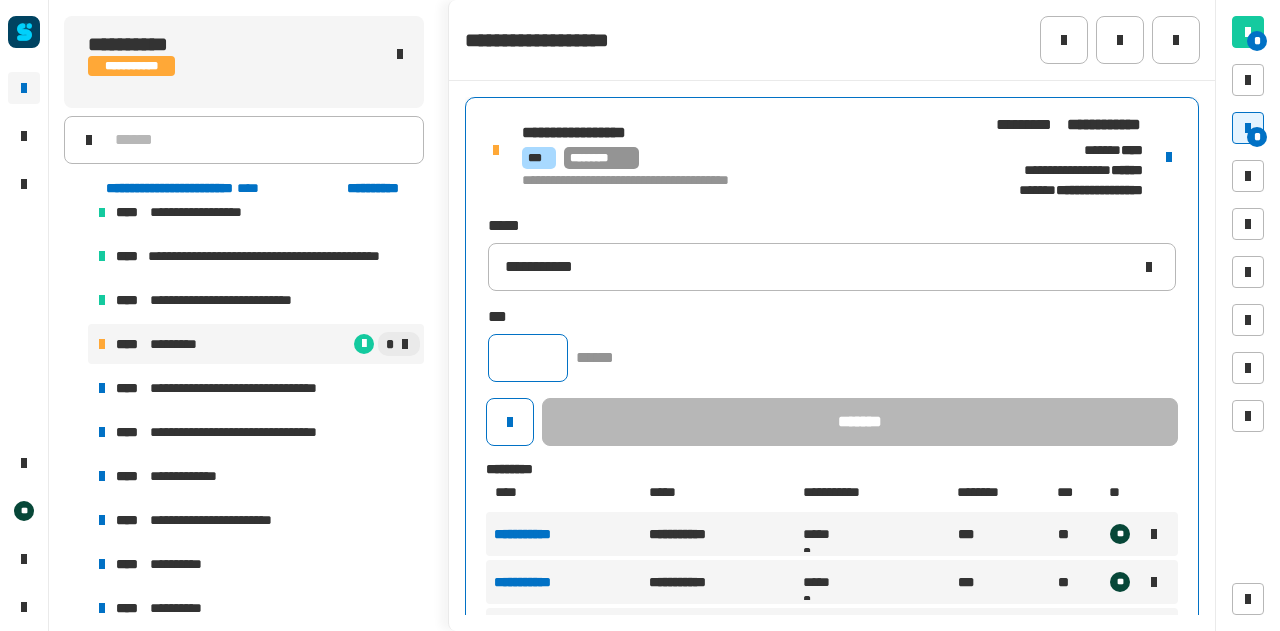 click 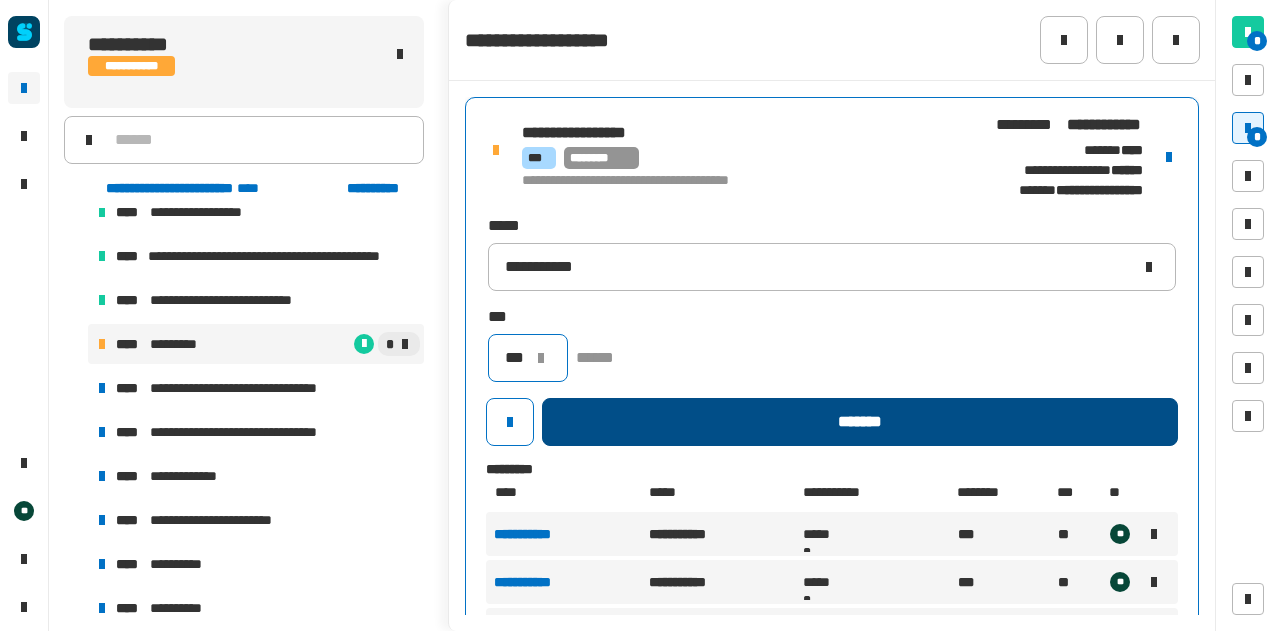 type on "***" 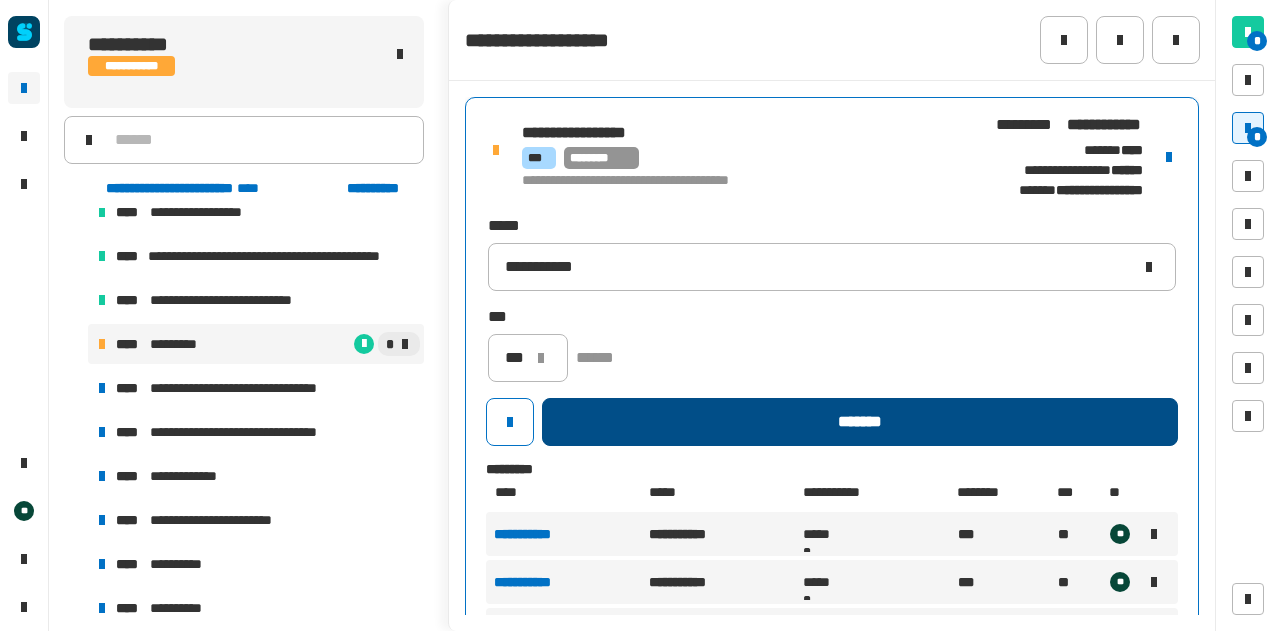 click on "*******" 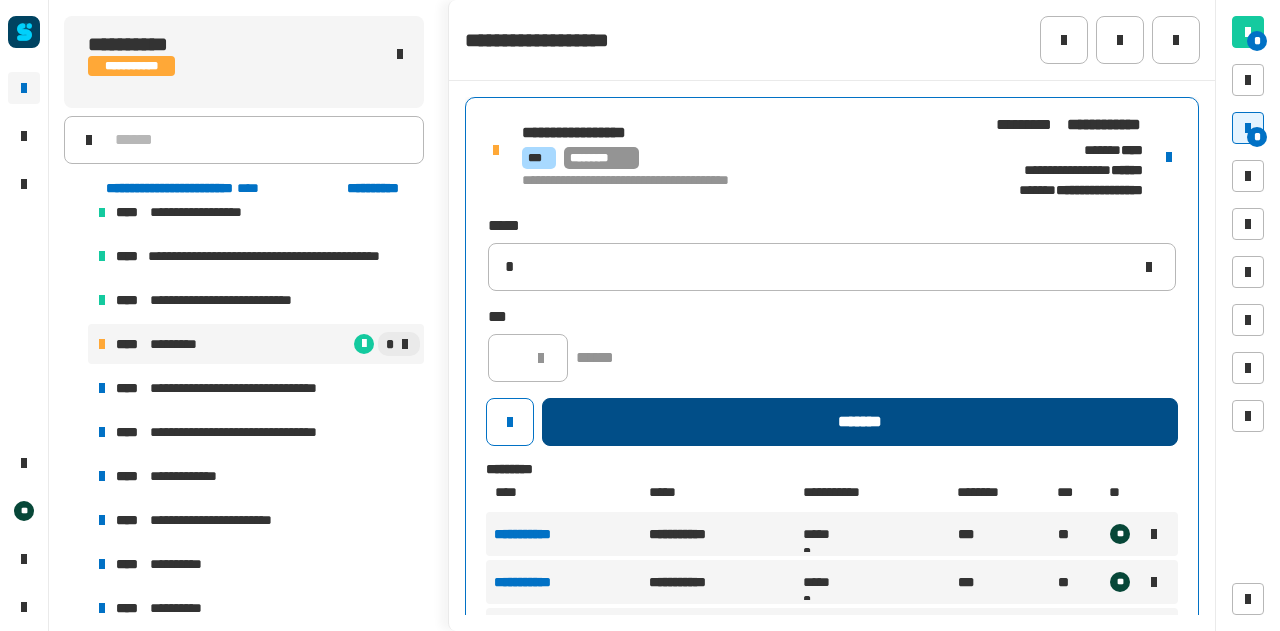 type 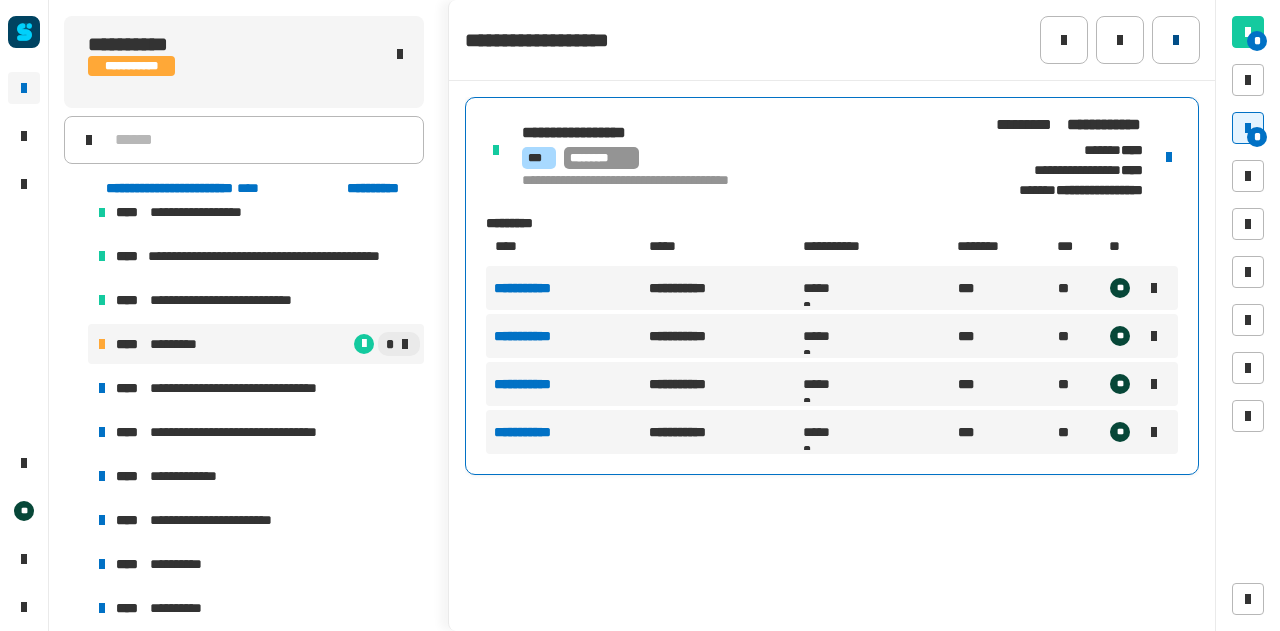 click 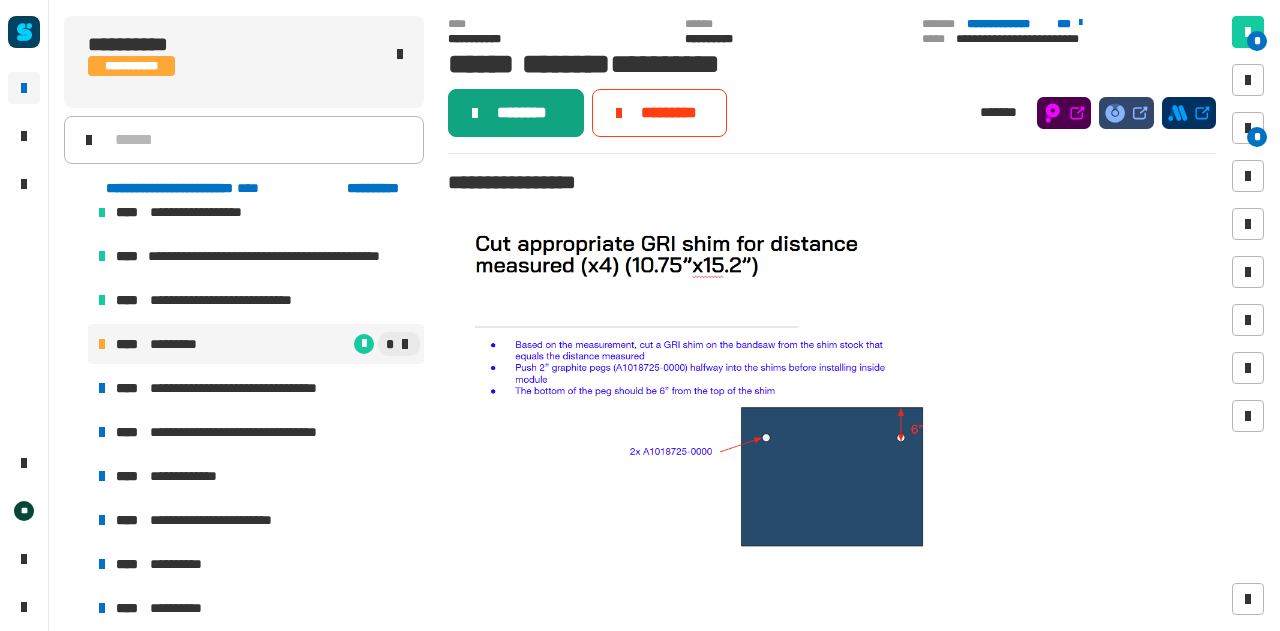 click on "********" 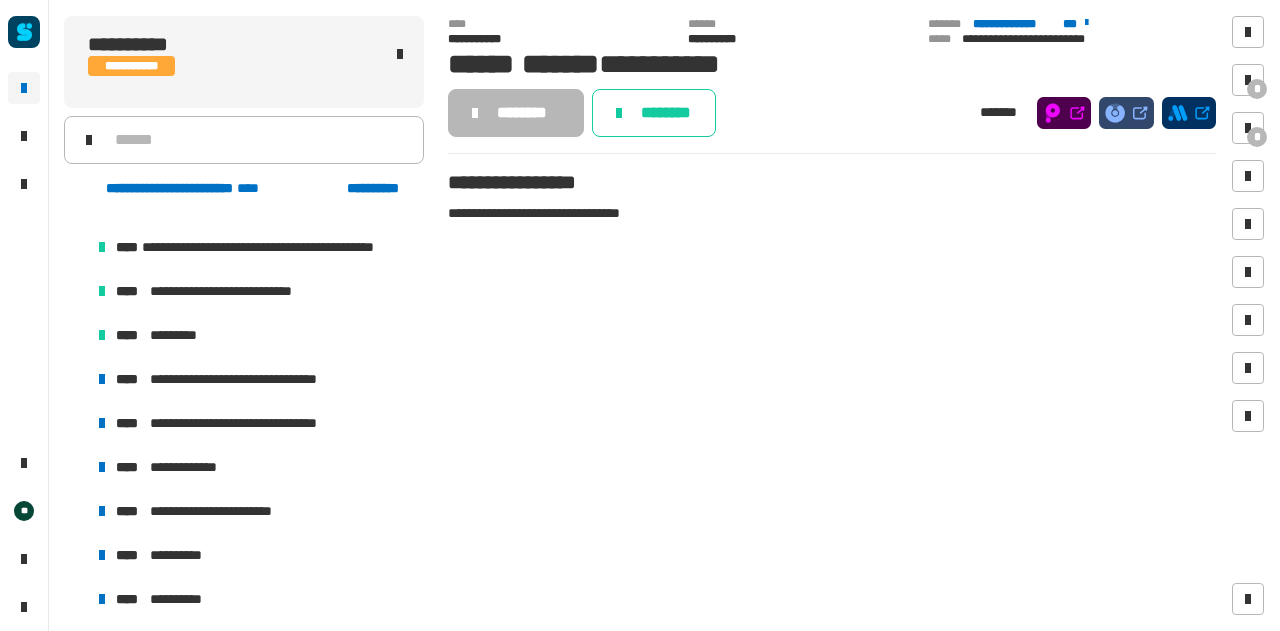 scroll, scrollTop: 1787, scrollLeft: 0, axis: vertical 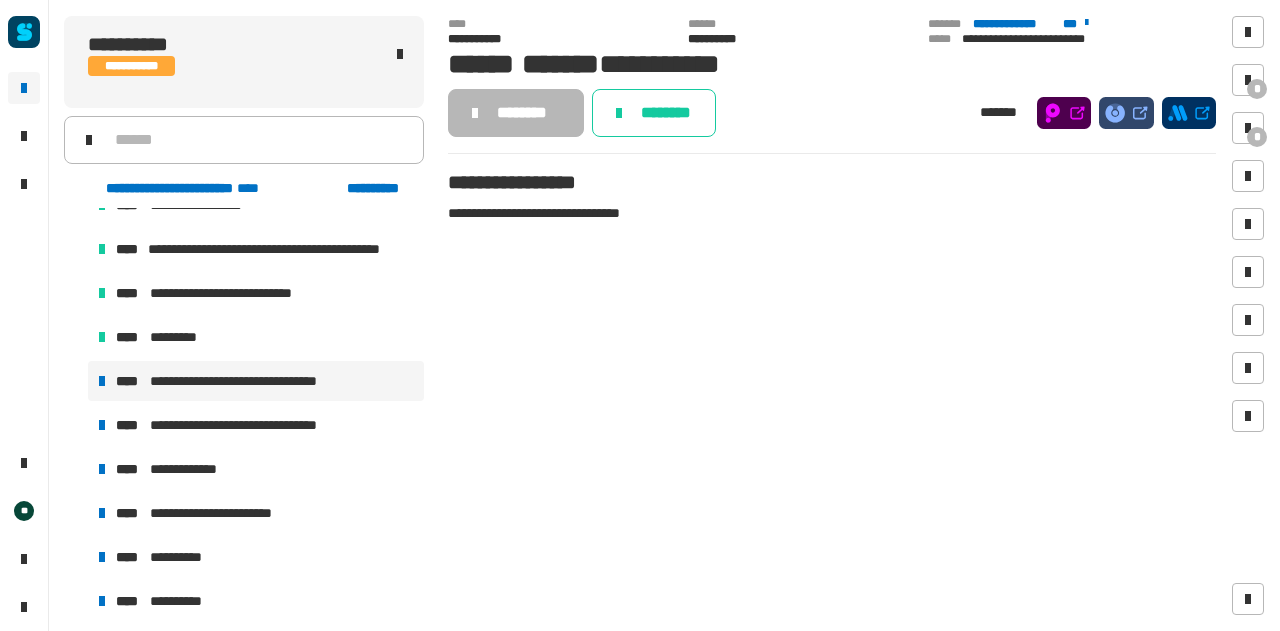 click on "**********" at bounding box center [248, 381] 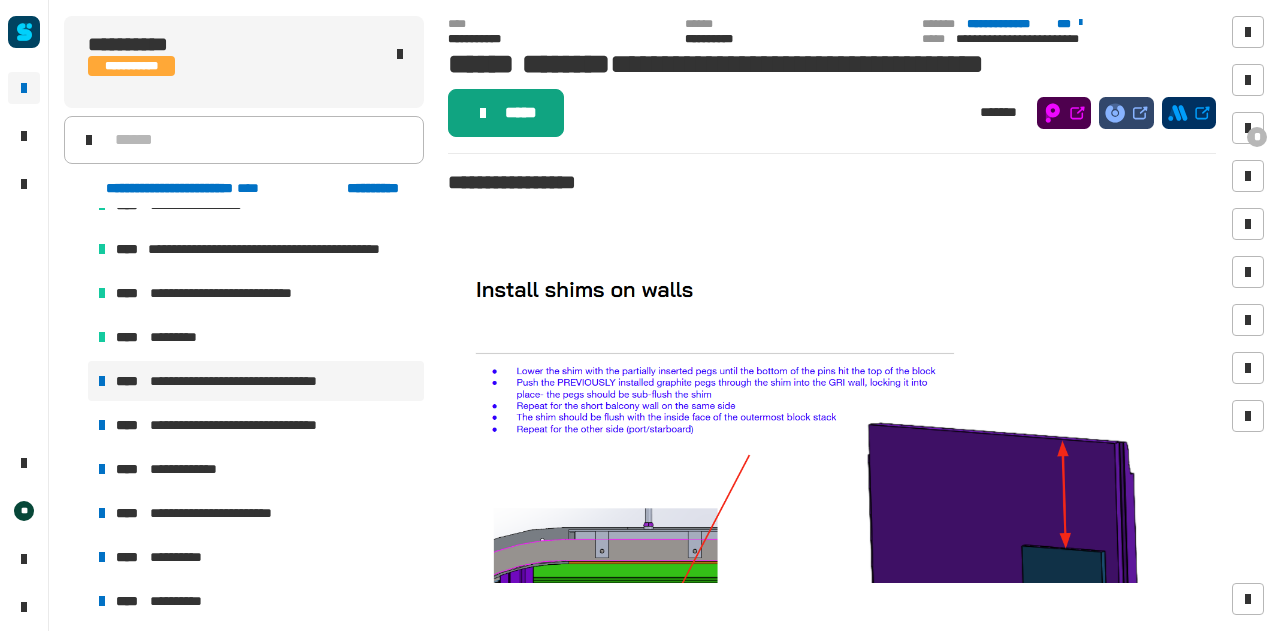 click on "*****" 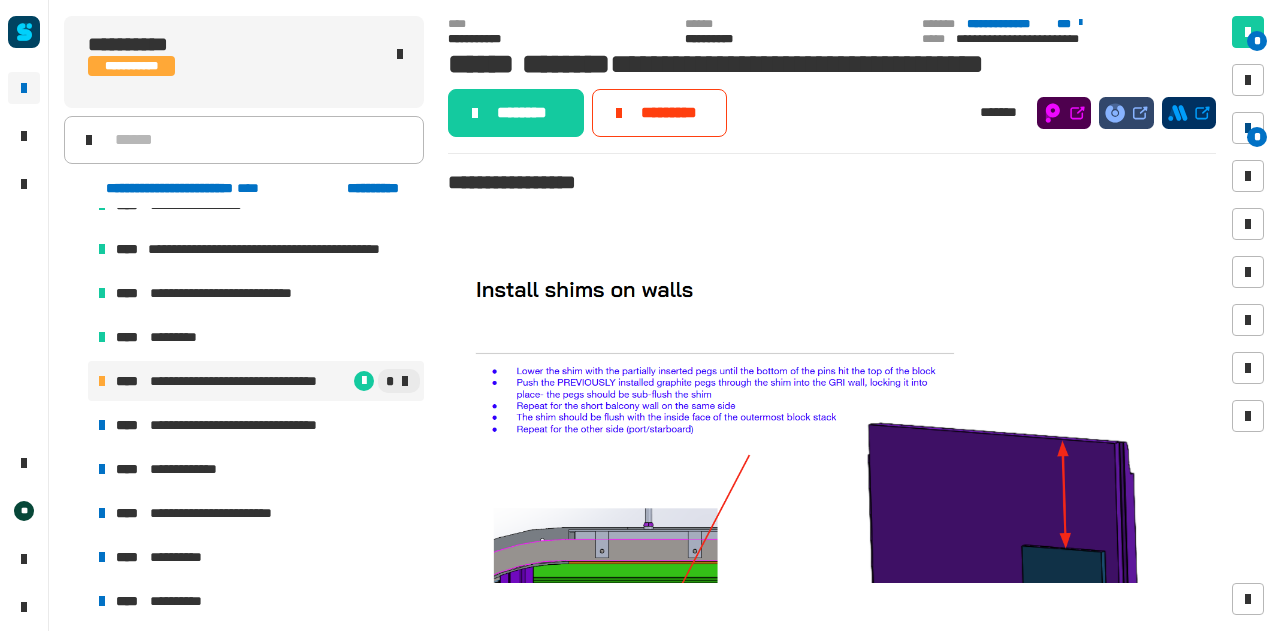 click on "*" at bounding box center [1248, 128] 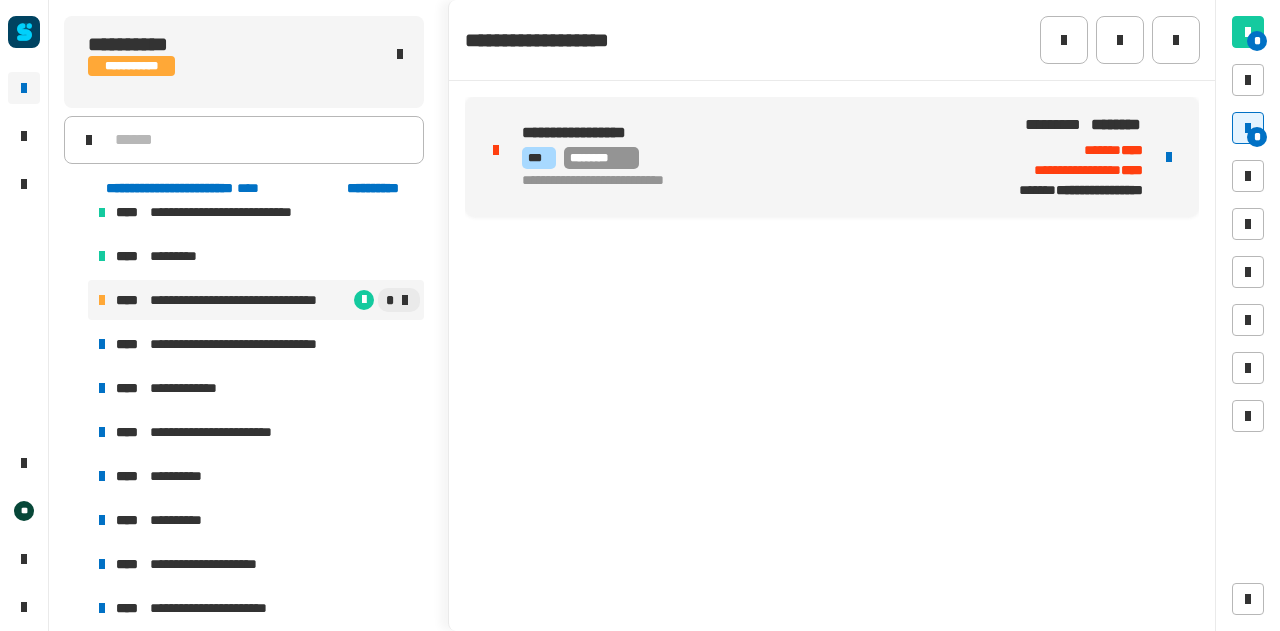 scroll, scrollTop: 1870, scrollLeft: 0, axis: vertical 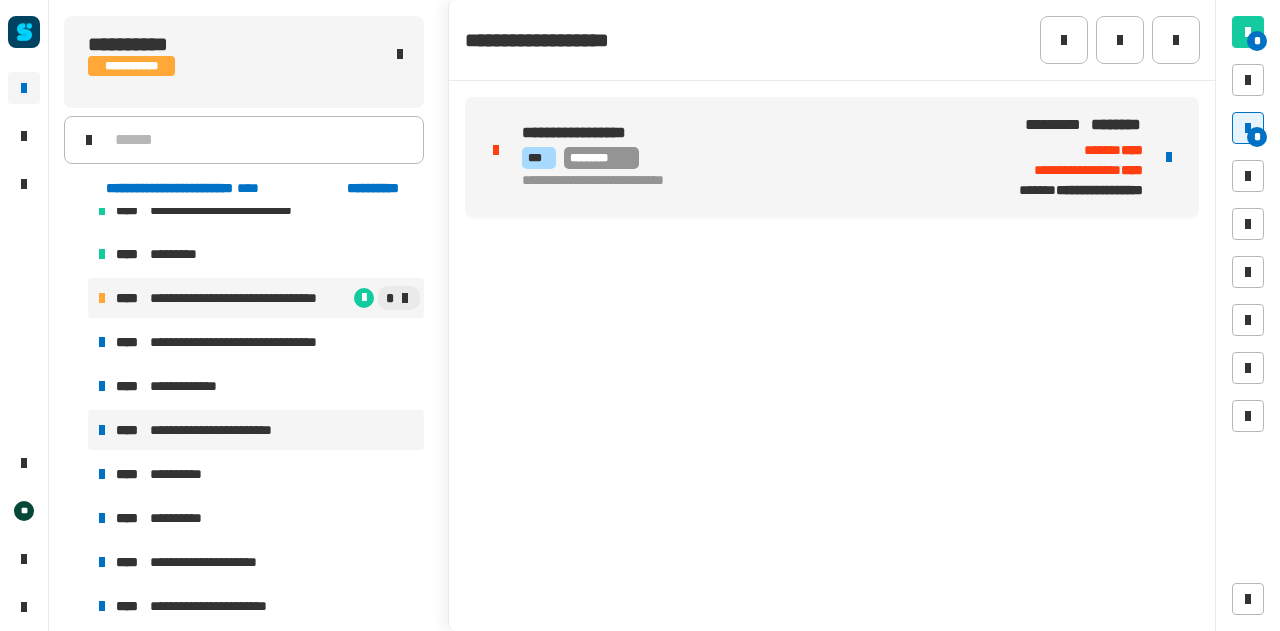 click on "**********" at bounding box center (229, 430) 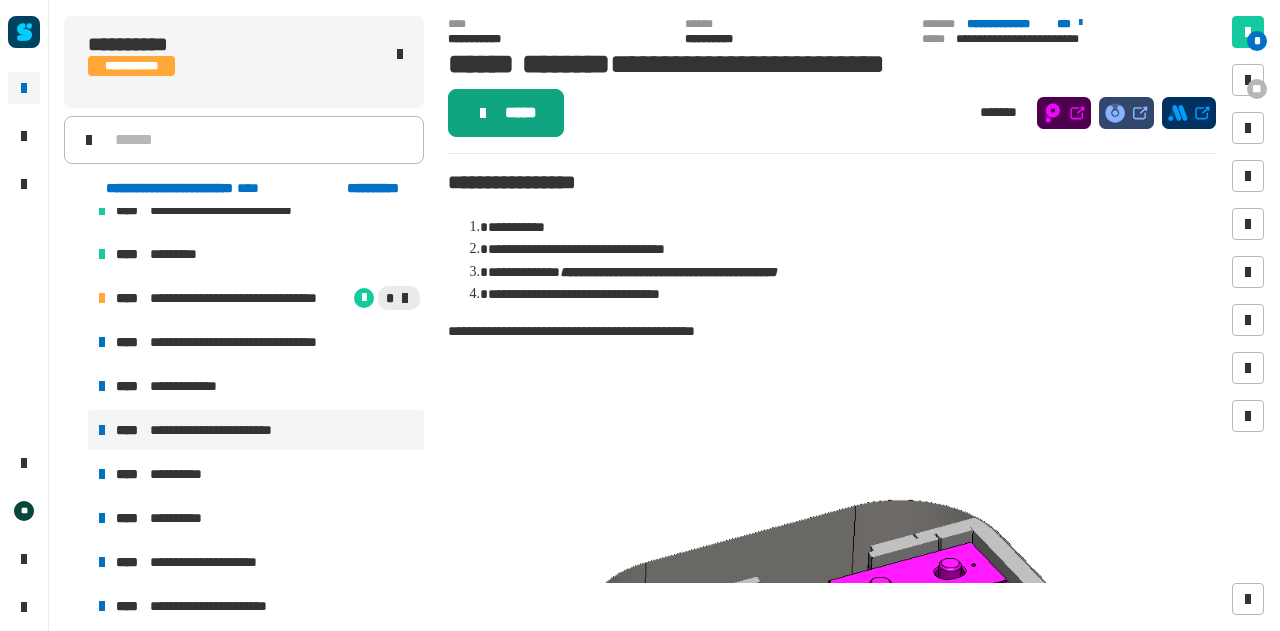 click on "*****" 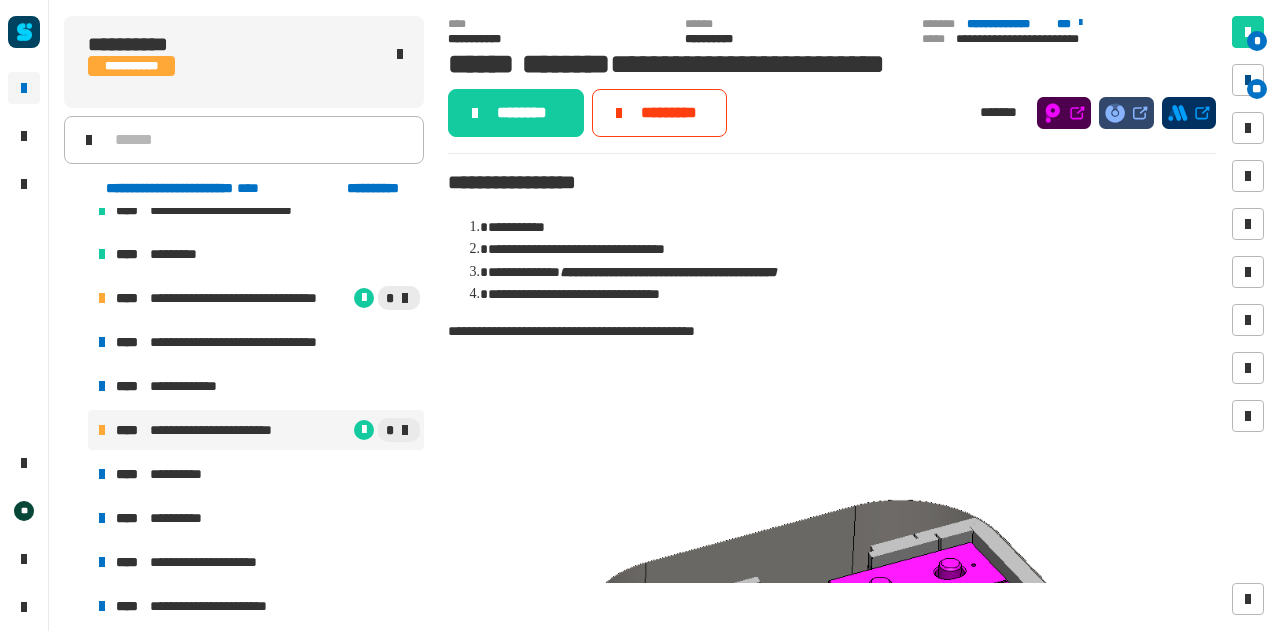 click at bounding box center (1248, 80) 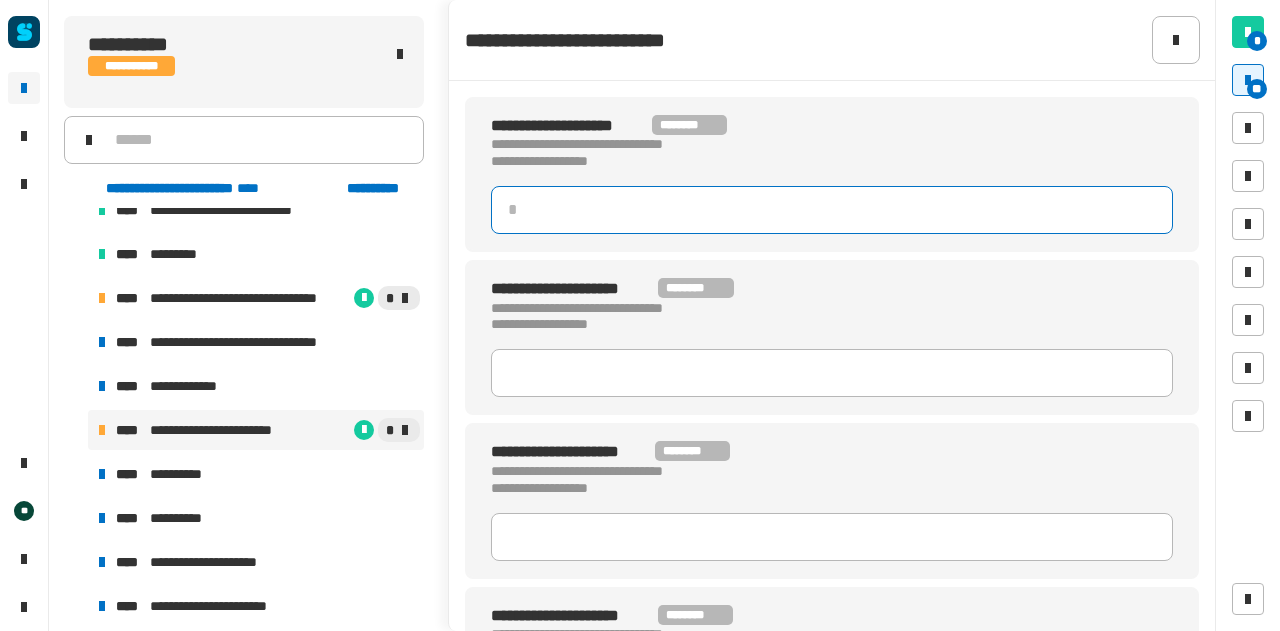 click 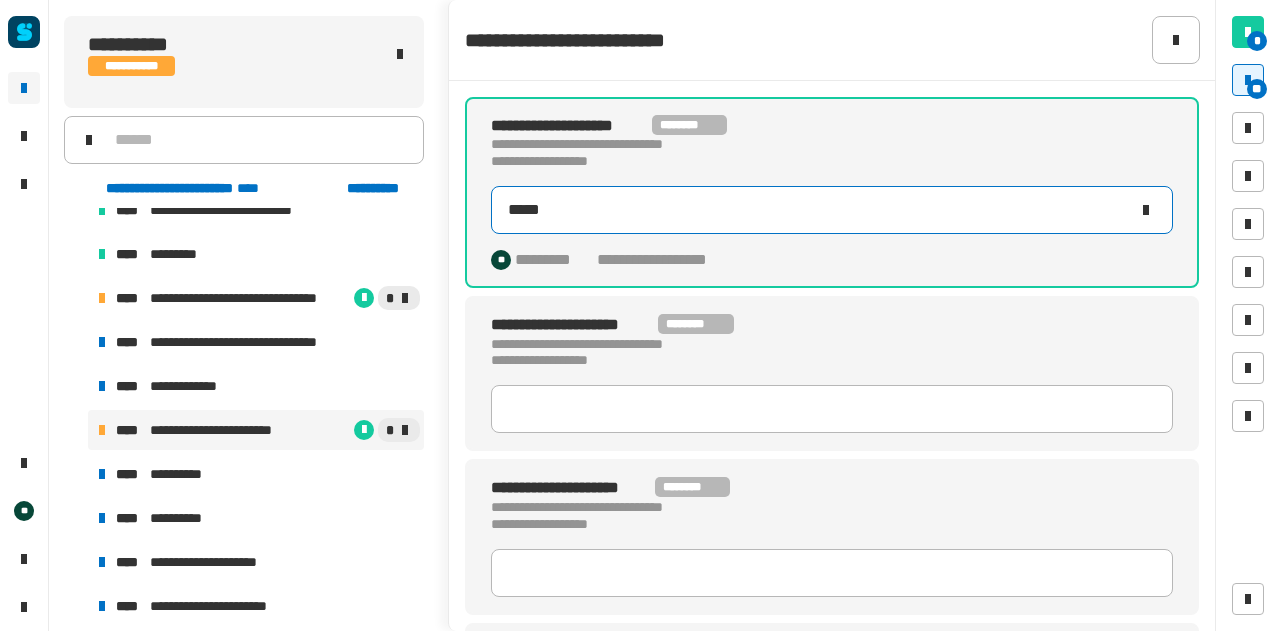 type on "*****" 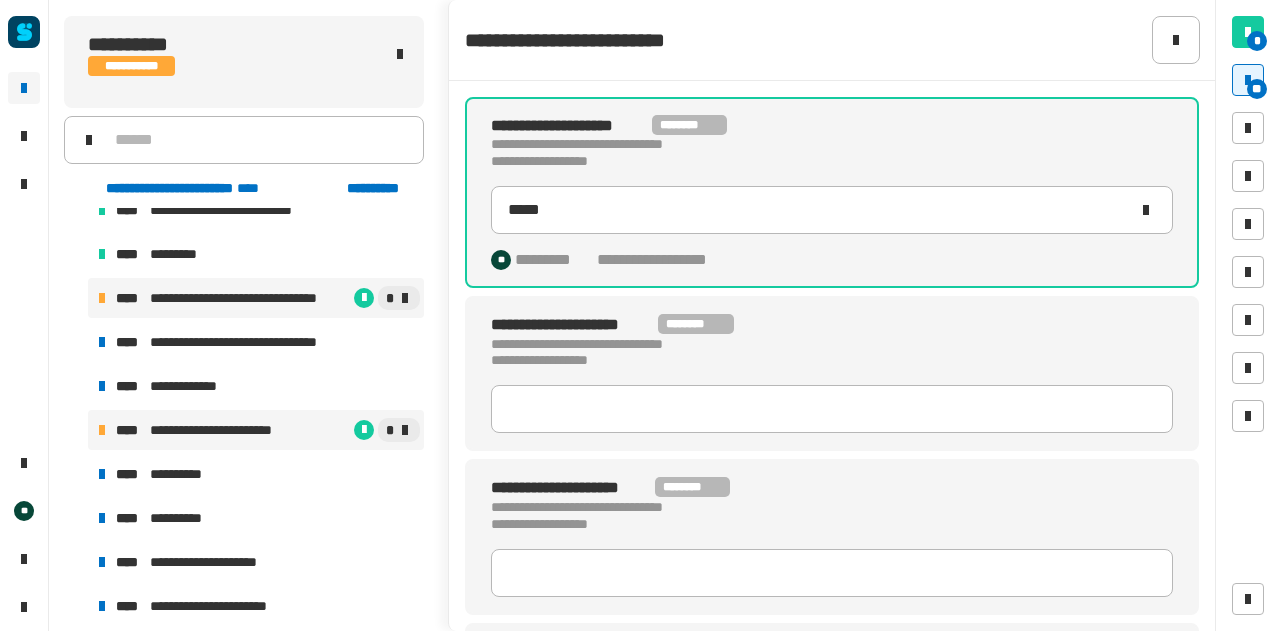click on "**********" at bounding box center (248, 298) 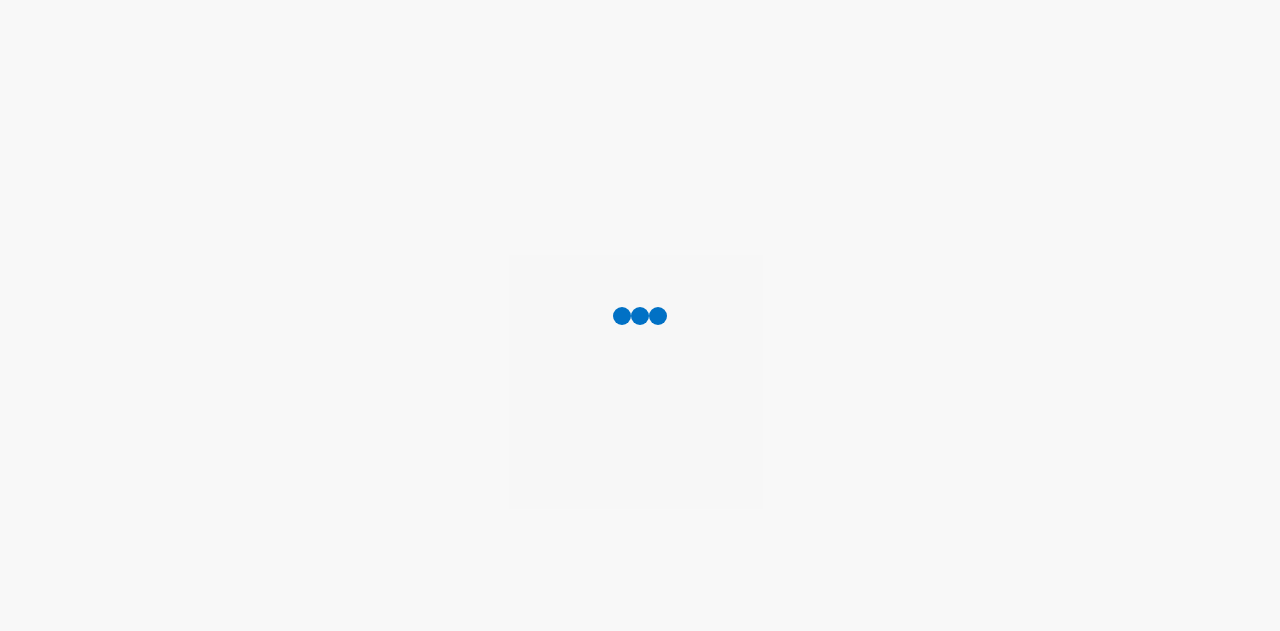scroll, scrollTop: 0, scrollLeft: 0, axis: both 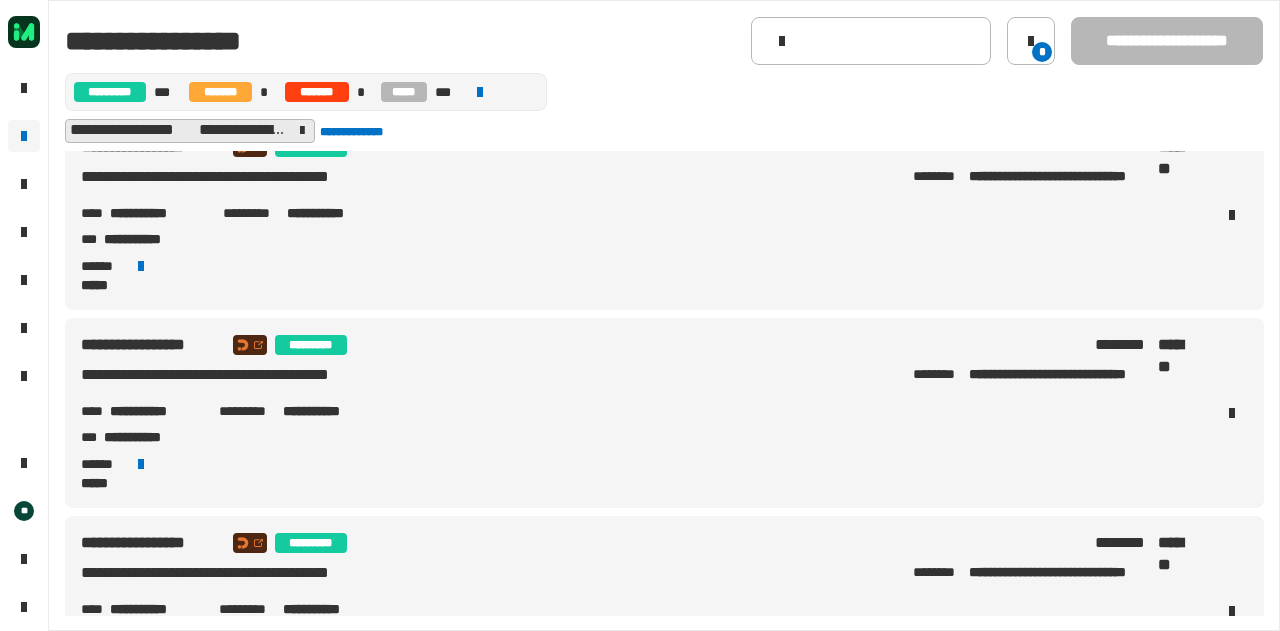 click on "**********" at bounding box center [640, 215] 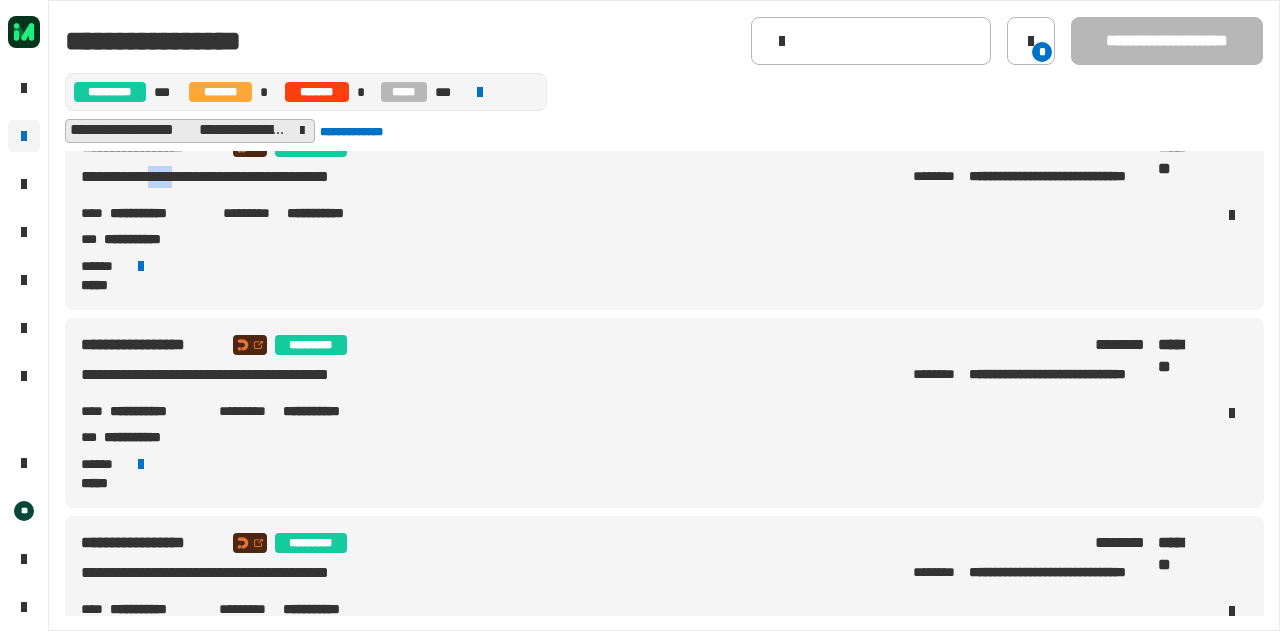 click on "**********" at bounding box center [640, 215] 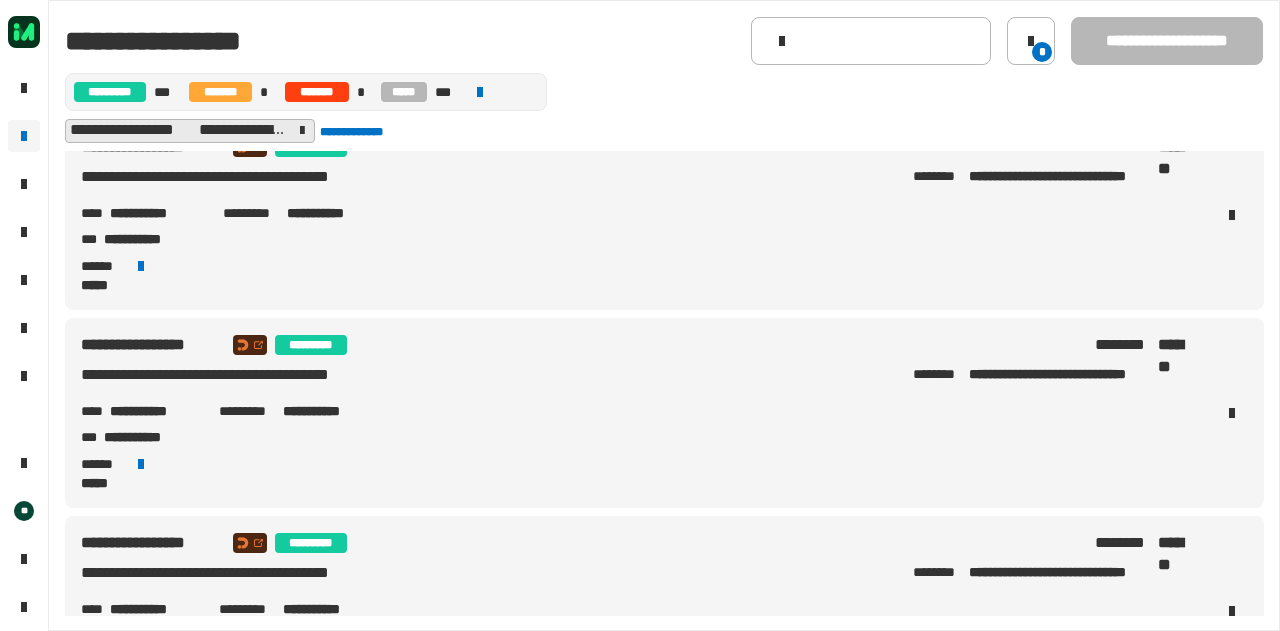 click on "**********" at bounding box center (158, 213) 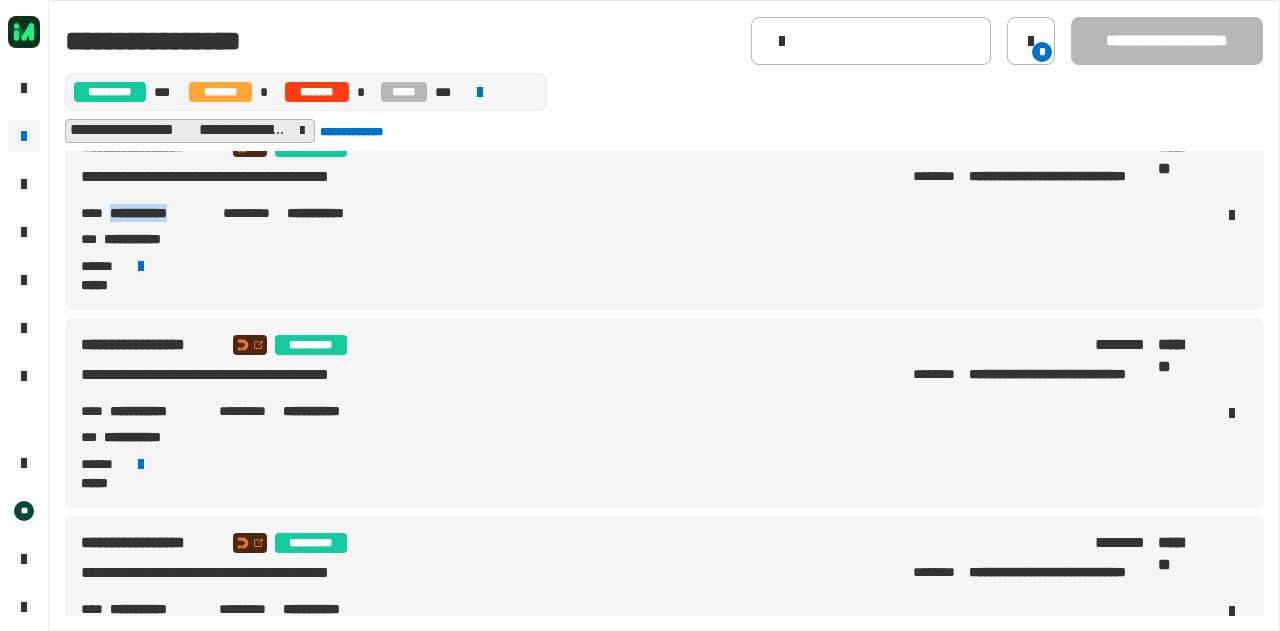 click on "**********" at bounding box center [158, 213] 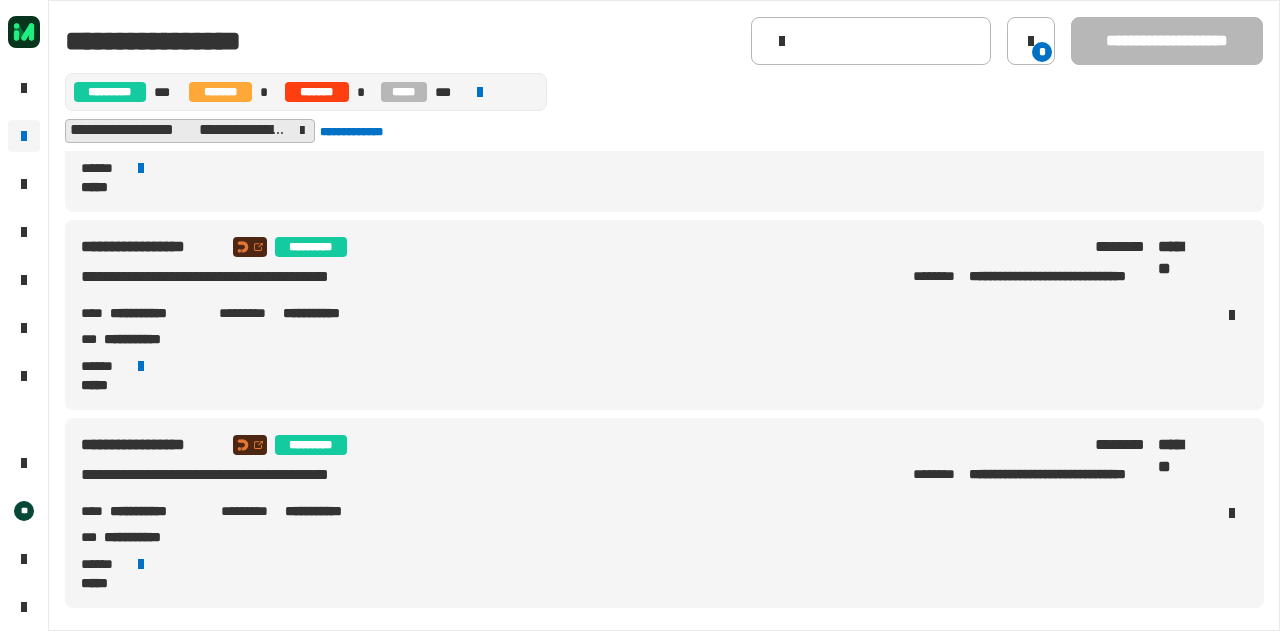 scroll, scrollTop: 0, scrollLeft: 0, axis: both 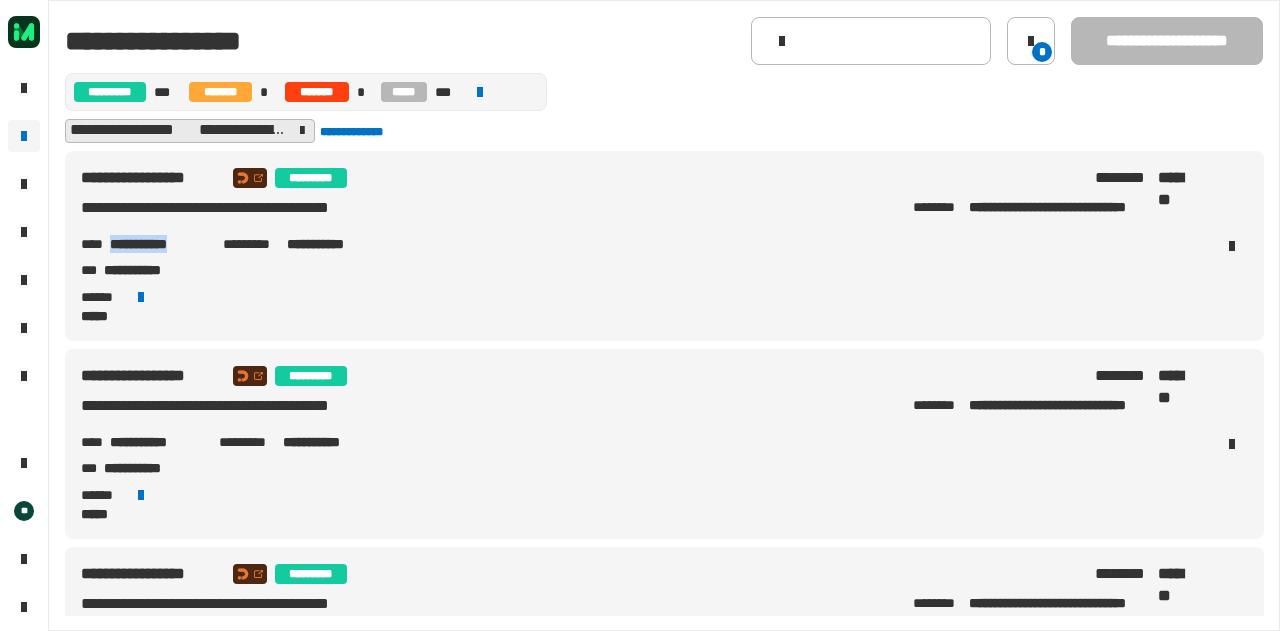 copy on "**********" 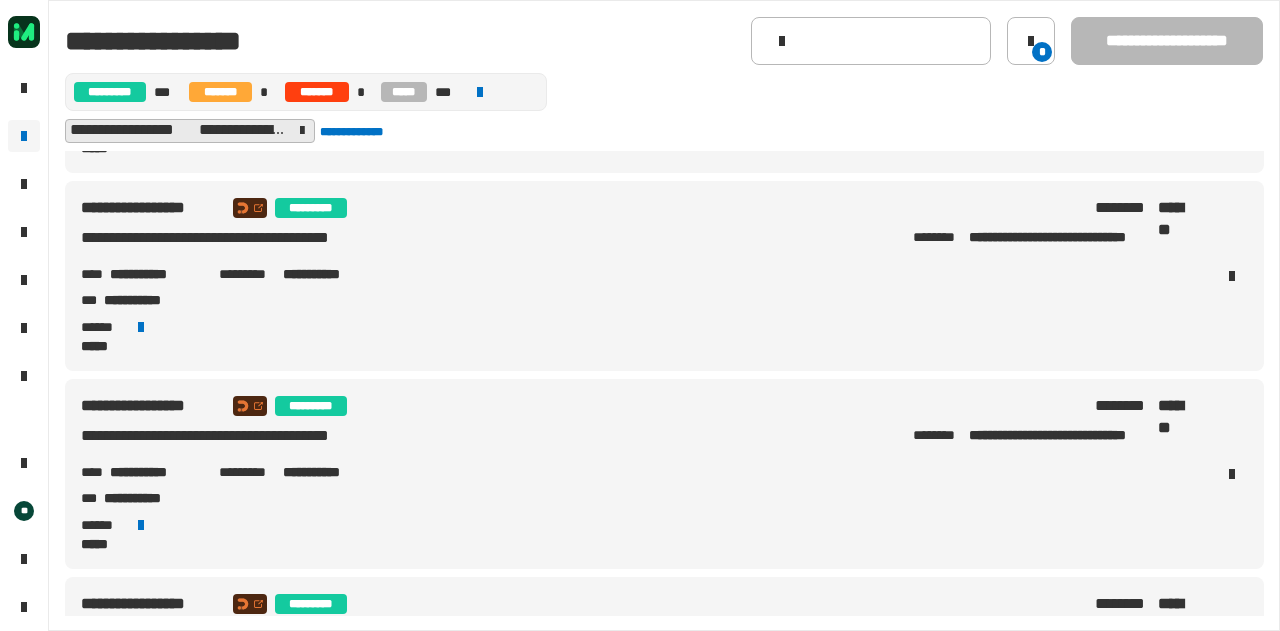 scroll, scrollTop: 172, scrollLeft: 0, axis: vertical 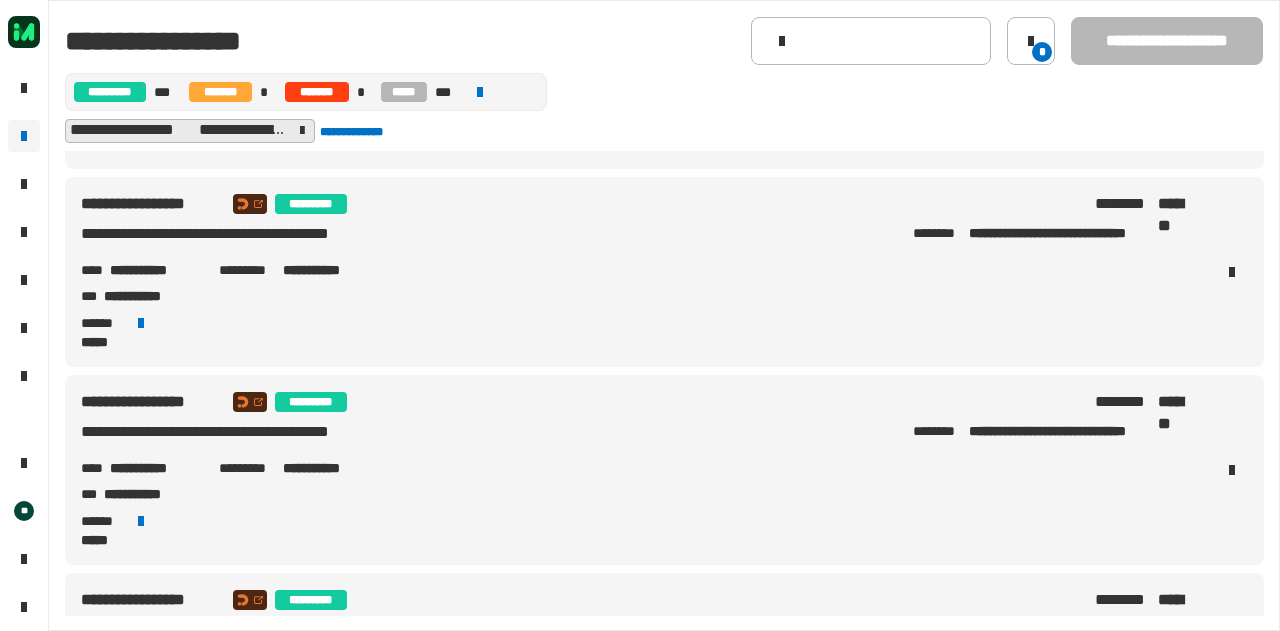 click on "**********" at bounding box center (640, 272) 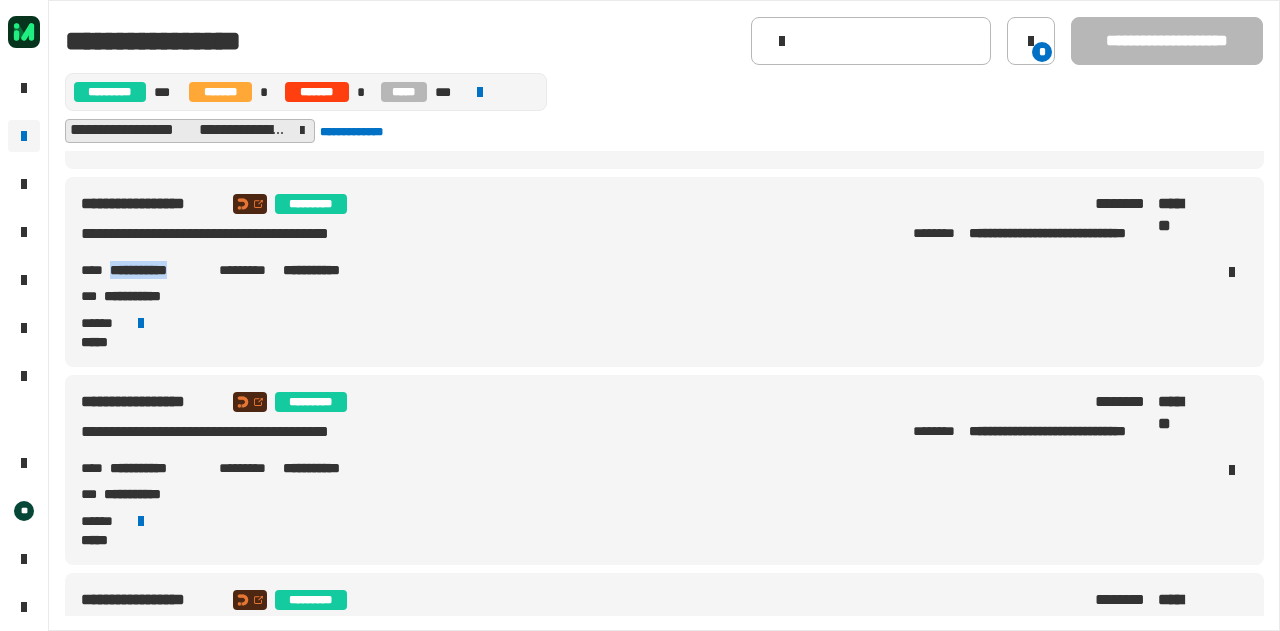 click on "**********" at bounding box center (640, 272) 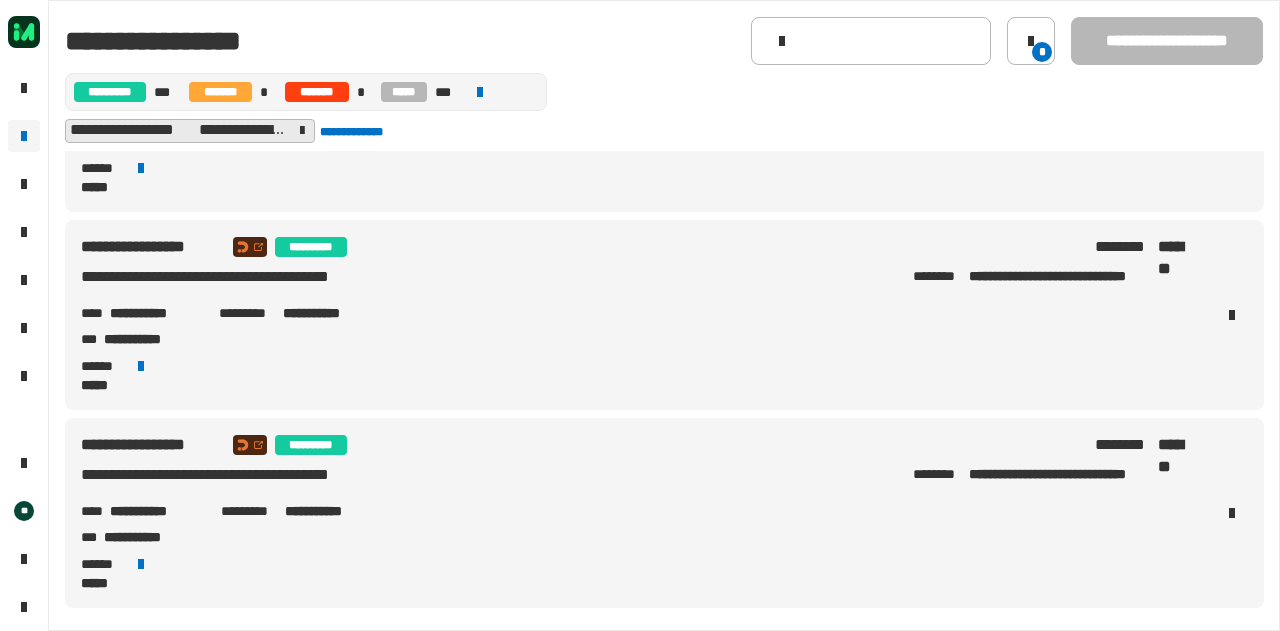 click on "**********" at bounding box center (156, 313) 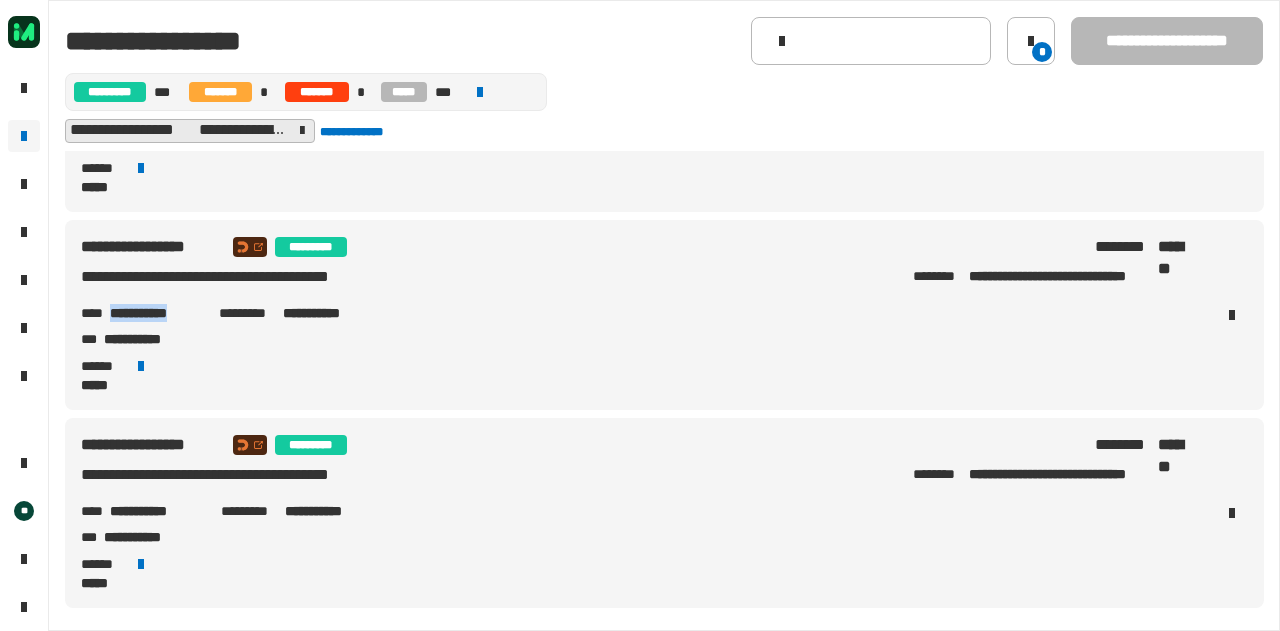 click on "**********" at bounding box center [156, 313] 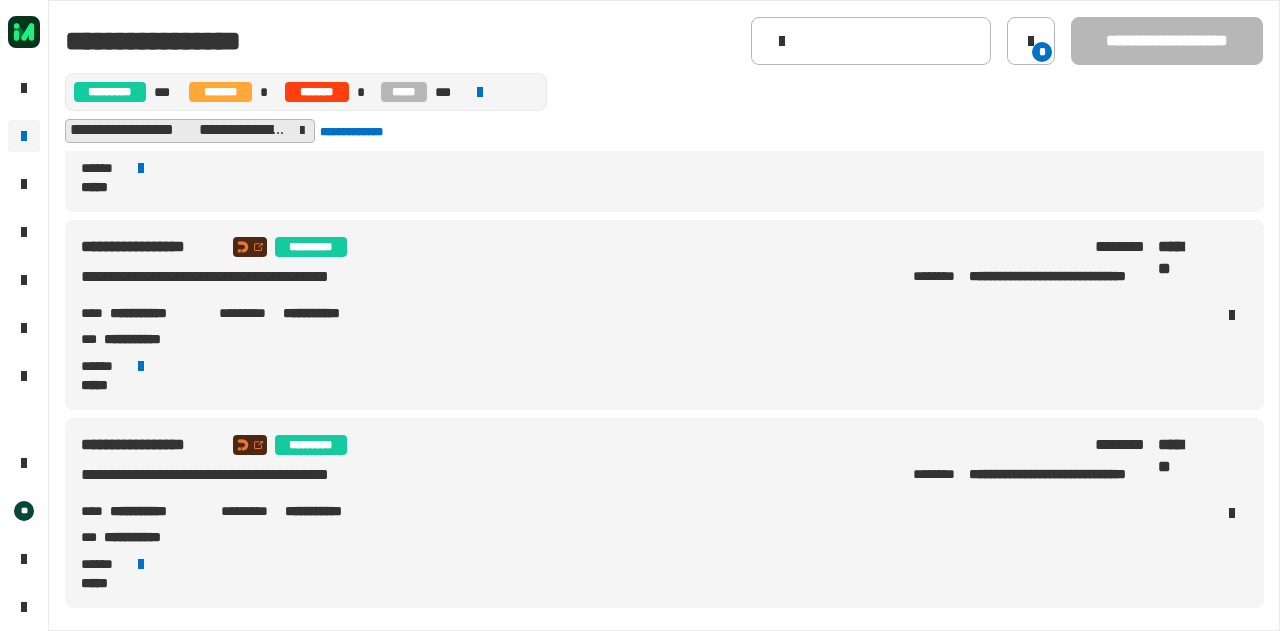 click on "**********" at bounding box center (157, 511) 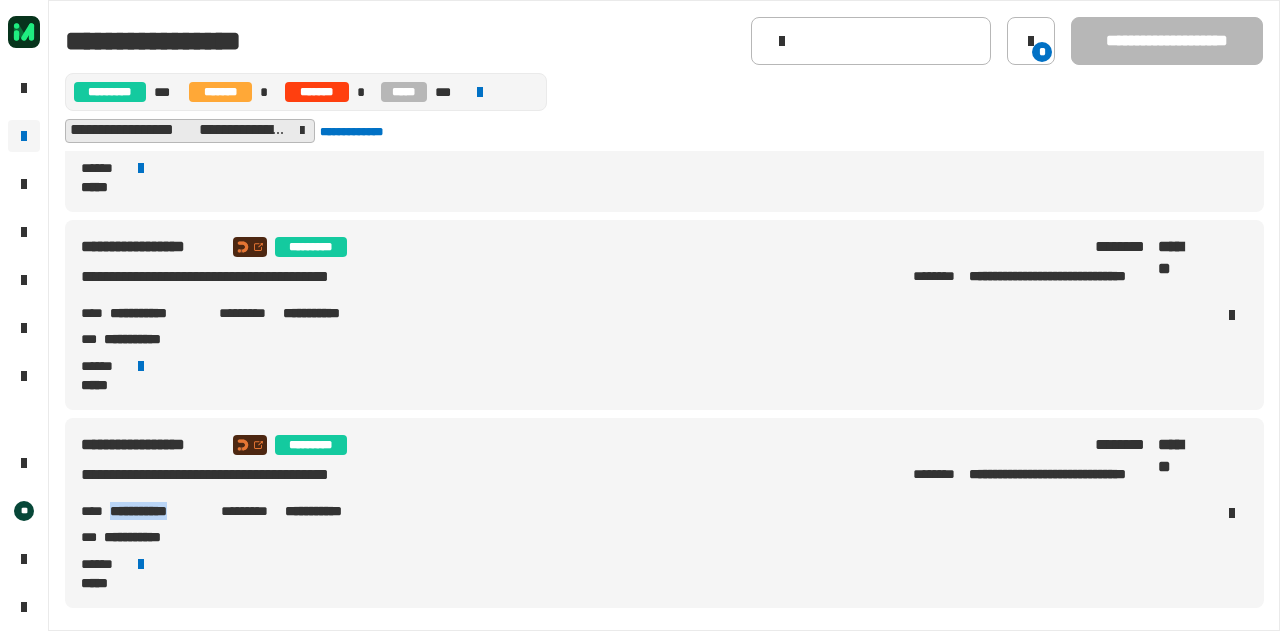 click on "**********" at bounding box center (157, 511) 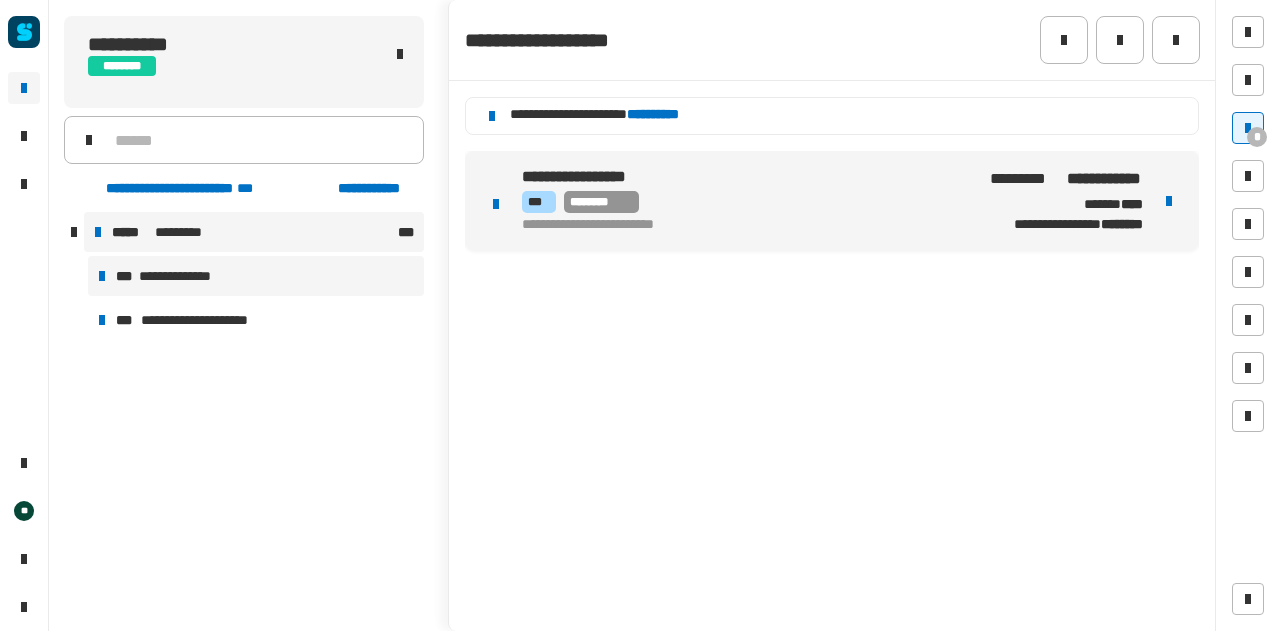 scroll, scrollTop: 0, scrollLeft: 0, axis: both 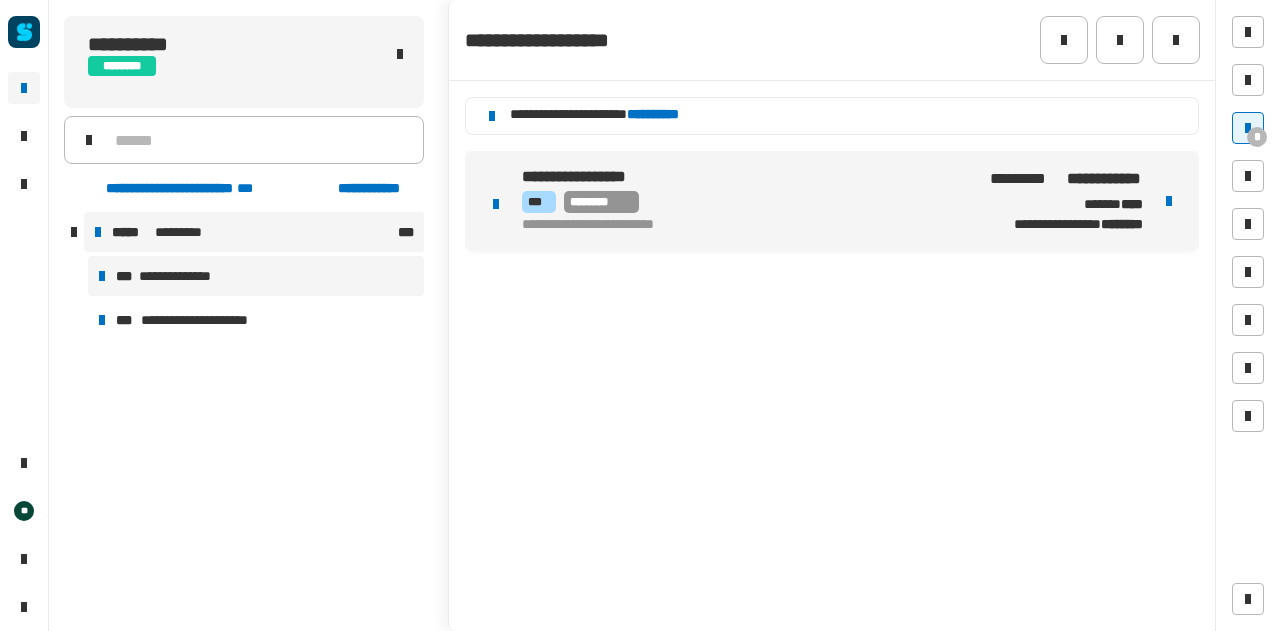 click on "***** ********* ***" at bounding box center (254, 232) 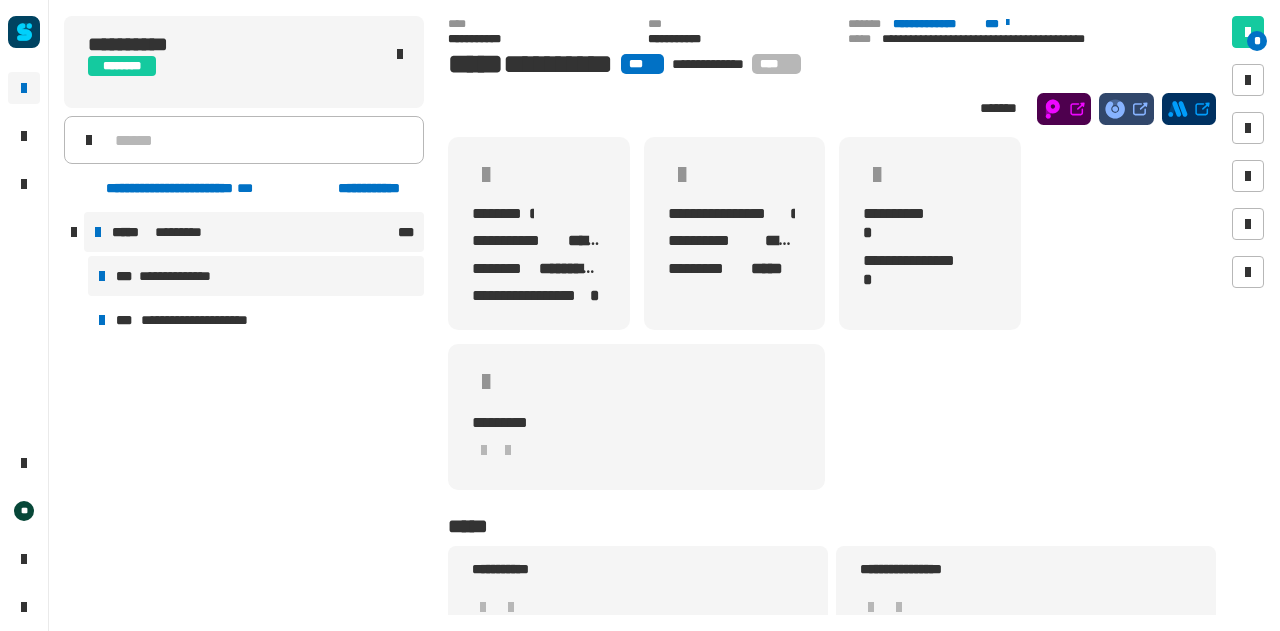 click on "**********" at bounding box center [176, 276] 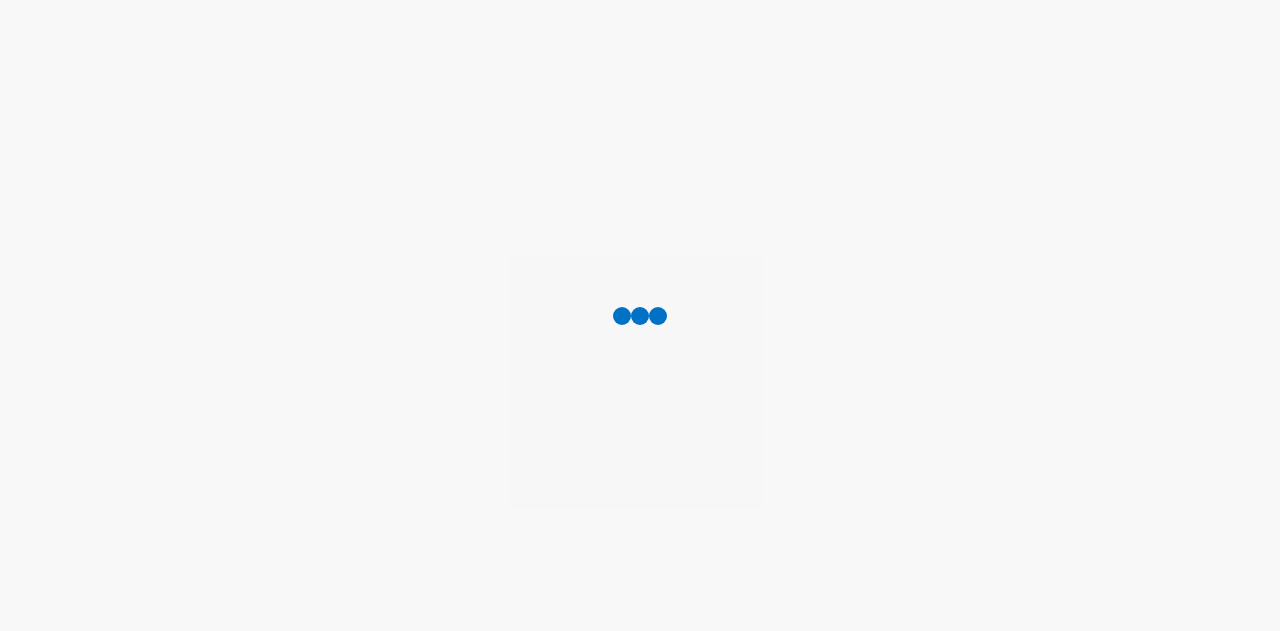 scroll, scrollTop: 0, scrollLeft: 0, axis: both 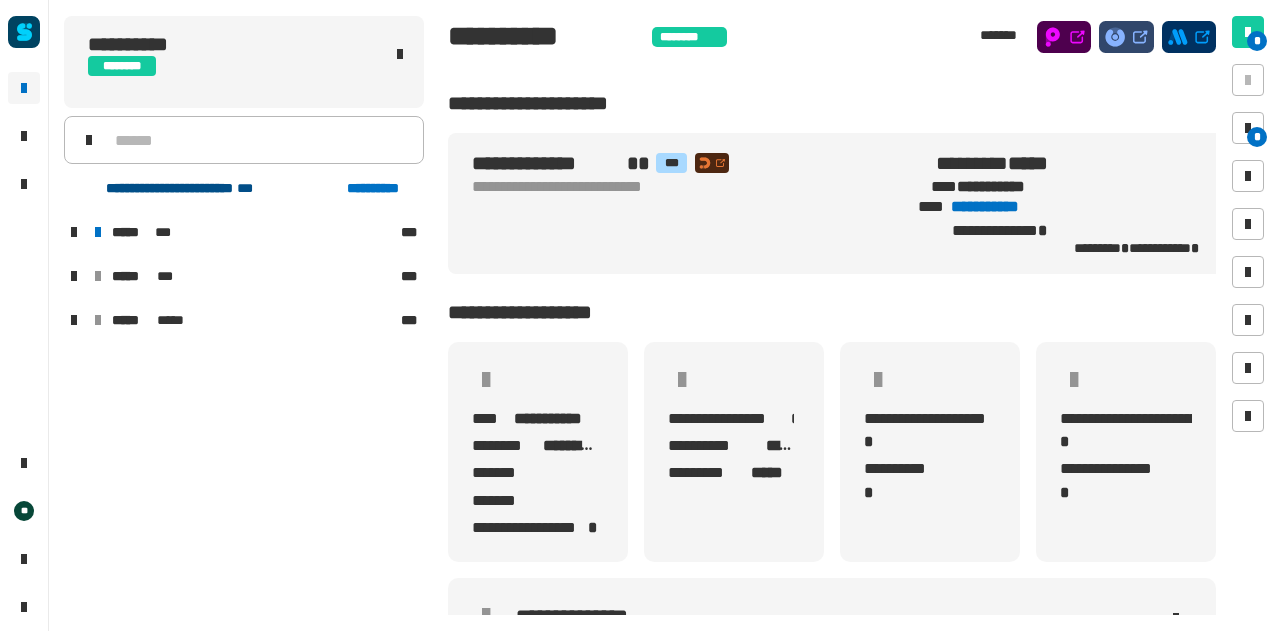 click on "**********" 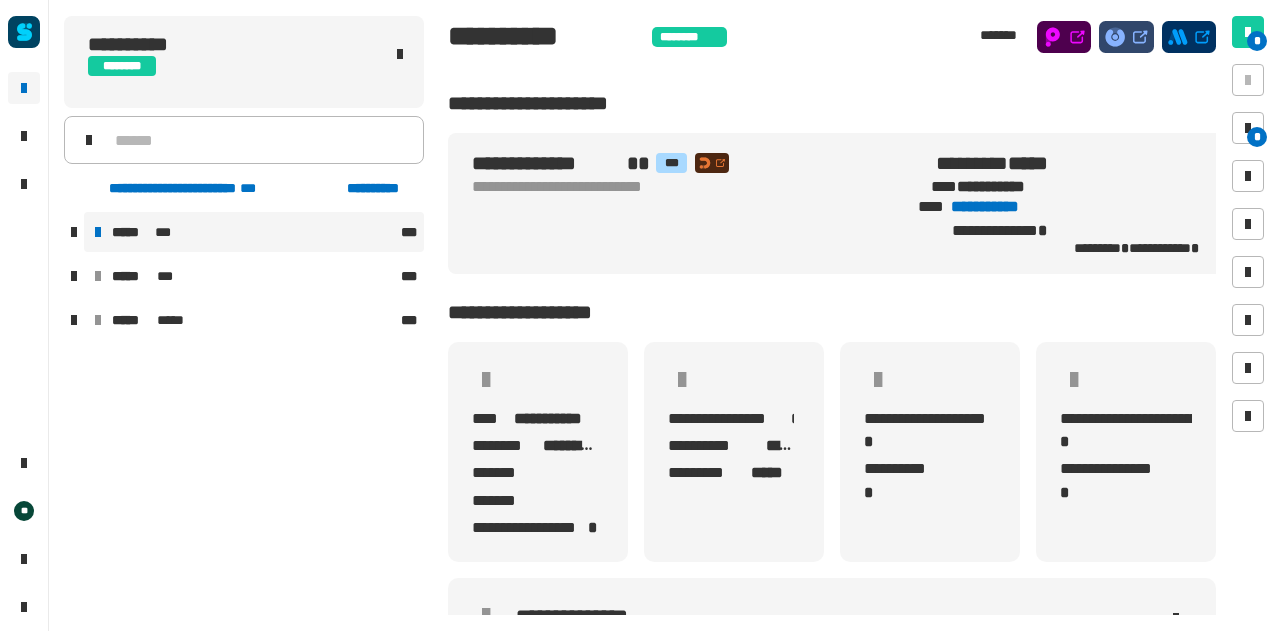 click on "***** *** ***" at bounding box center [254, 232] 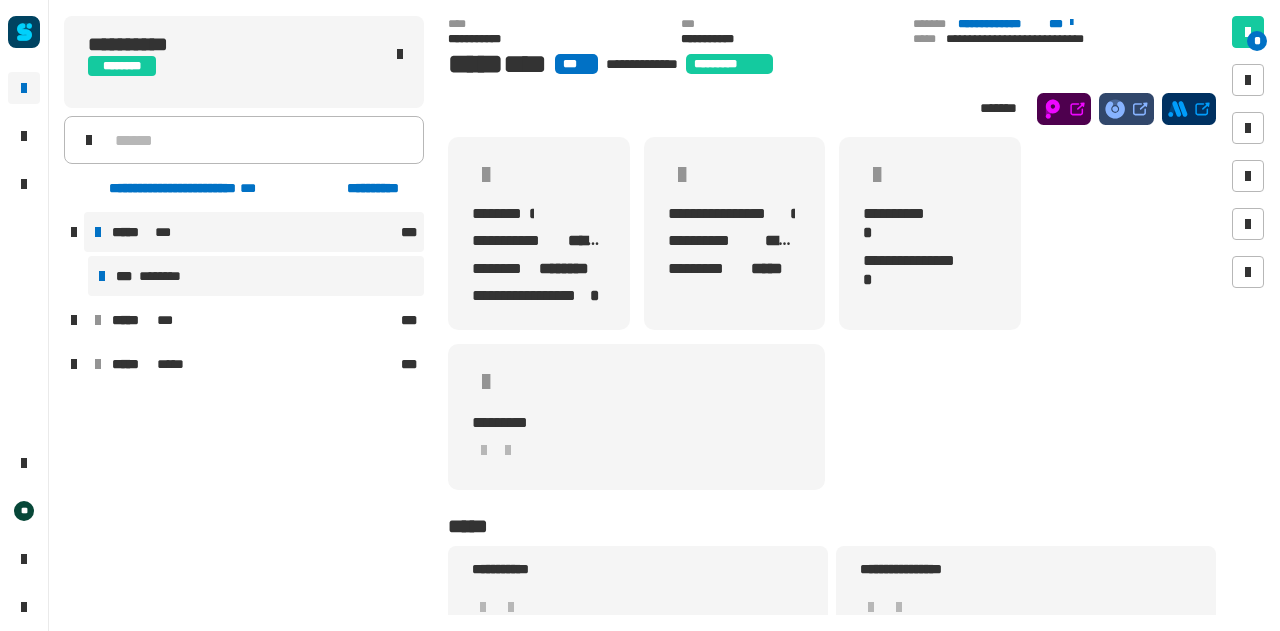click on "*** ********" at bounding box center [256, 276] 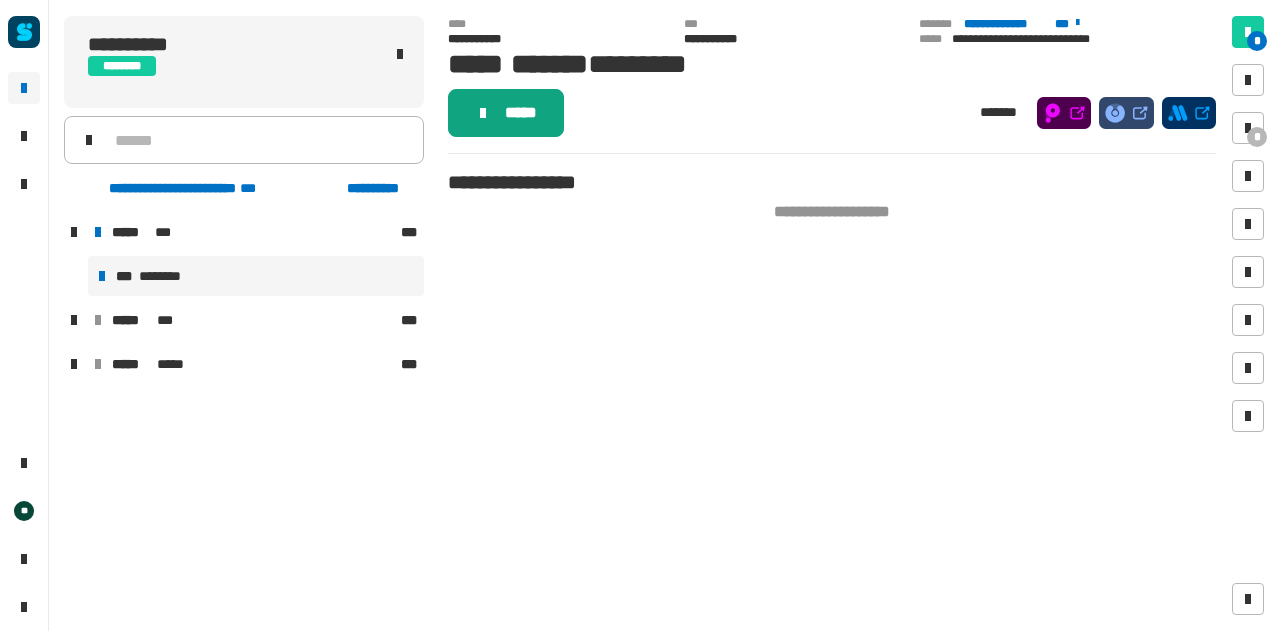 click on "*****" 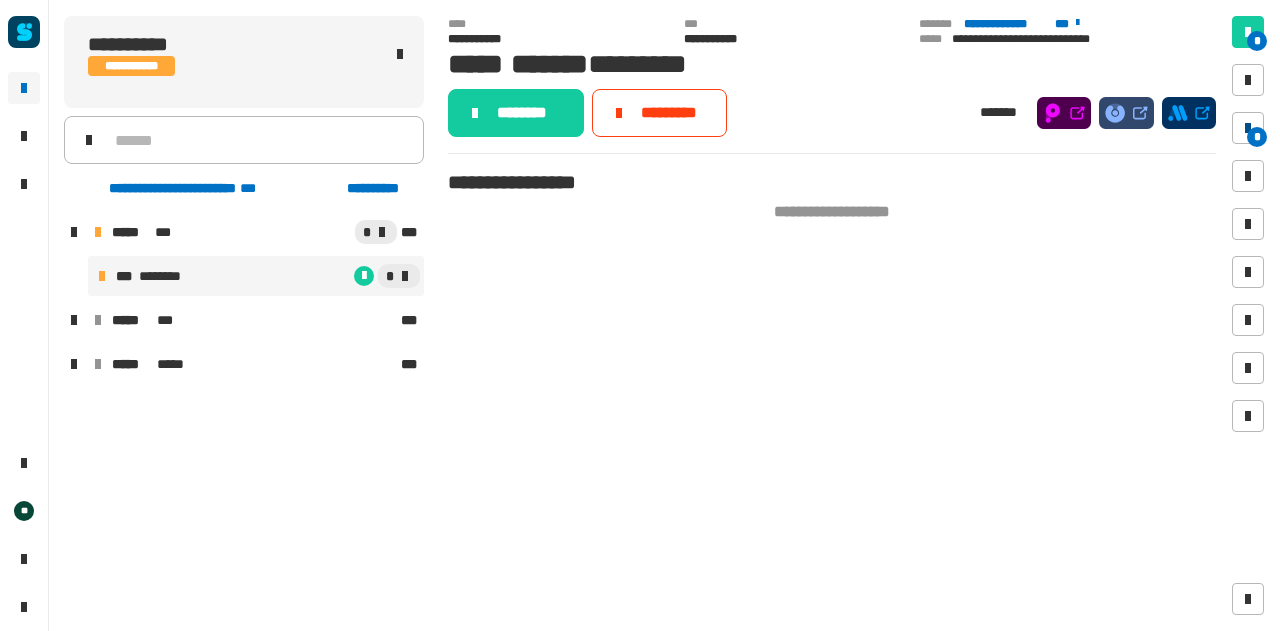 click at bounding box center [1248, 128] 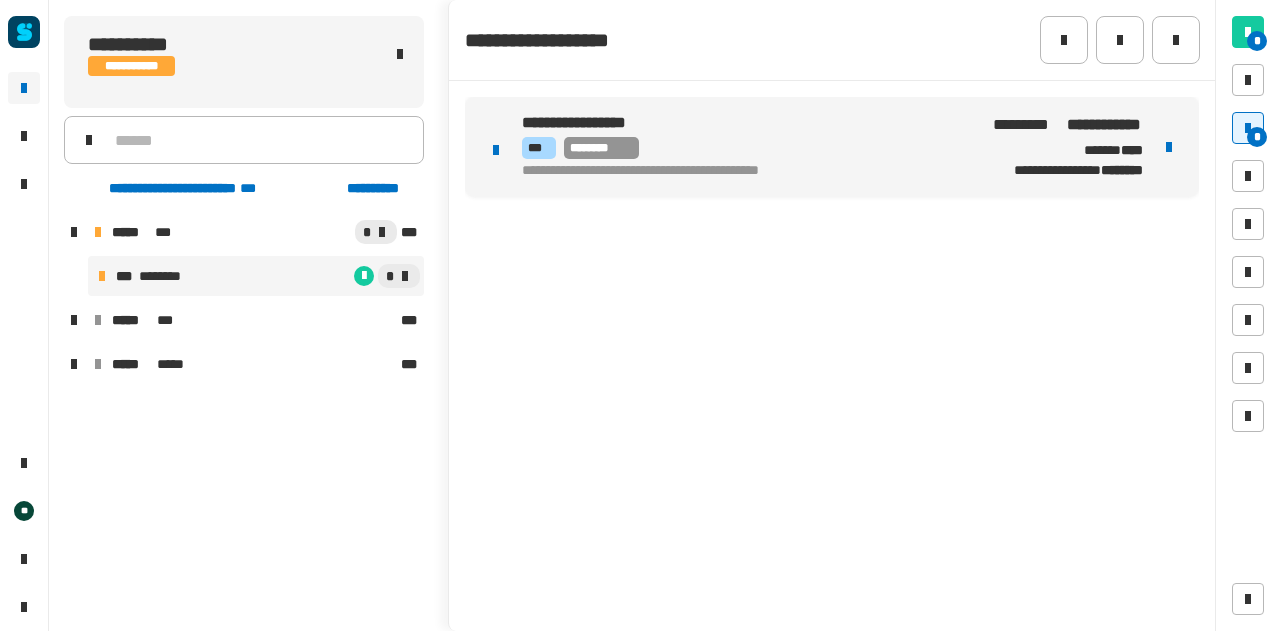 click at bounding box center (1169, 147) 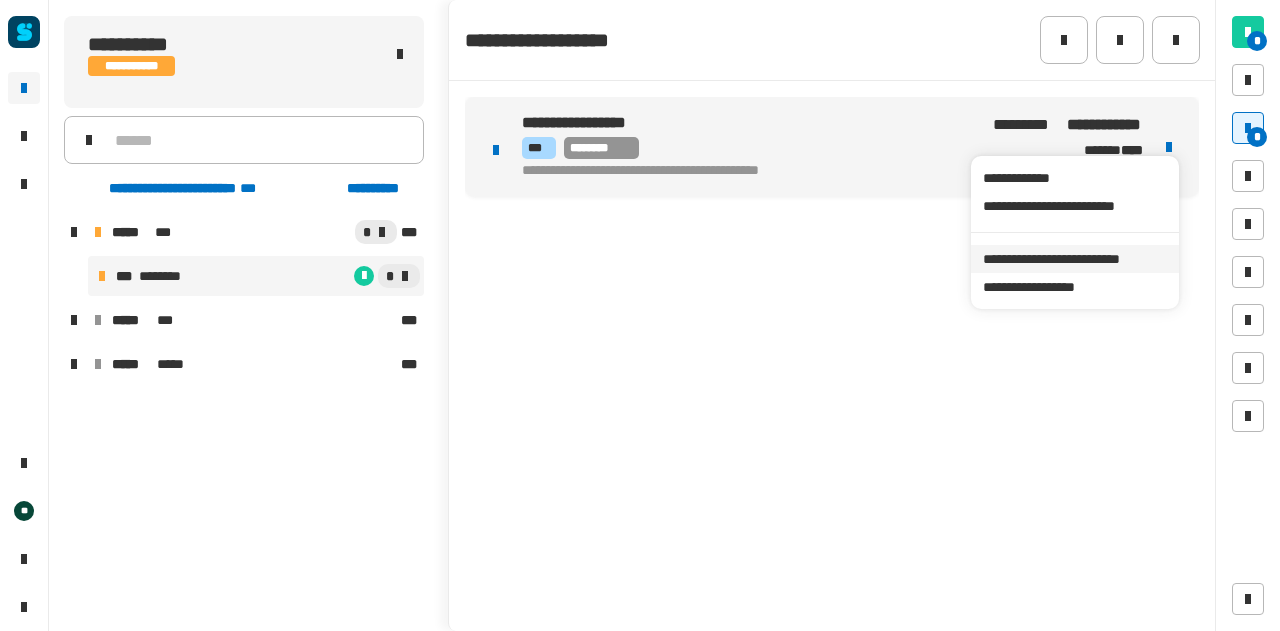 click on "**********" at bounding box center [1074, 259] 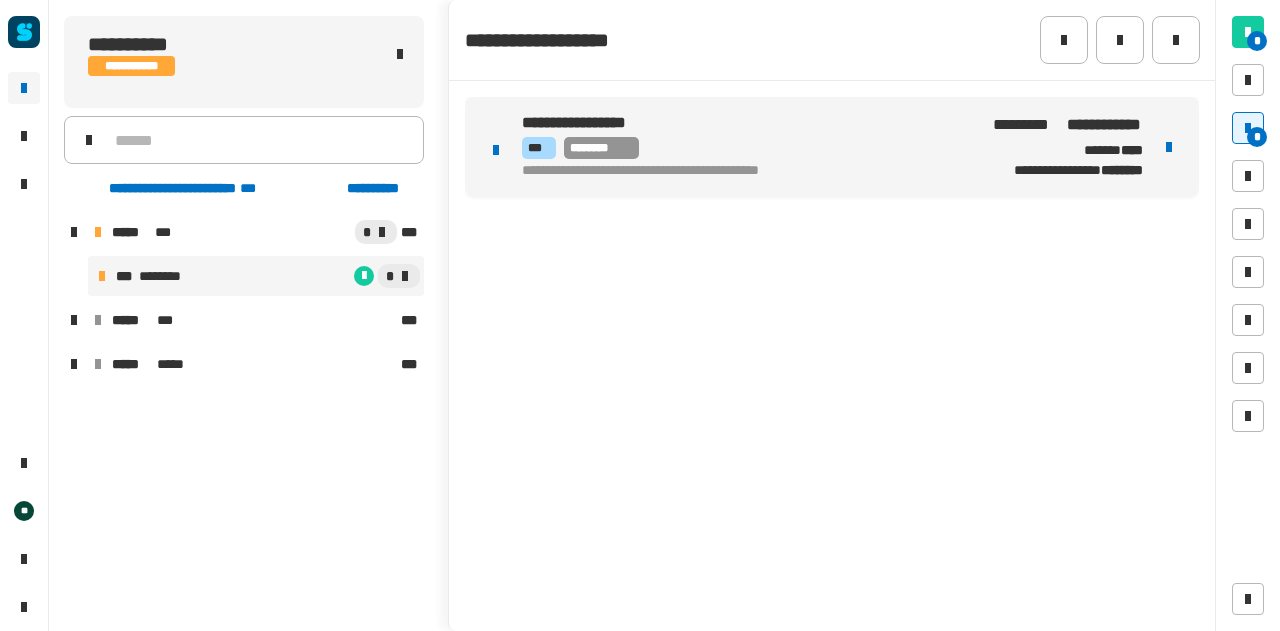 click on "**********" at bounding box center [744, 171] 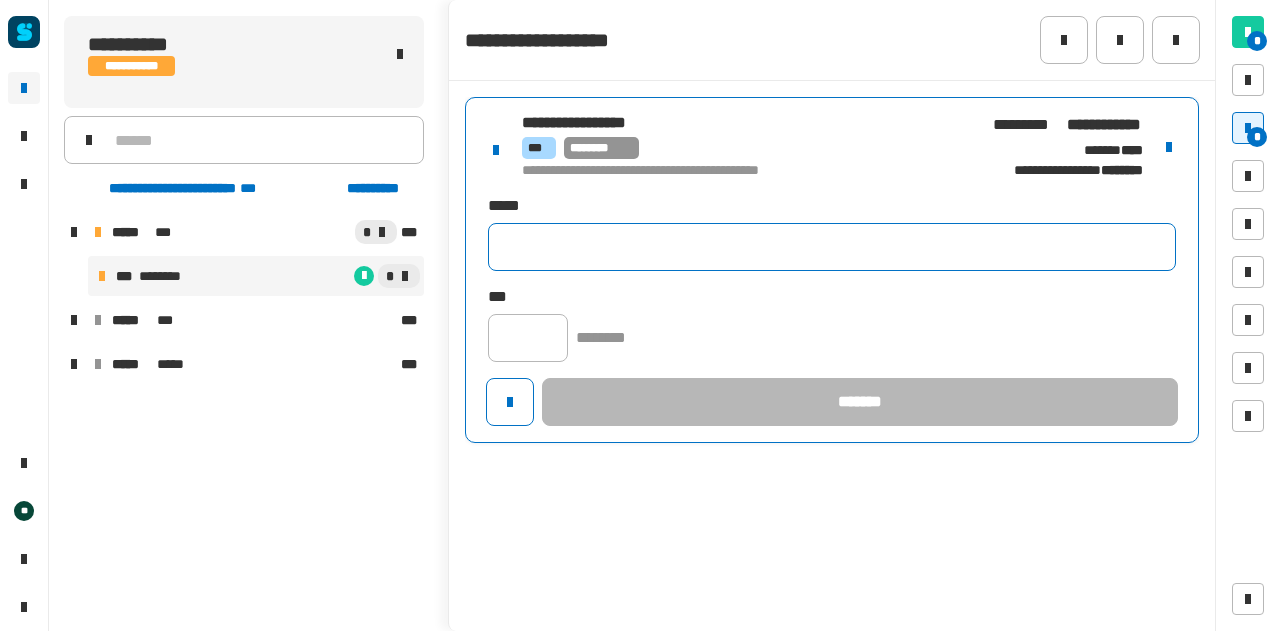 click 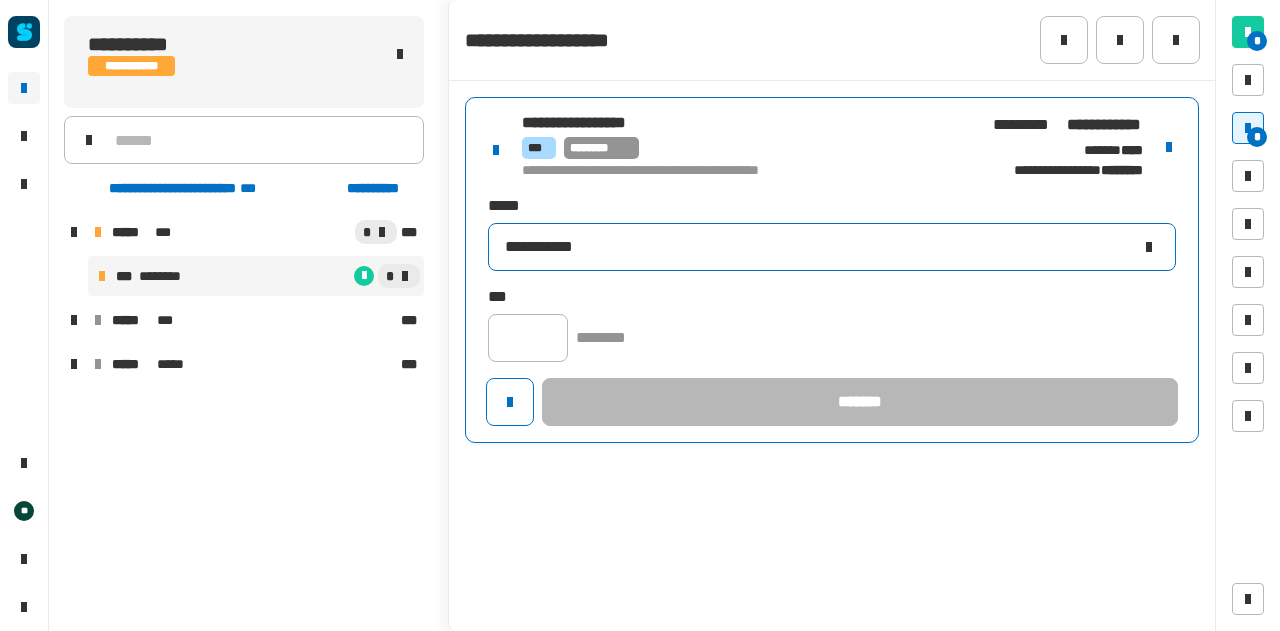 type on "**********" 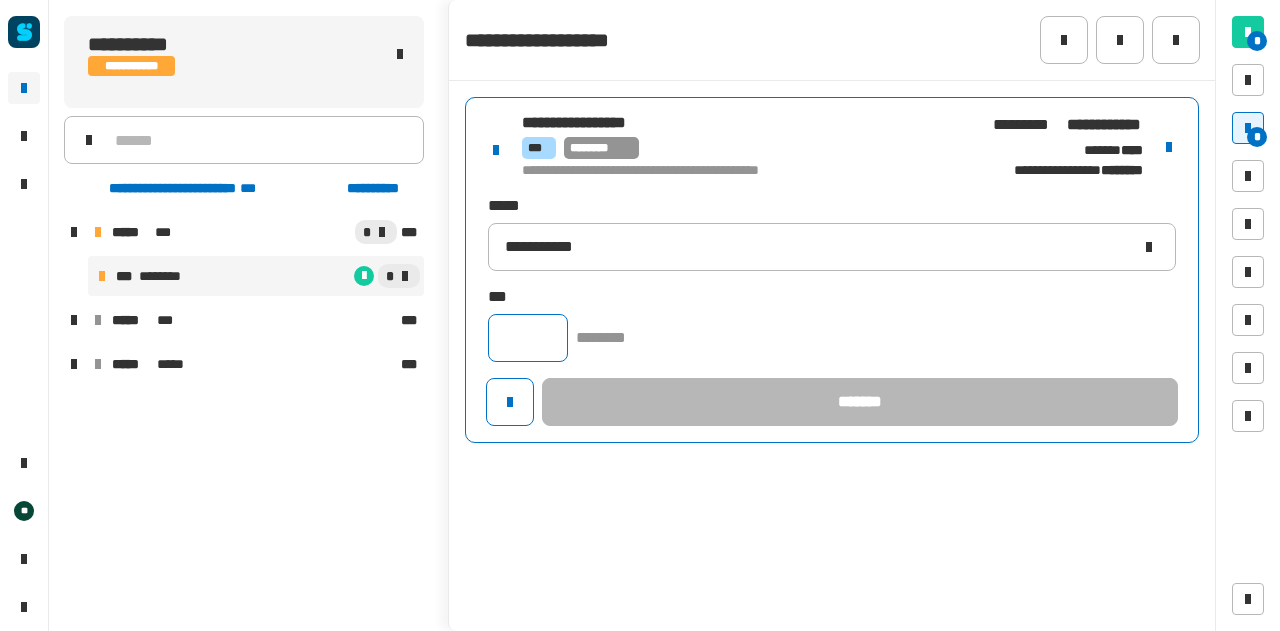 click 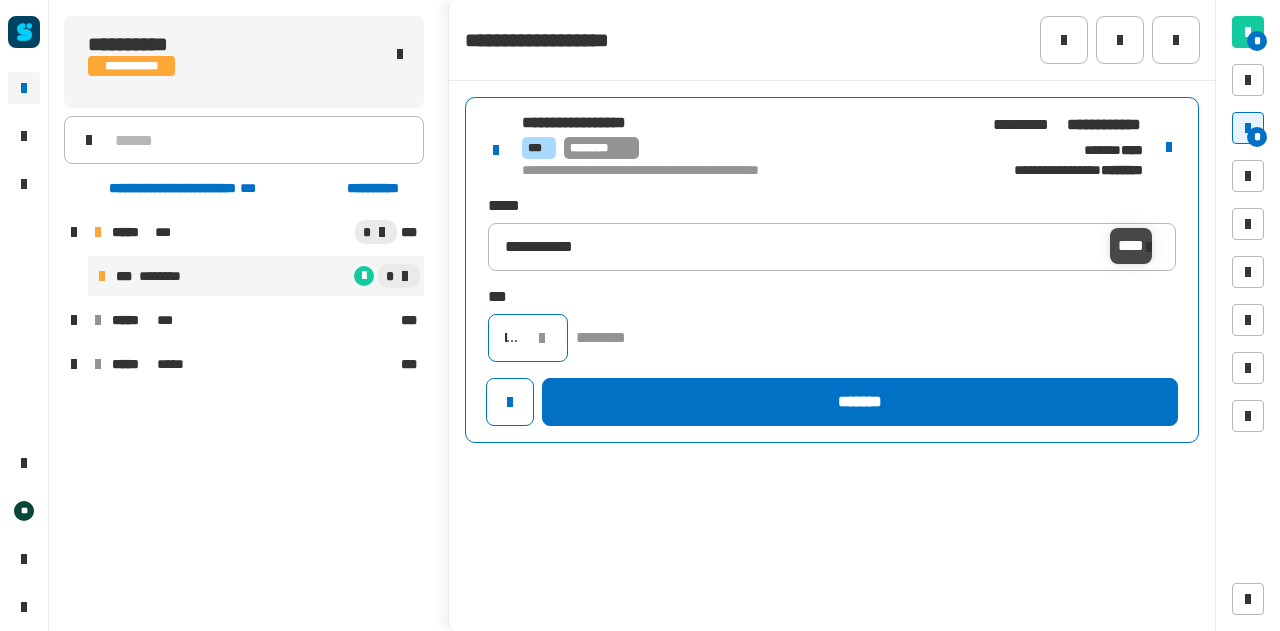 scroll, scrollTop: 0, scrollLeft: 21, axis: horizontal 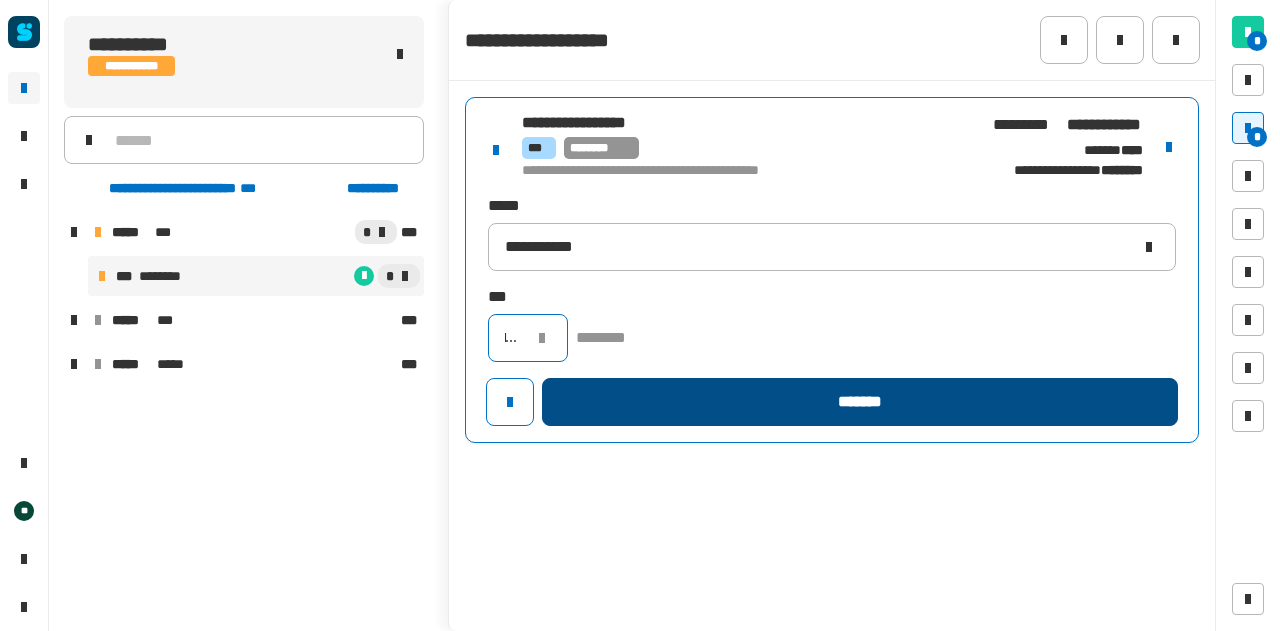 type on "*****" 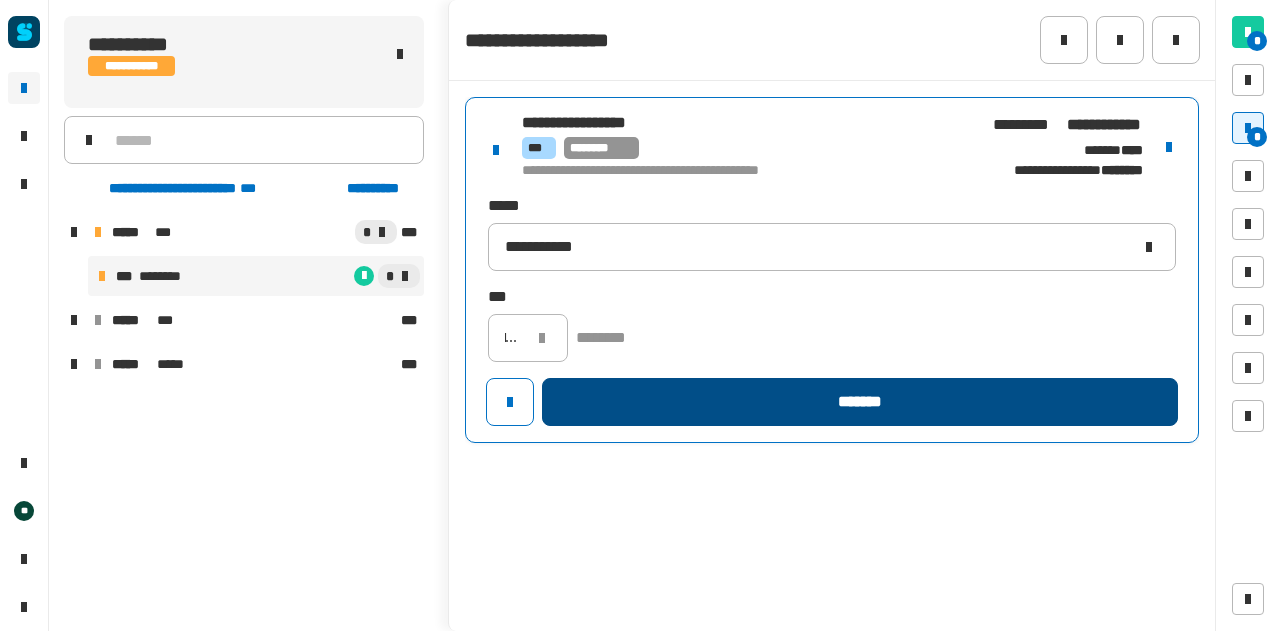scroll, scrollTop: 0, scrollLeft: 0, axis: both 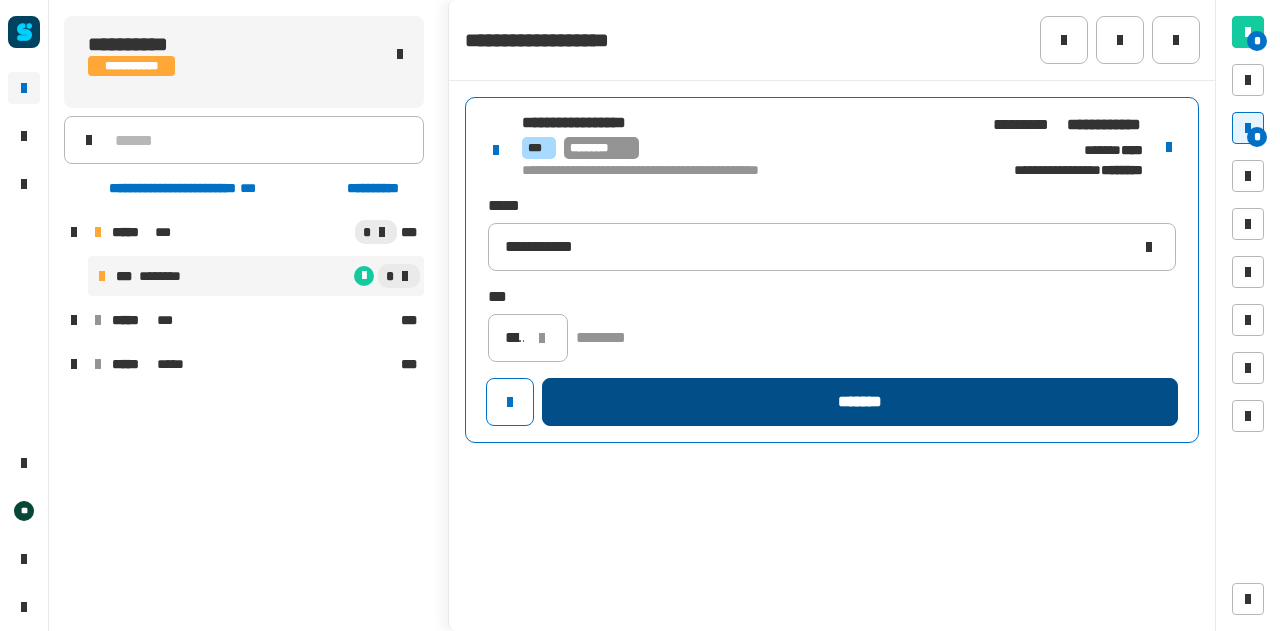 click on "*******" 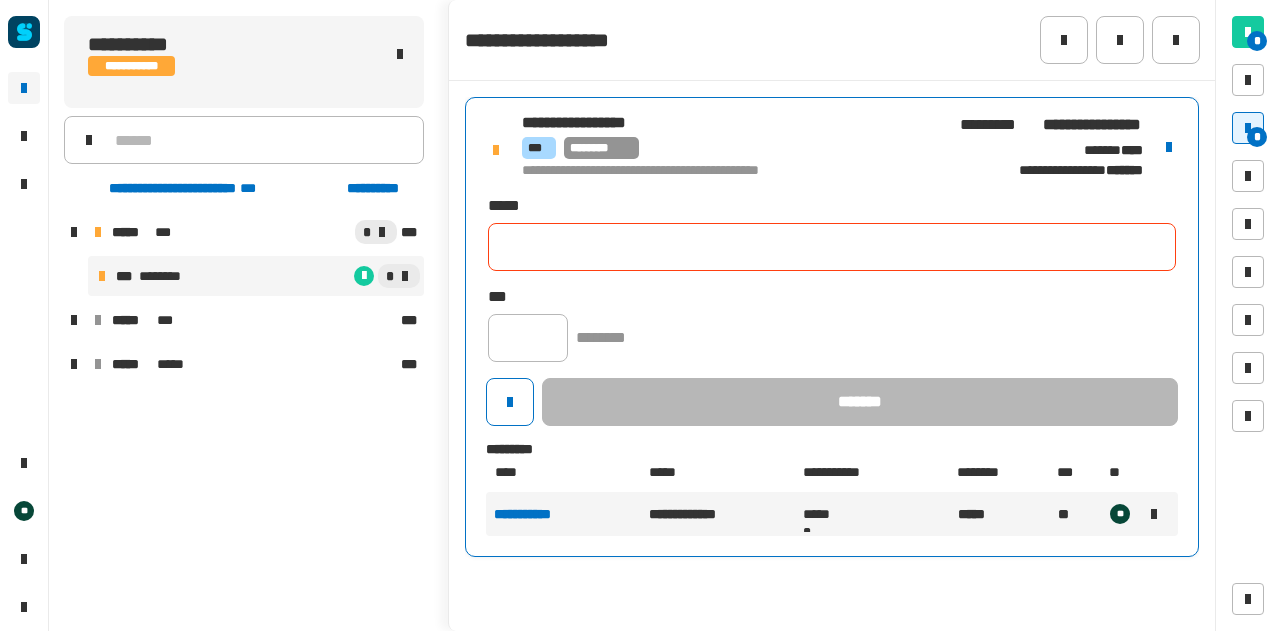 click 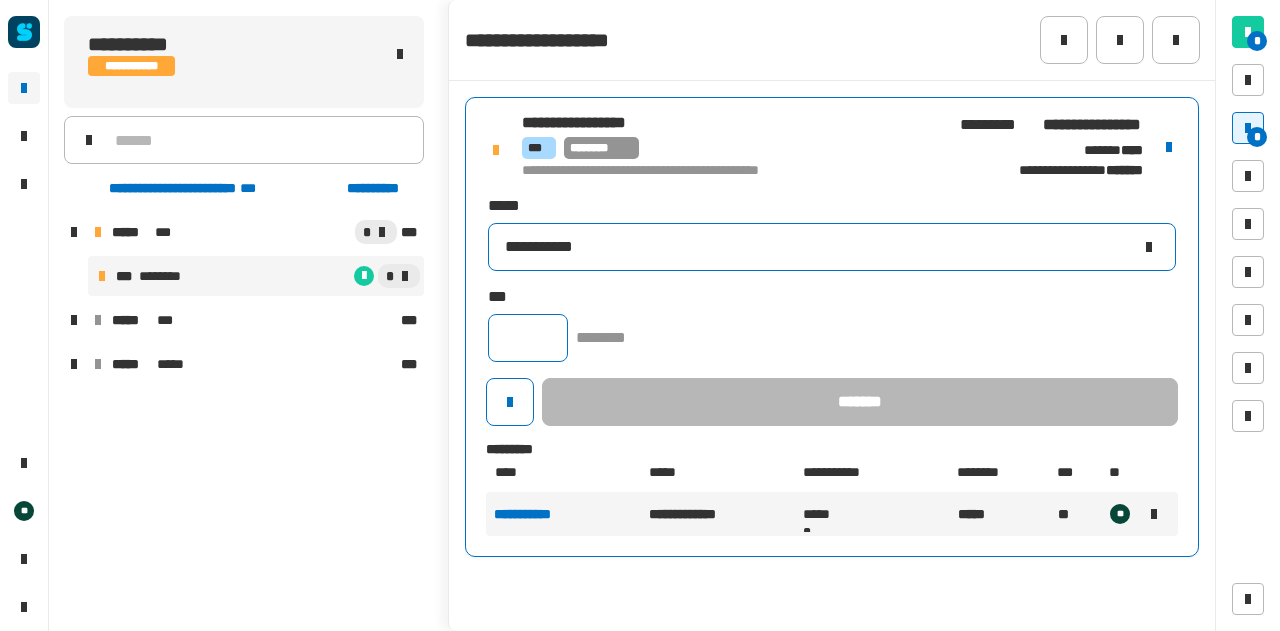 type on "**********" 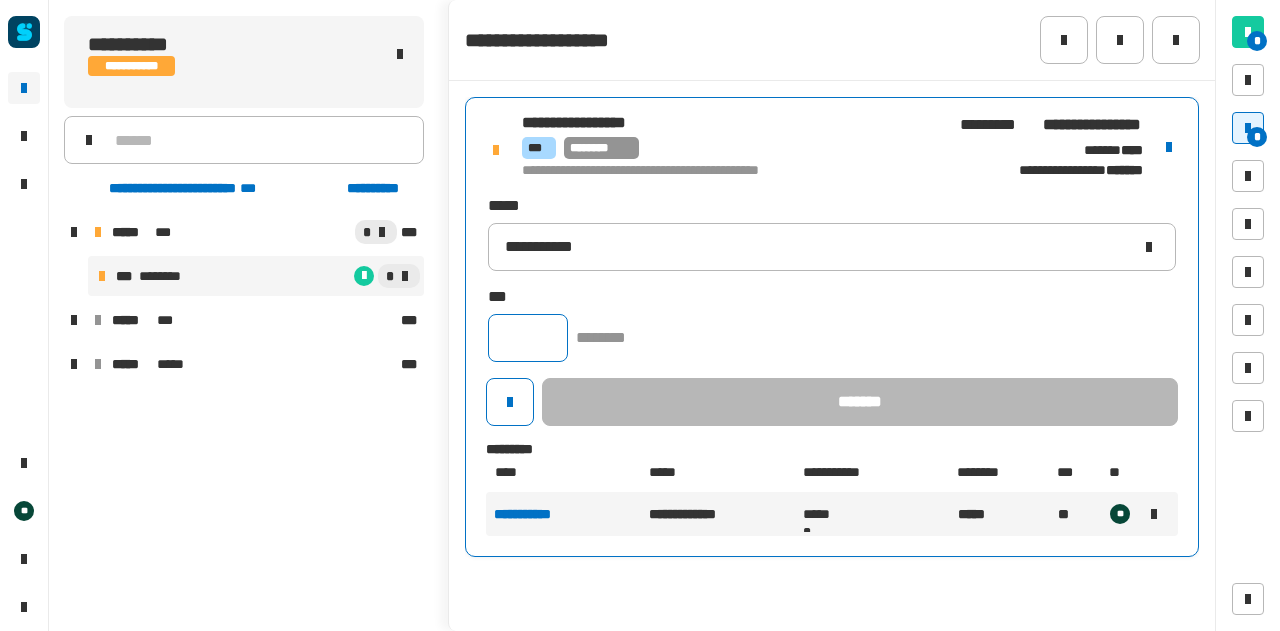 click 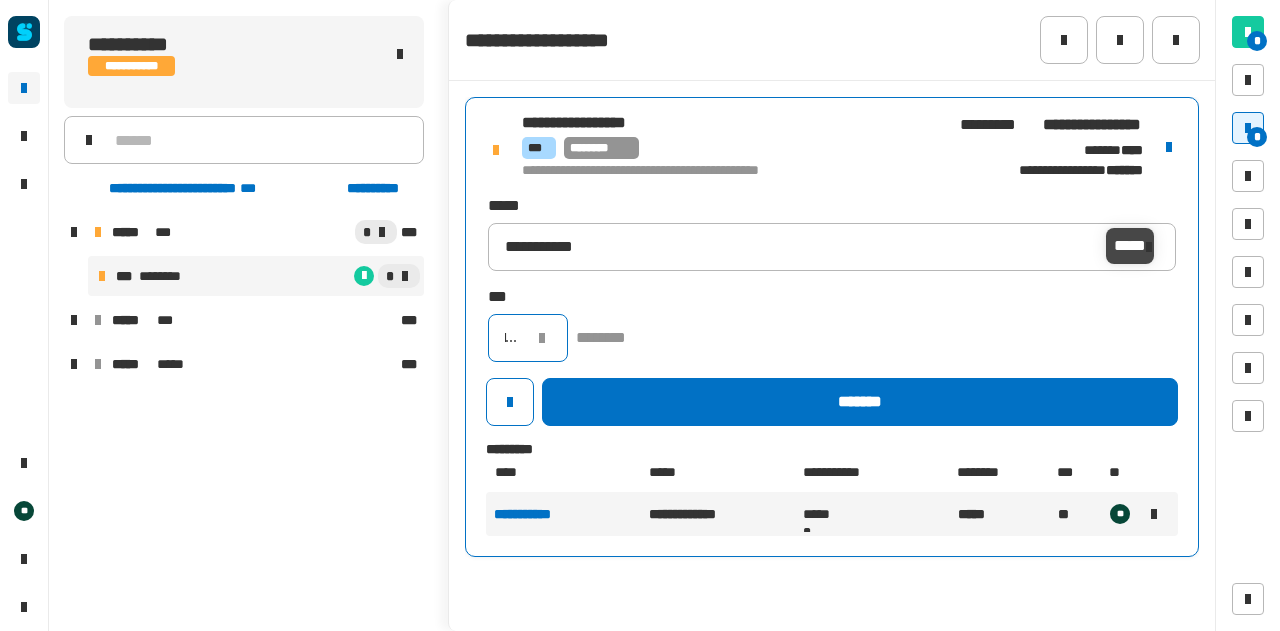 scroll, scrollTop: 0, scrollLeft: 22, axis: horizontal 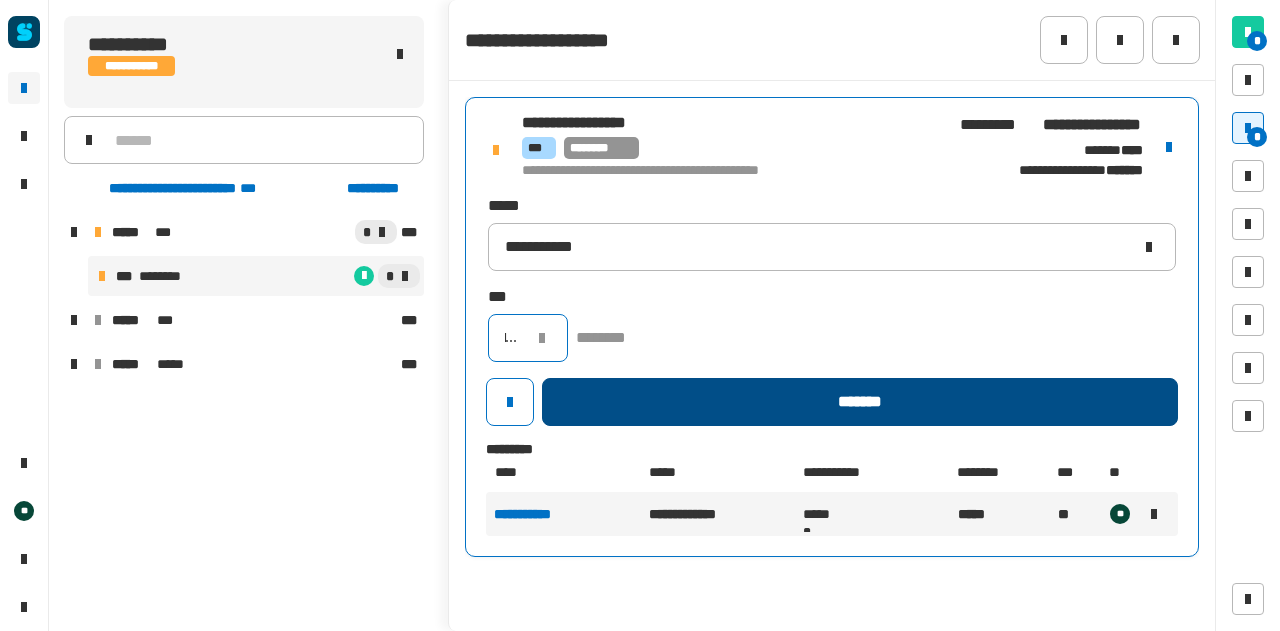 type on "*****" 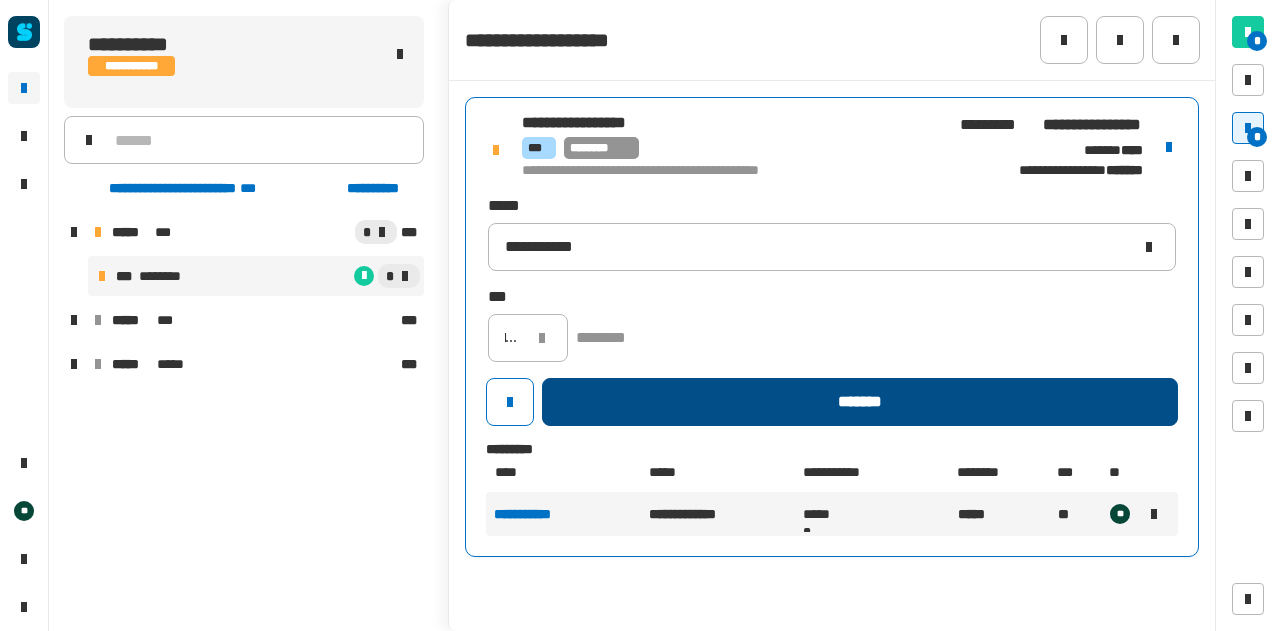 click on "*******" 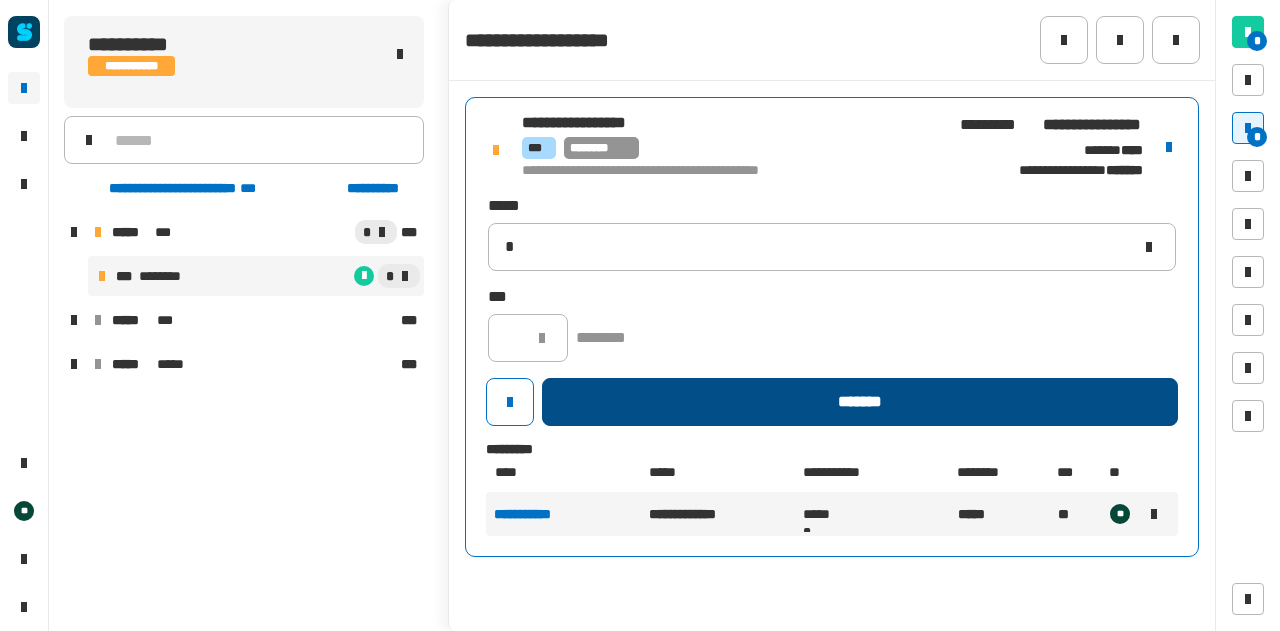 type 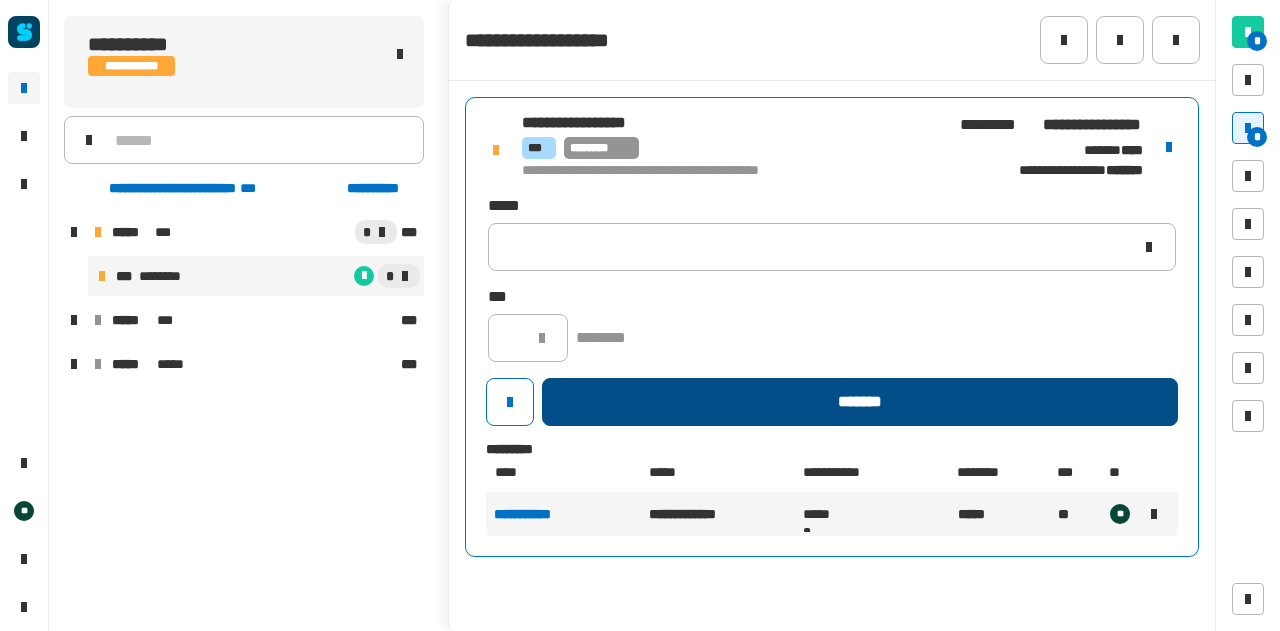 scroll, scrollTop: 0, scrollLeft: 0, axis: both 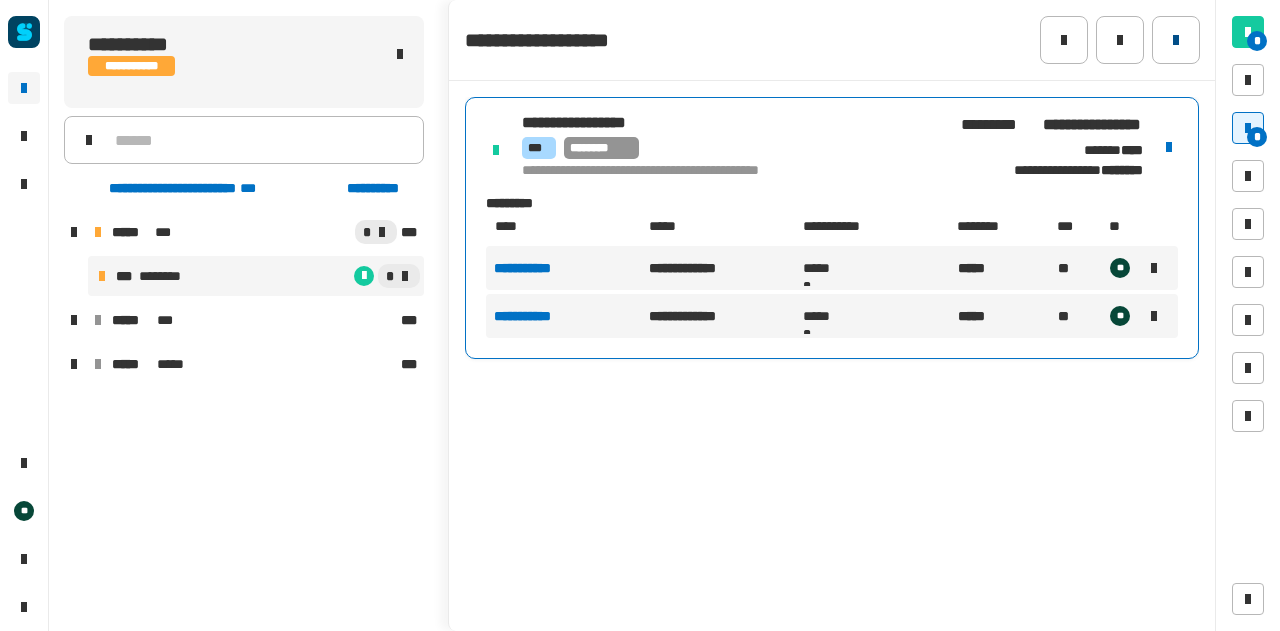 click 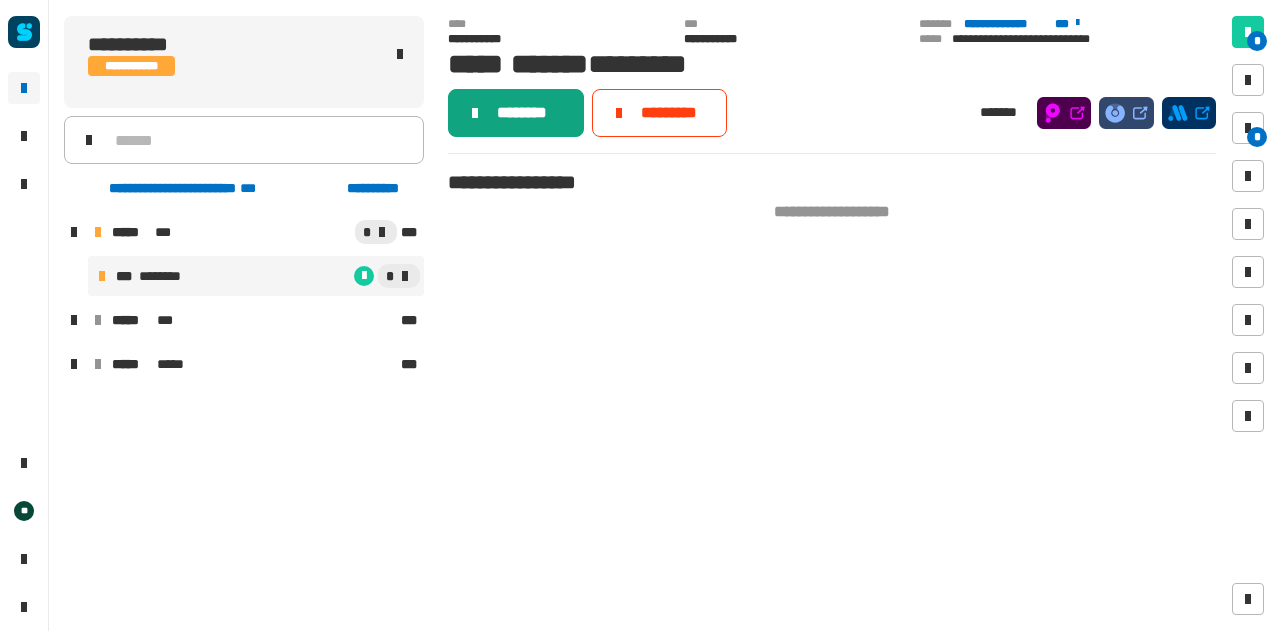 click on "********" 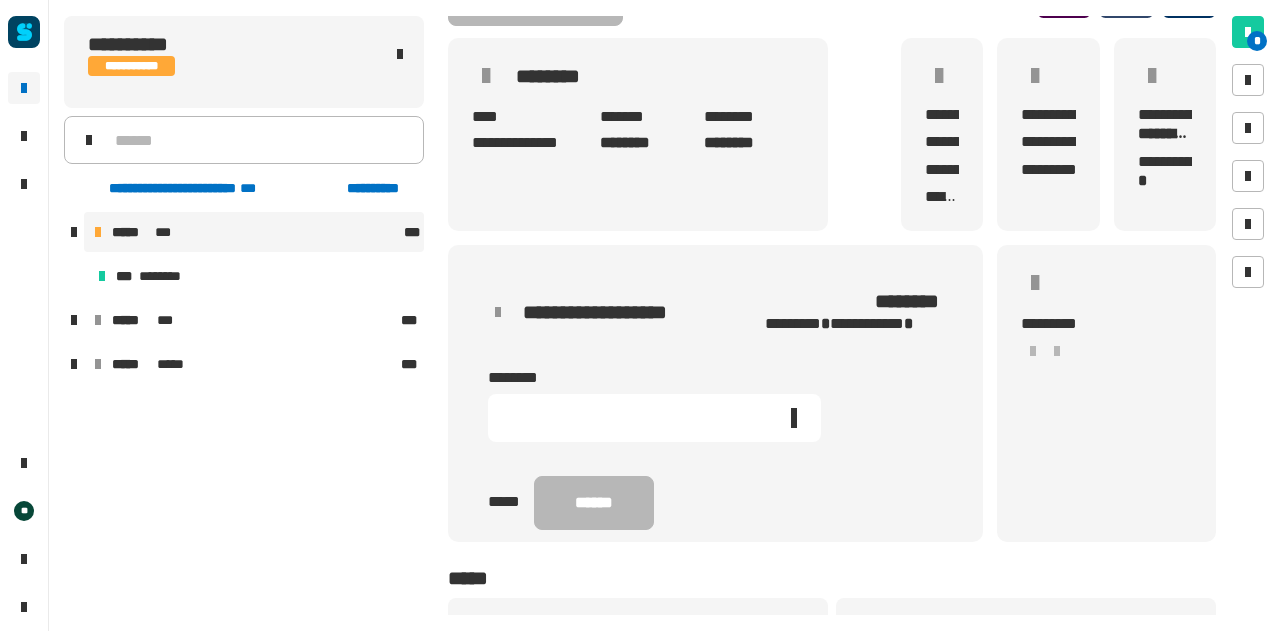 scroll, scrollTop: 116, scrollLeft: 0, axis: vertical 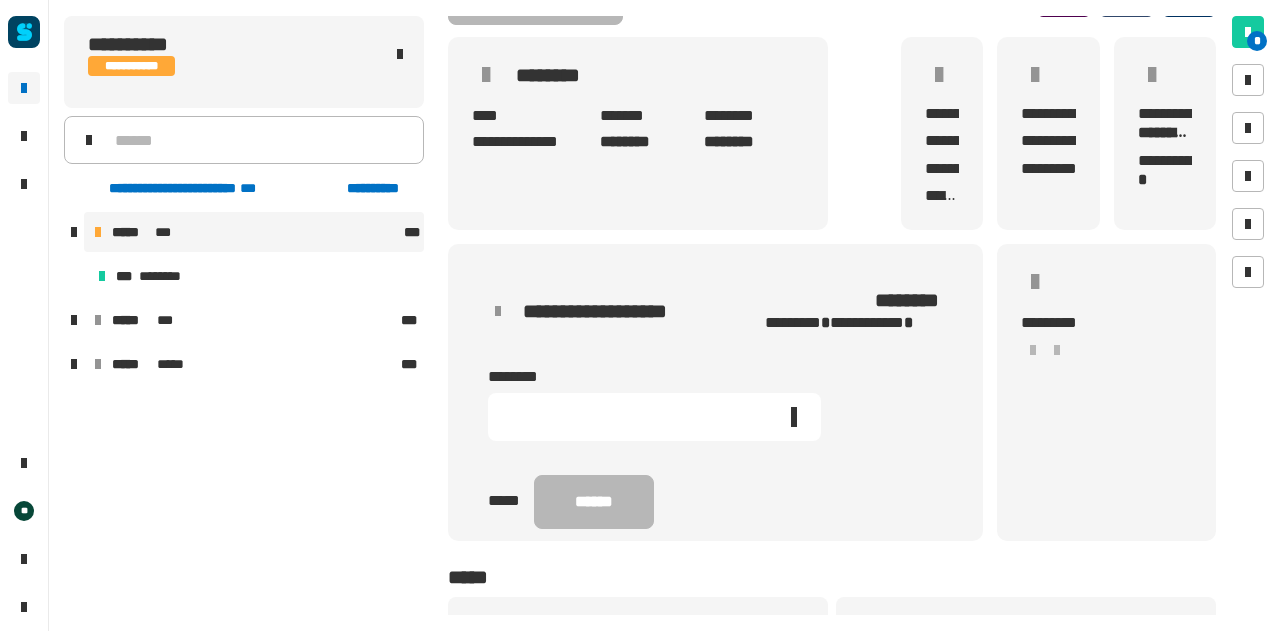 click 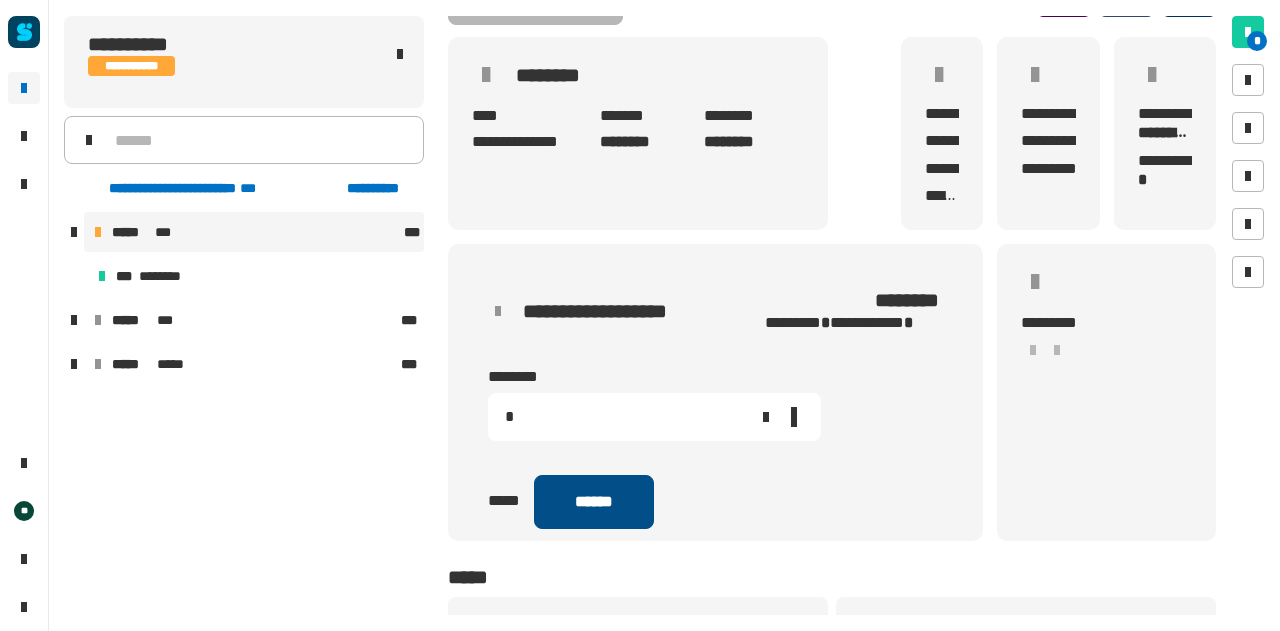 type on "*" 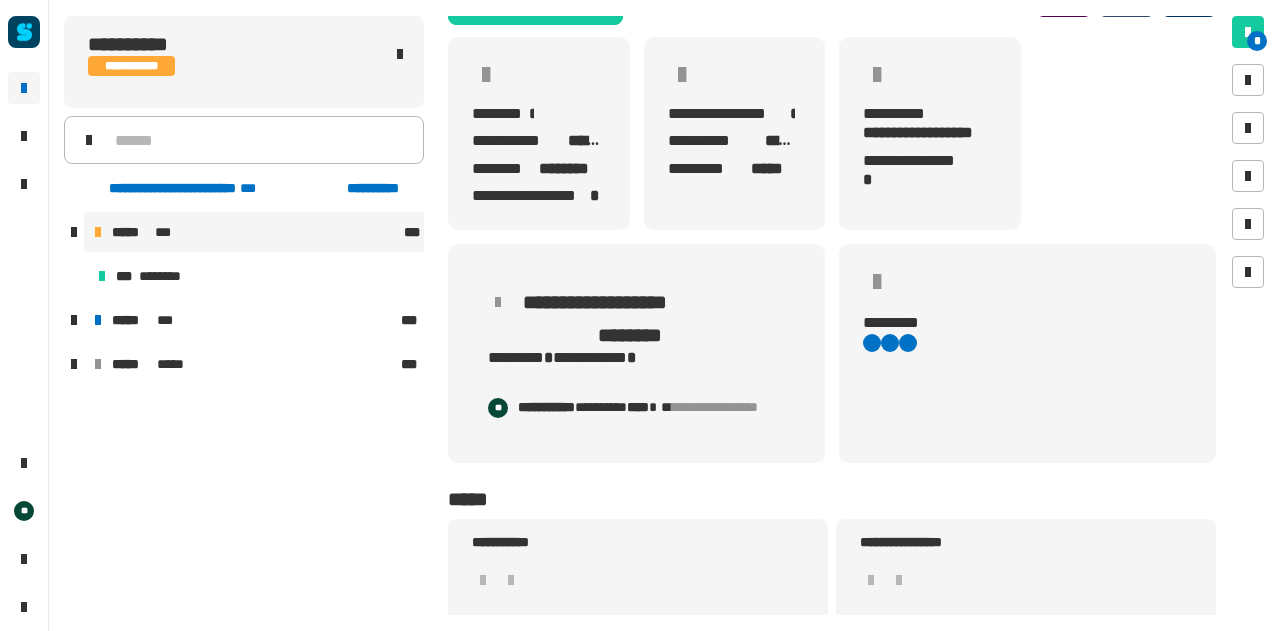 scroll, scrollTop: 0, scrollLeft: 0, axis: both 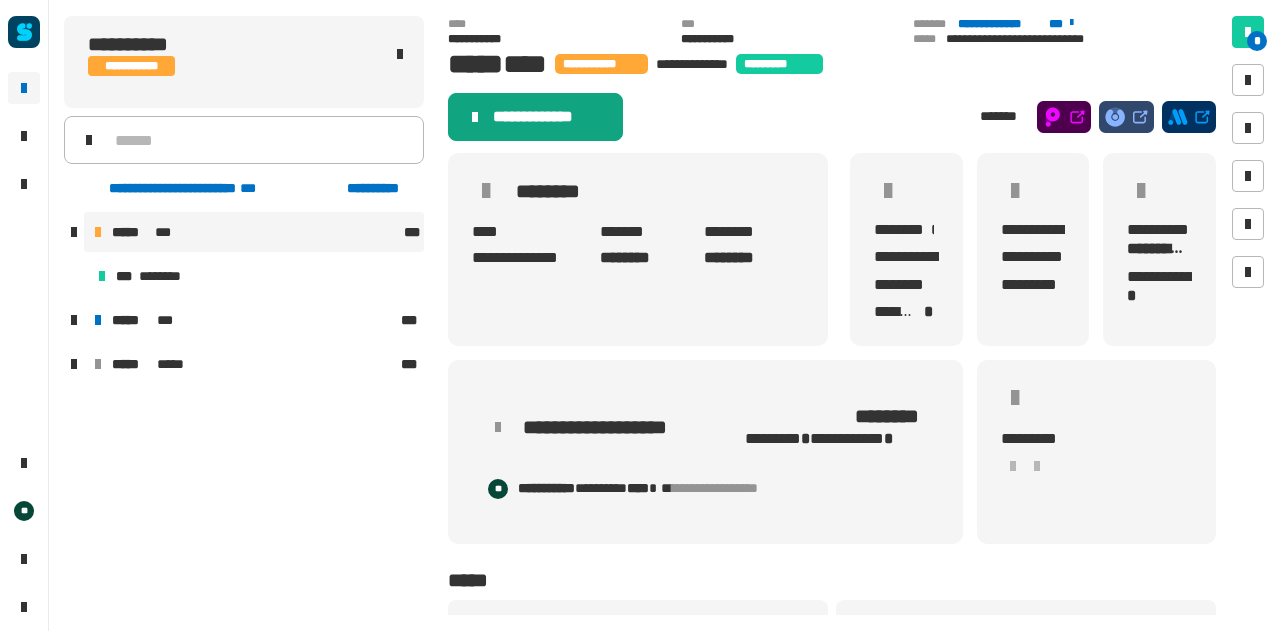 click on "**********" 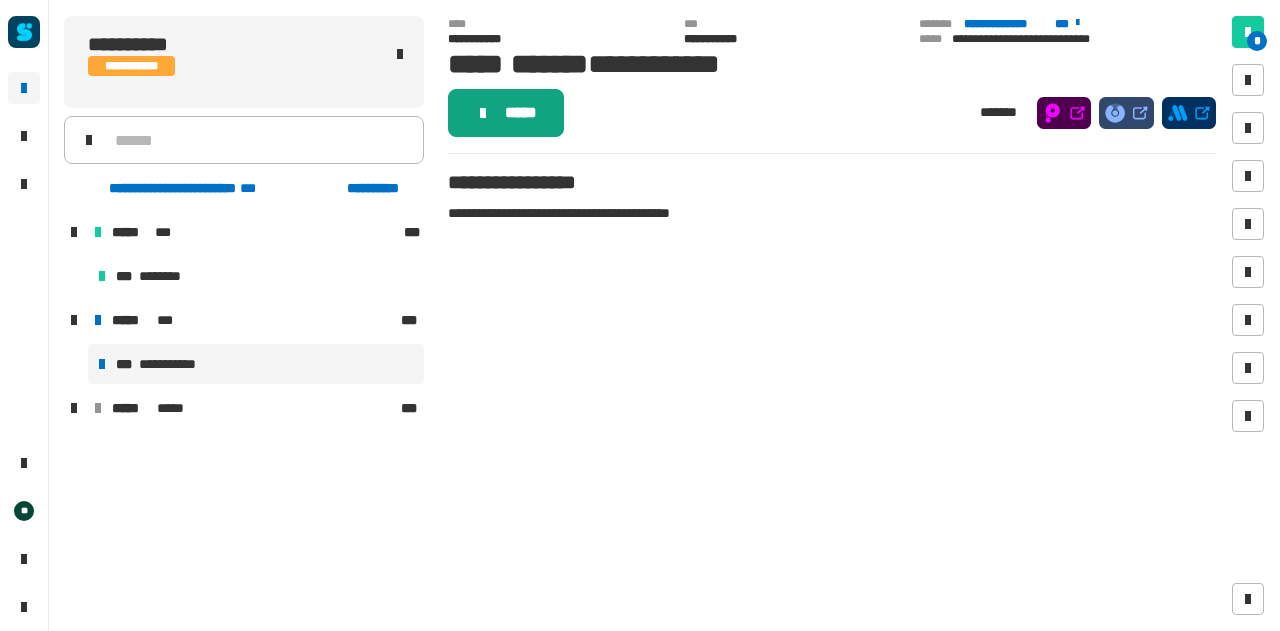 click on "*****" 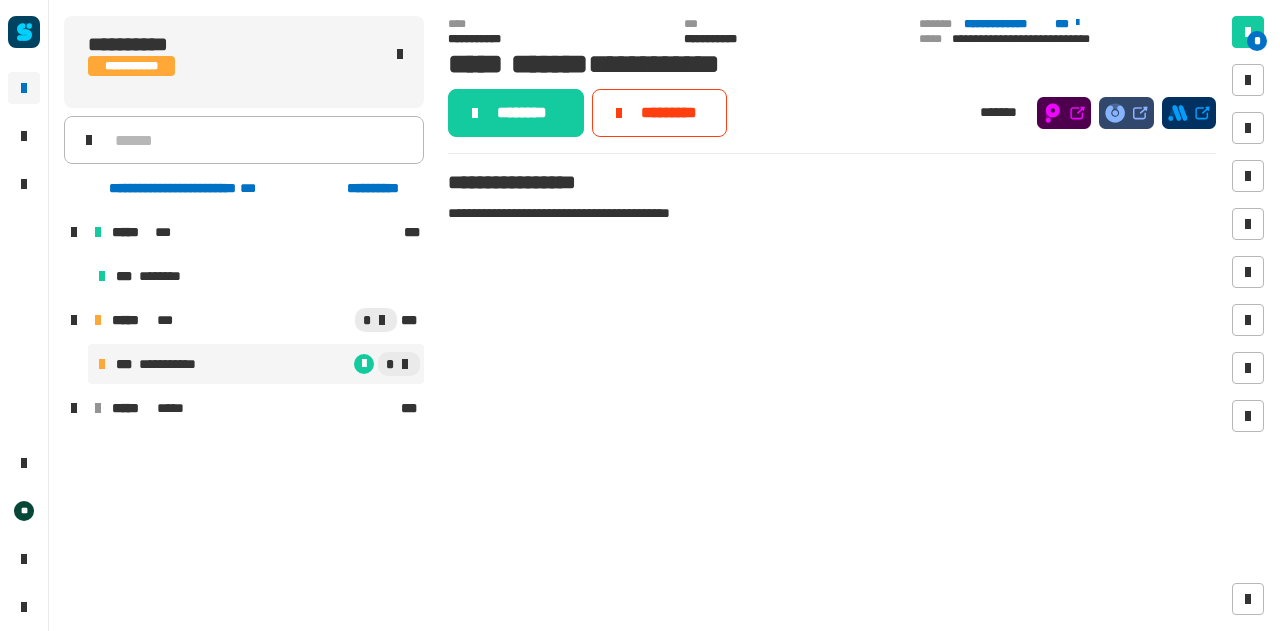 click on "********" 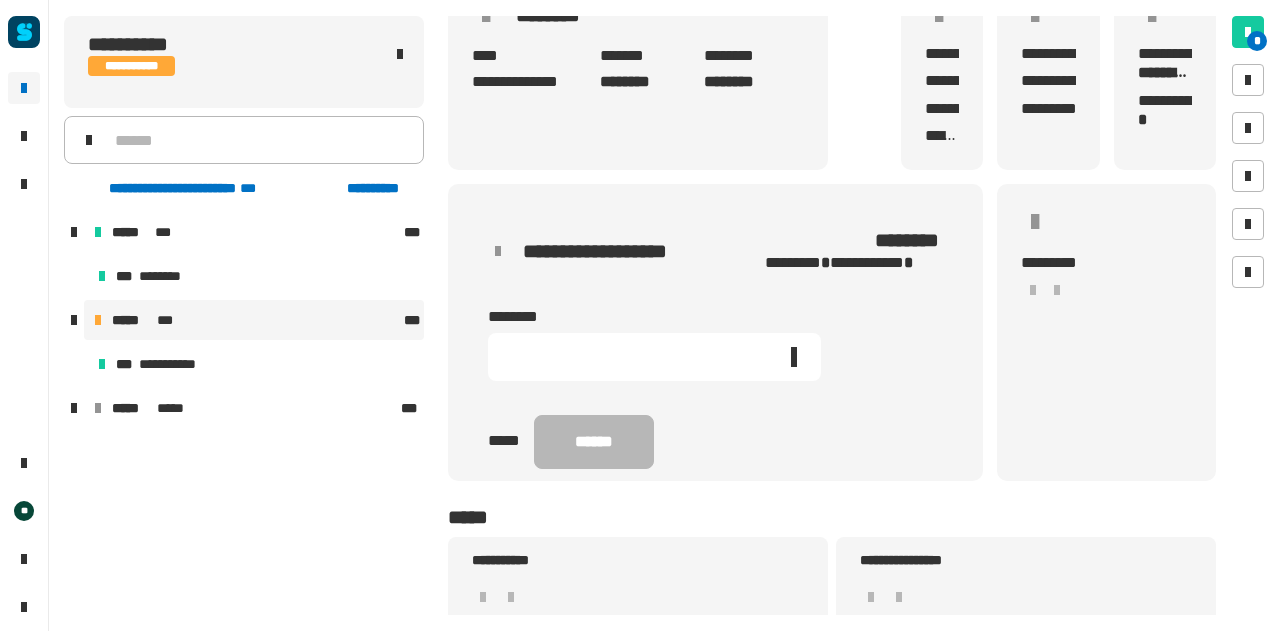 scroll, scrollTop: 176, scrollLeft: 0, axis: vertical 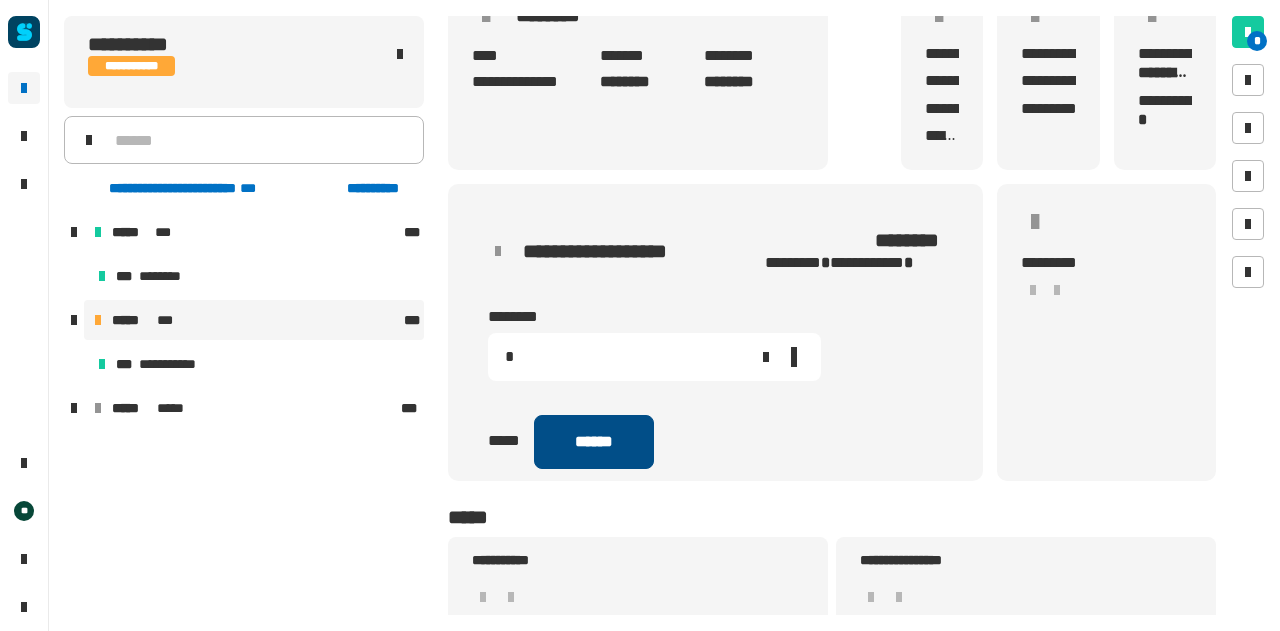 type on "*" 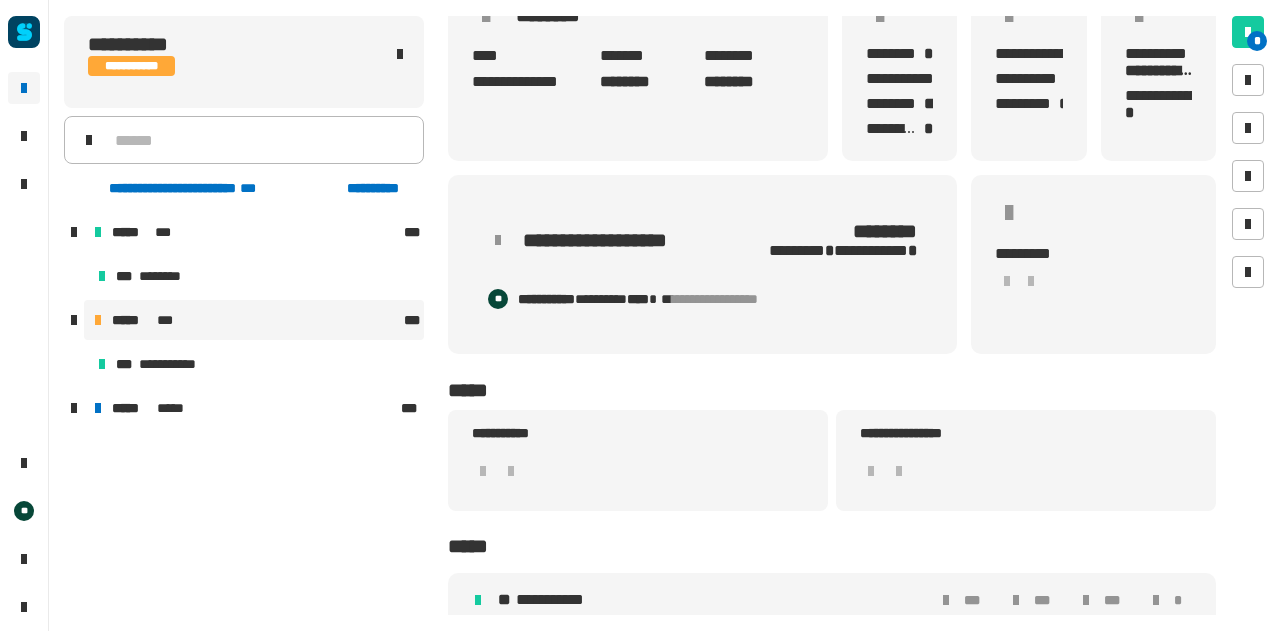scroll, scrollTop: 0, scrollLeft: 0, axis: both 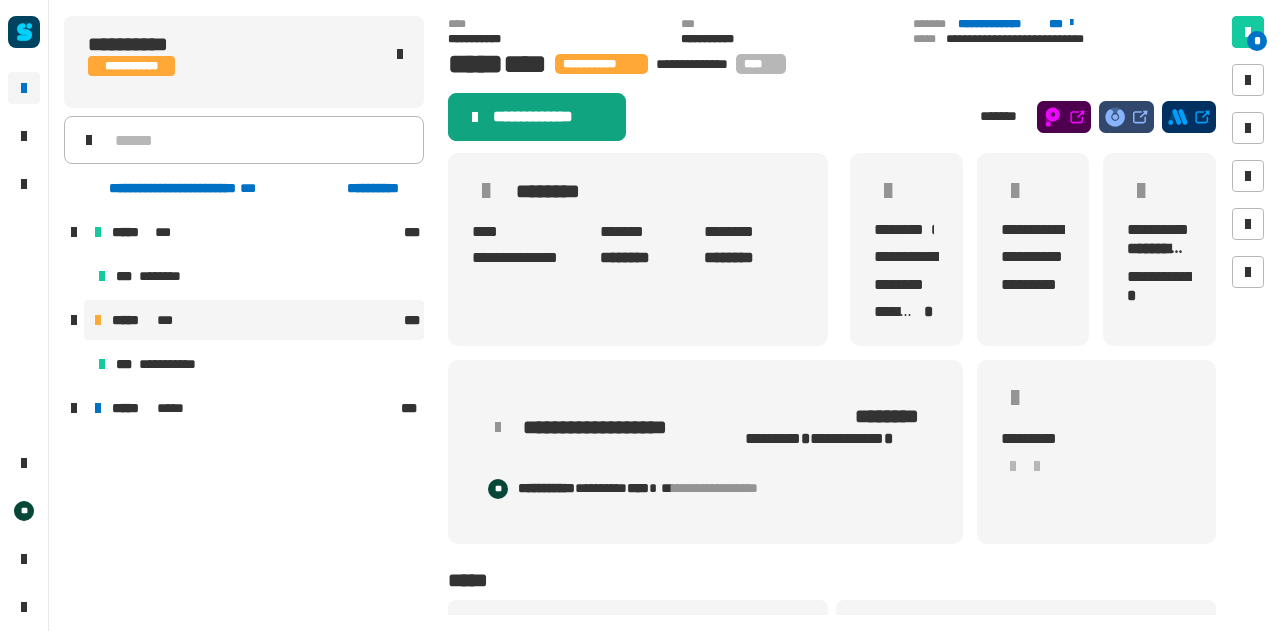 click on "**********" 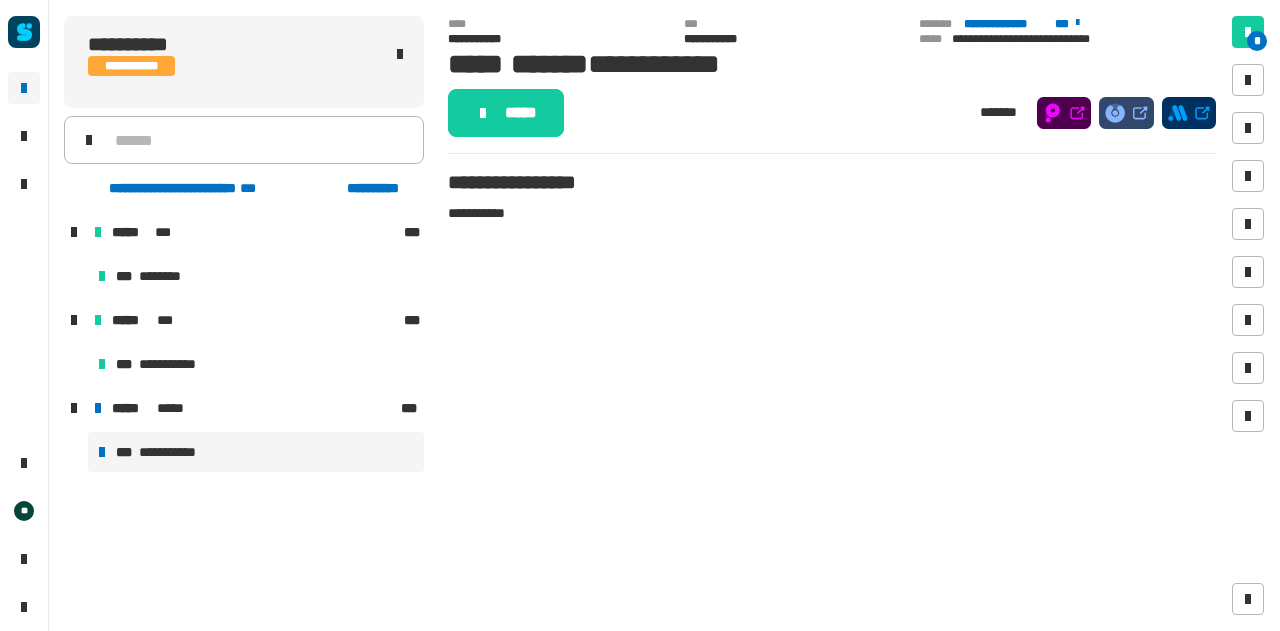 click on "*****" 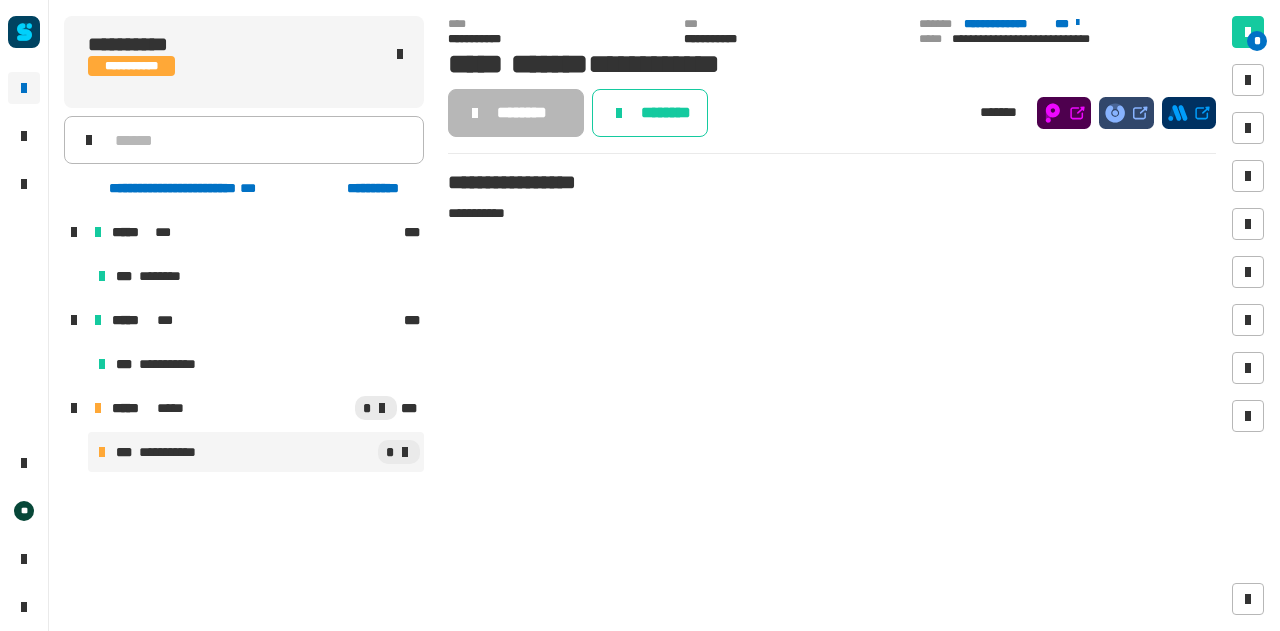 click on "********" 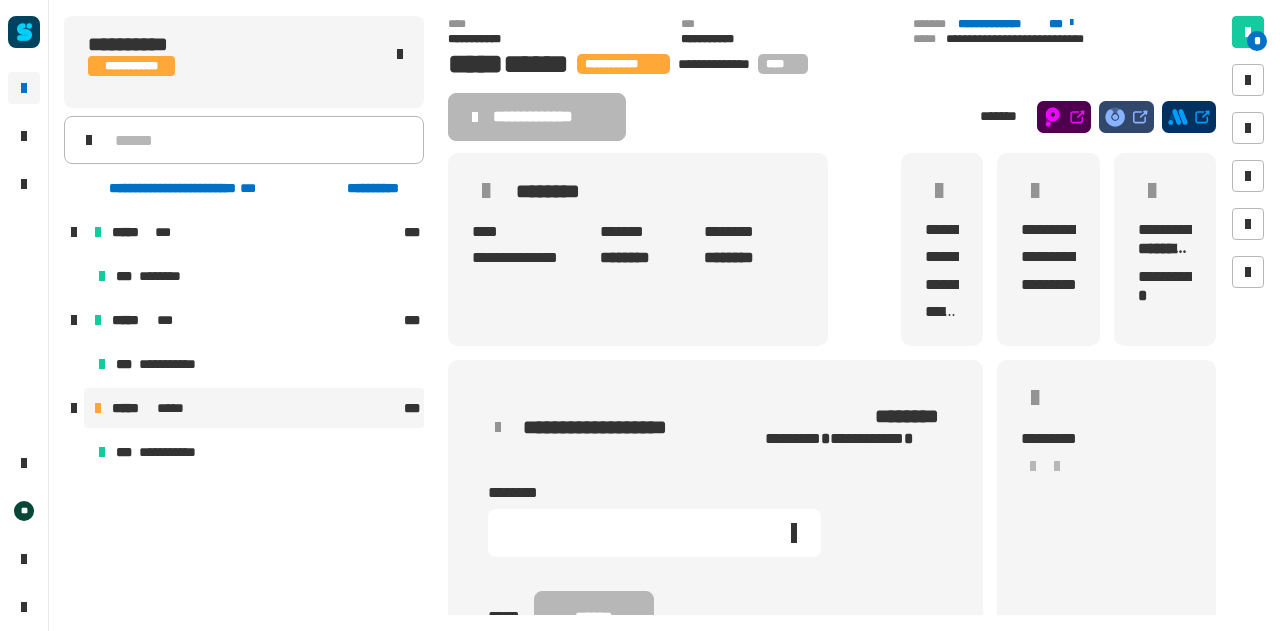 click 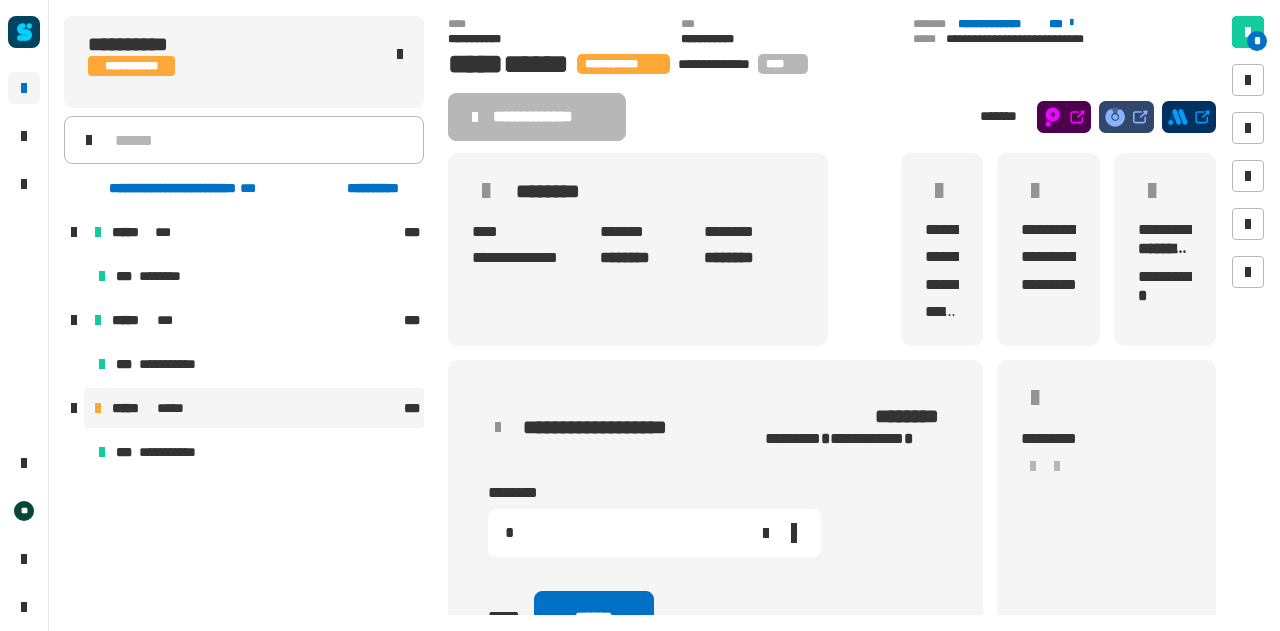 scroll, scrollTop: 102, scrollLeft: 0, axis: vertical 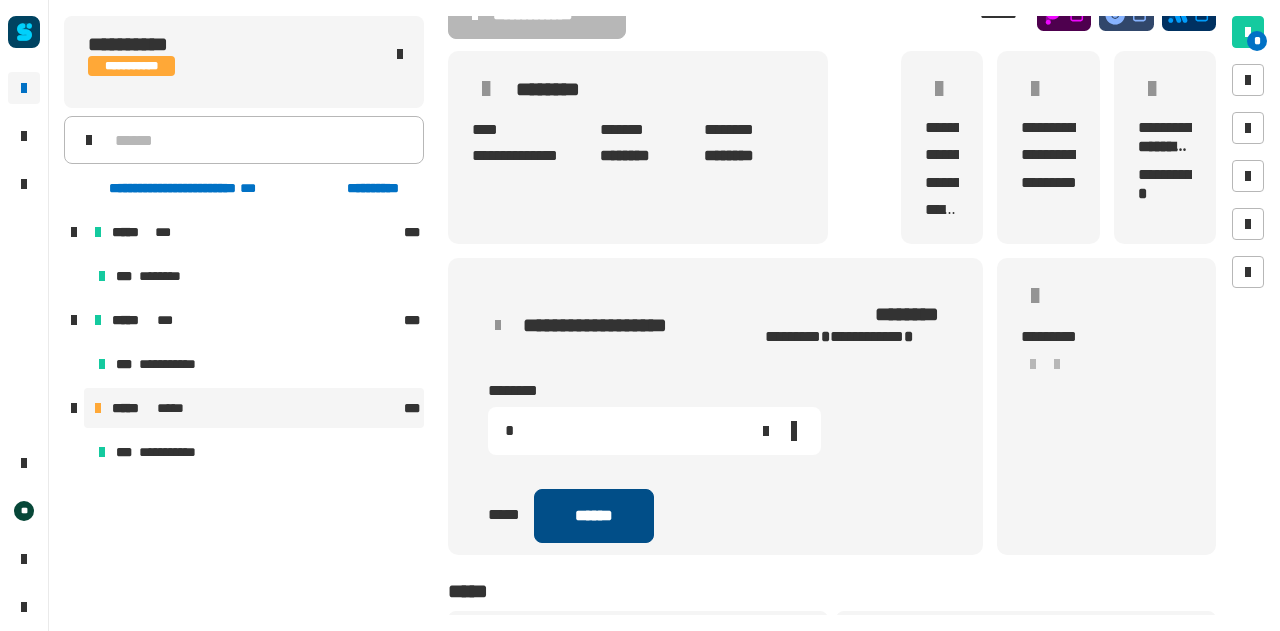 type on "*" 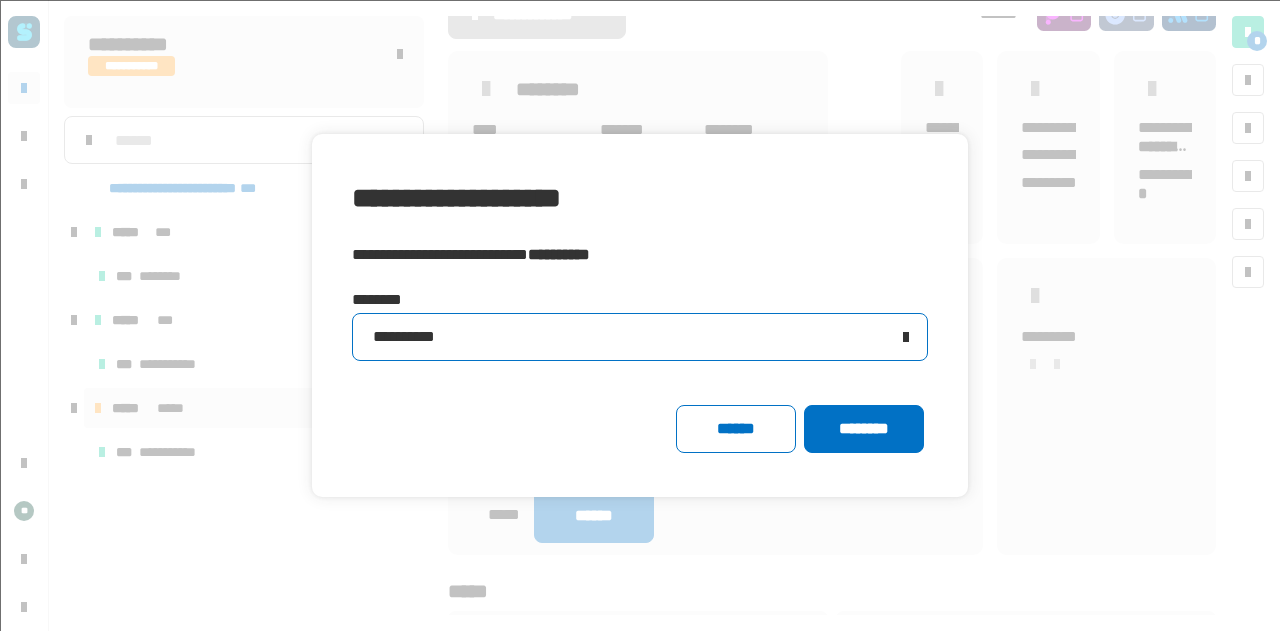 click on "**********" 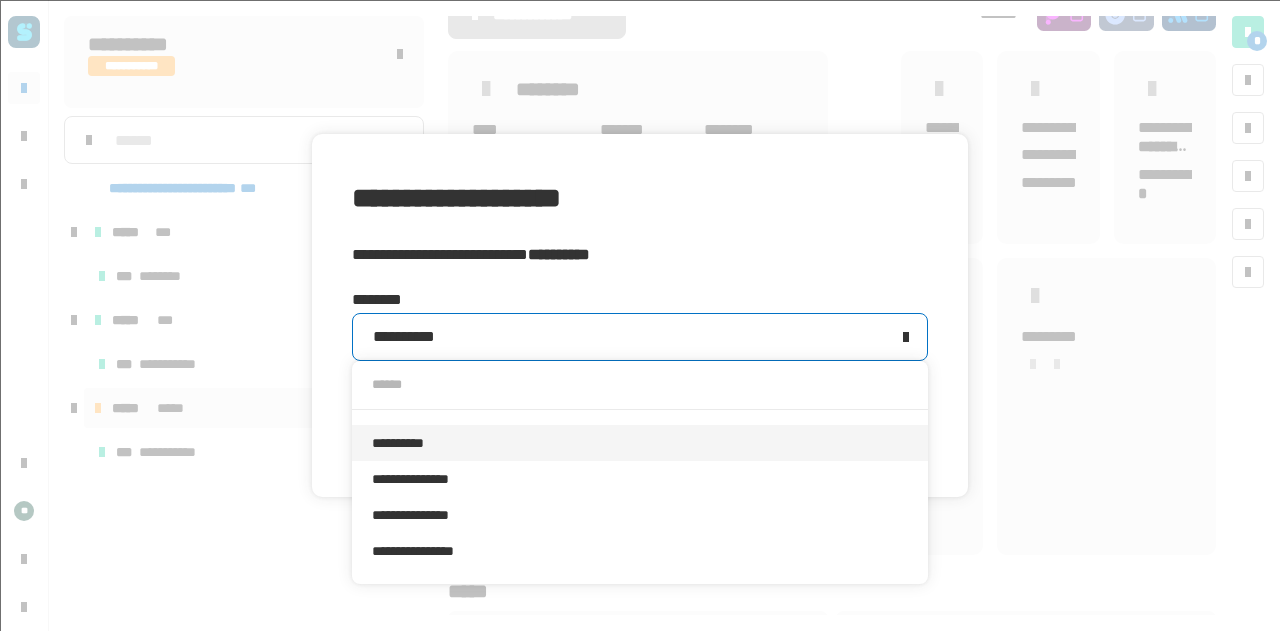 click on "**********" at bounding box center (640, 443) 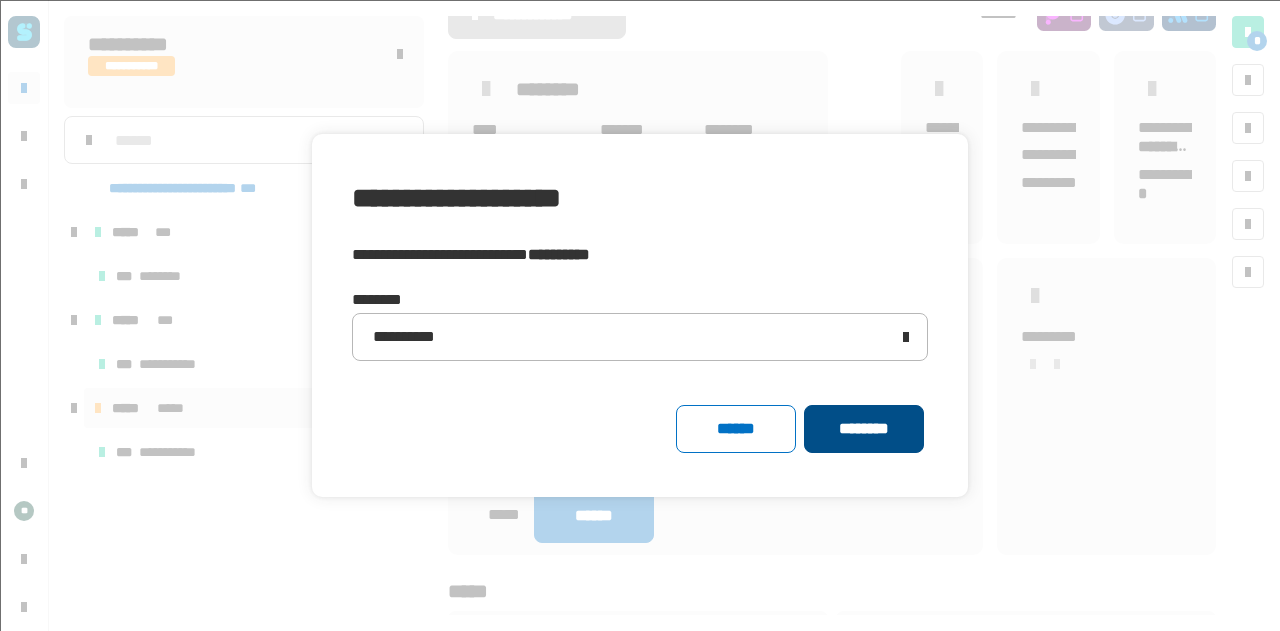 click on "********" 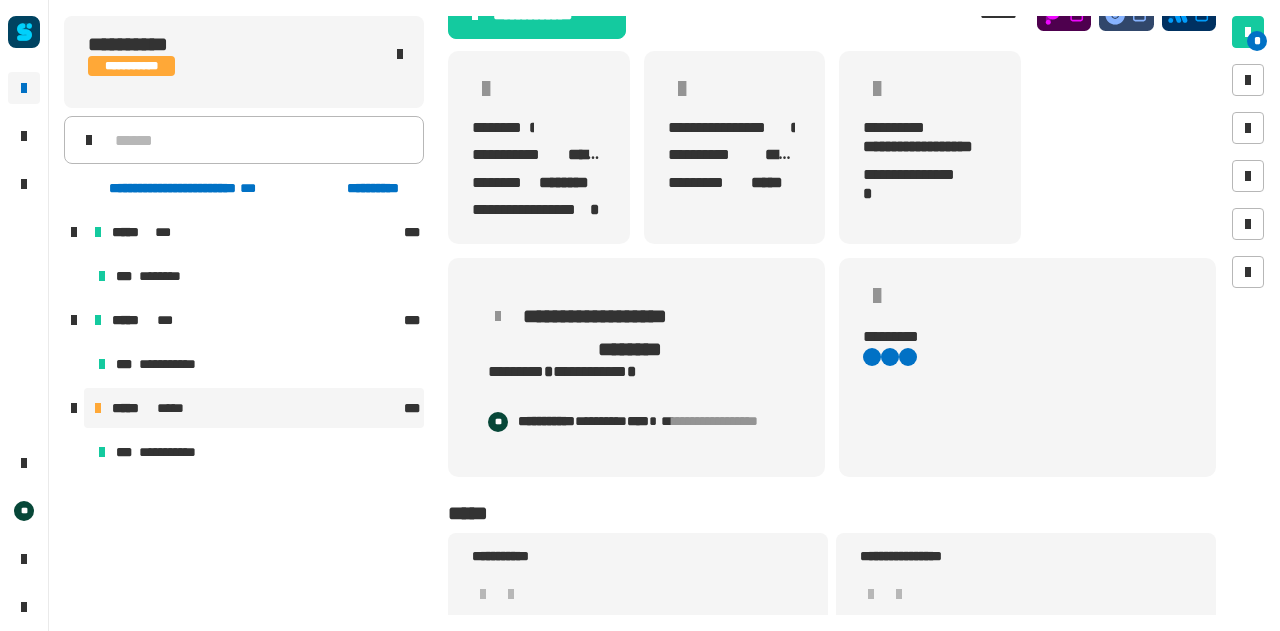 scroll, scrollTop: 0, scrollLeft: 0, axis: both 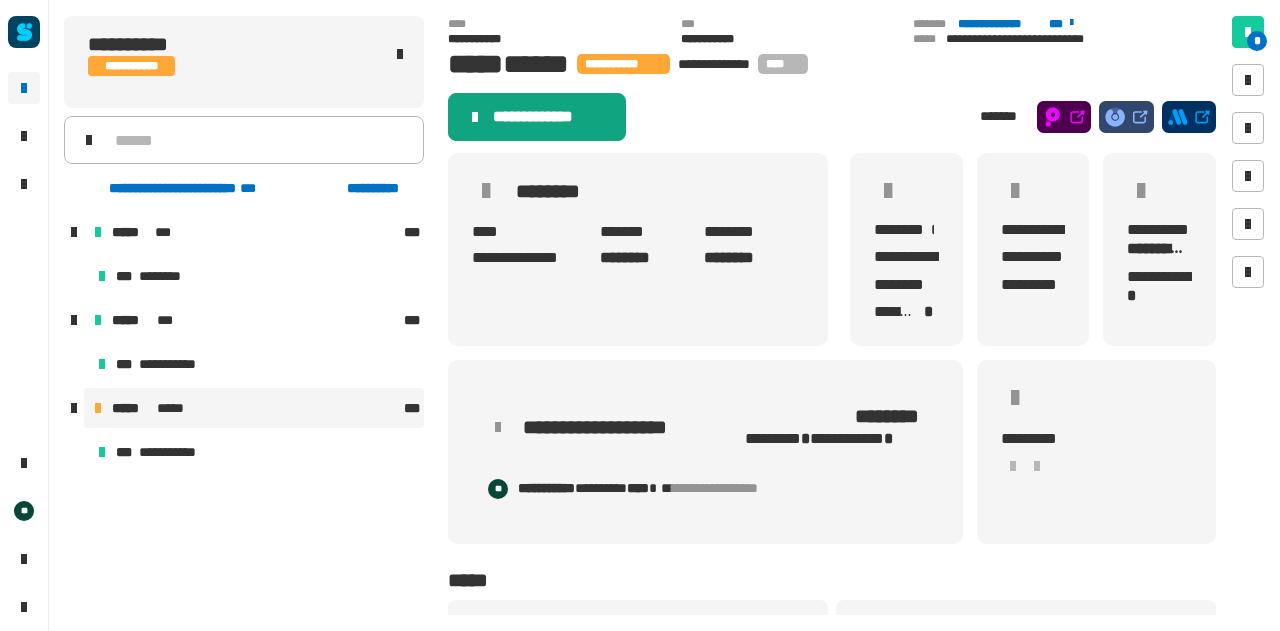 click on "**********" 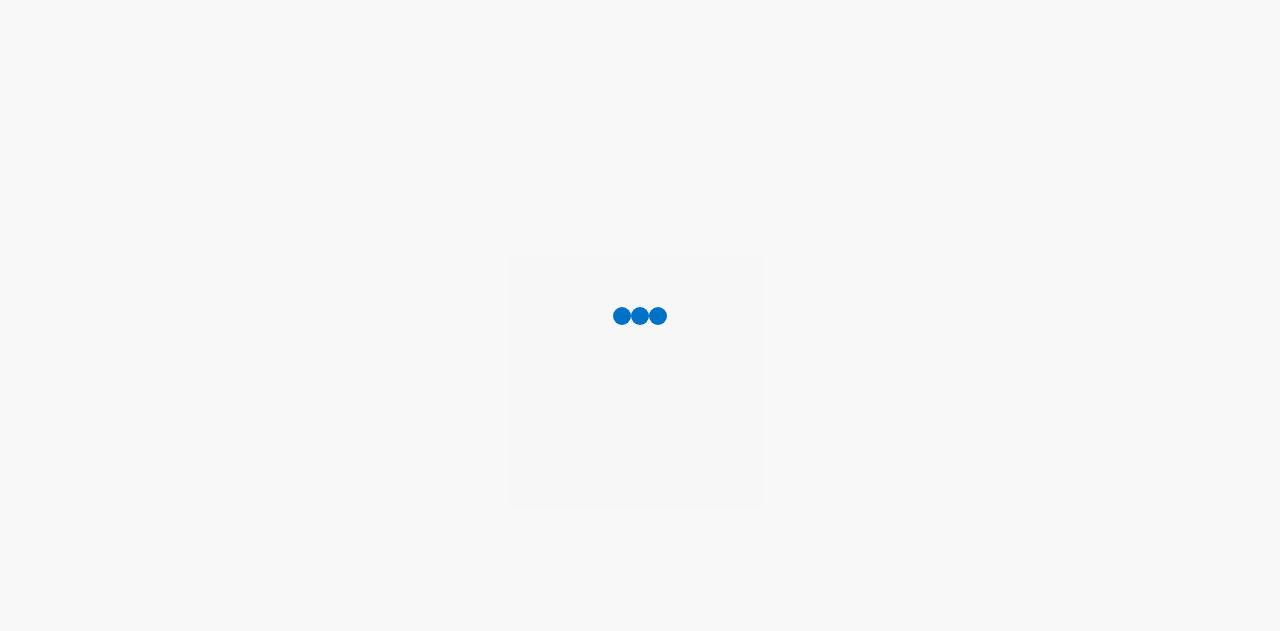 scroll, scrollTop: 0, scrollLeft: 0, axis: both 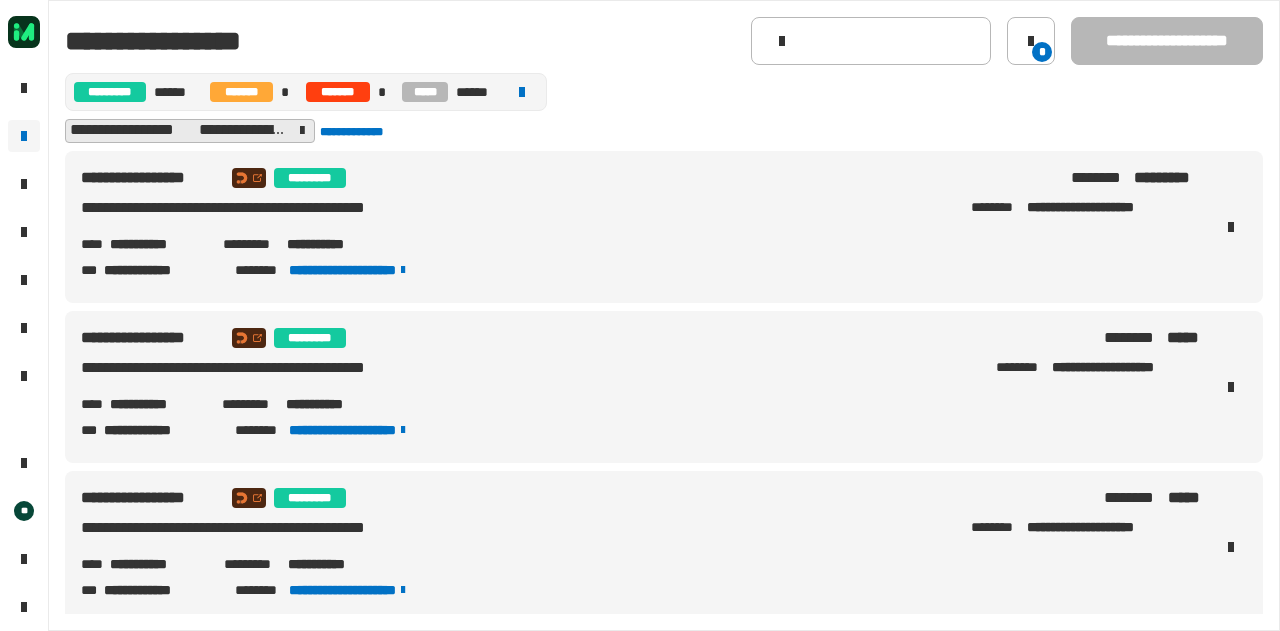click on "**********" at bounding box center (158, 244) 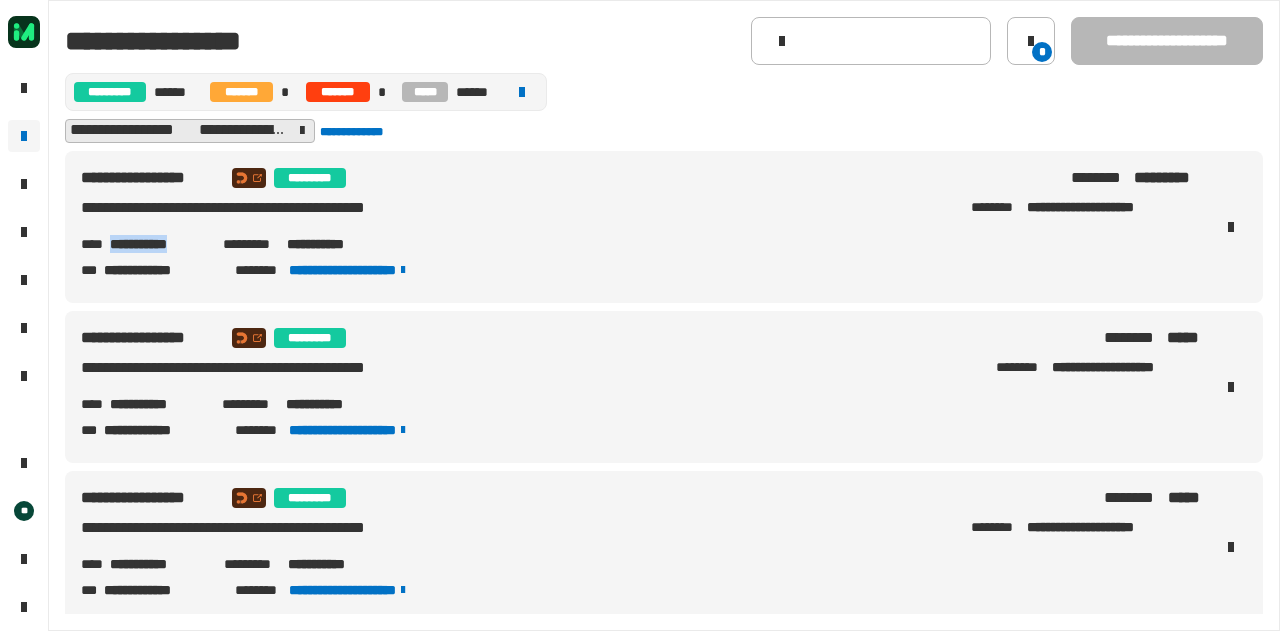 click on "**********" at bounding box center (158, 244) 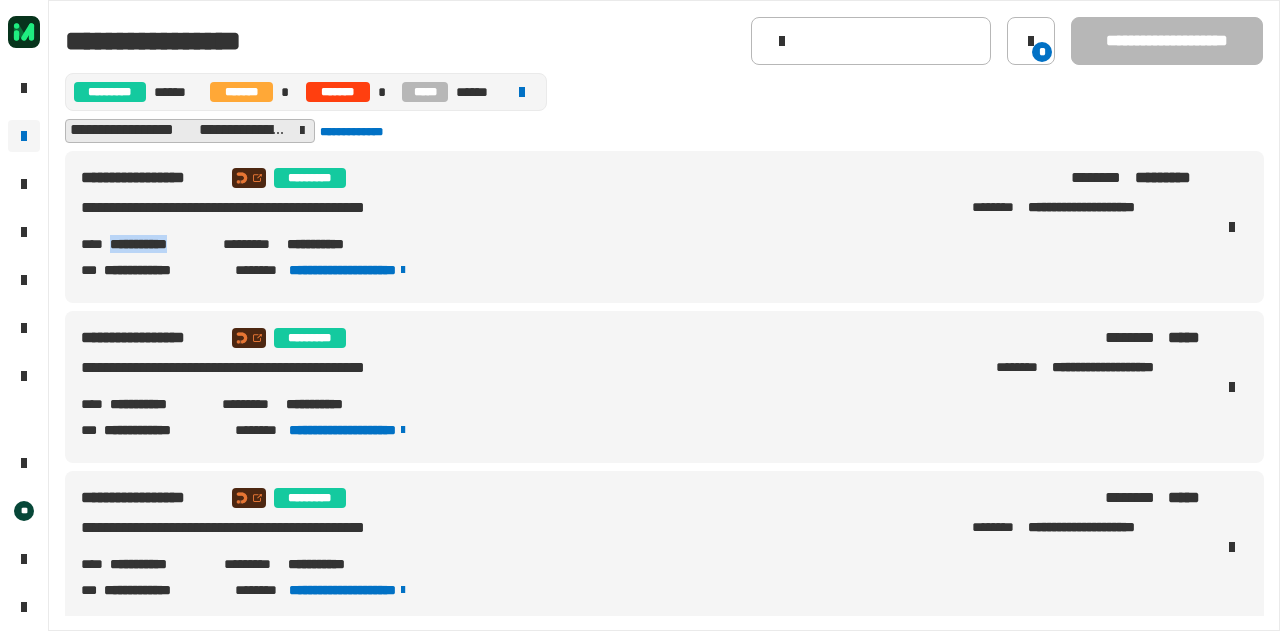scroll, scrollTop: 176, scrollLeft: 0, axis: vertical 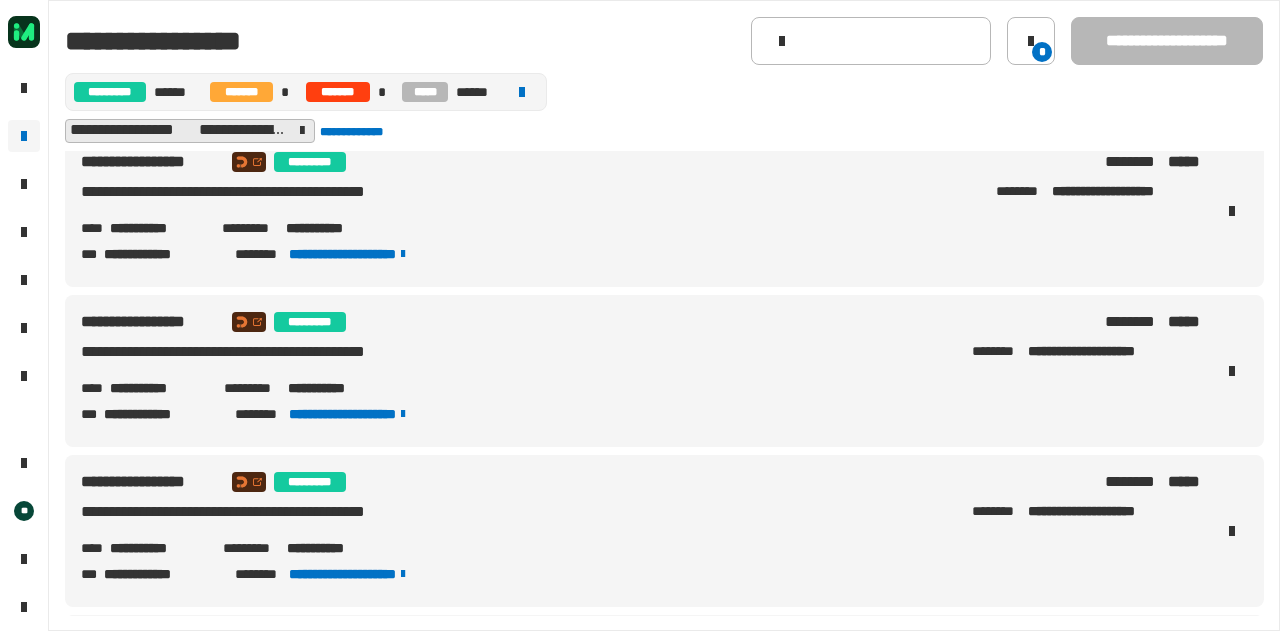 click on "**********" at bounding box center [158, 388] 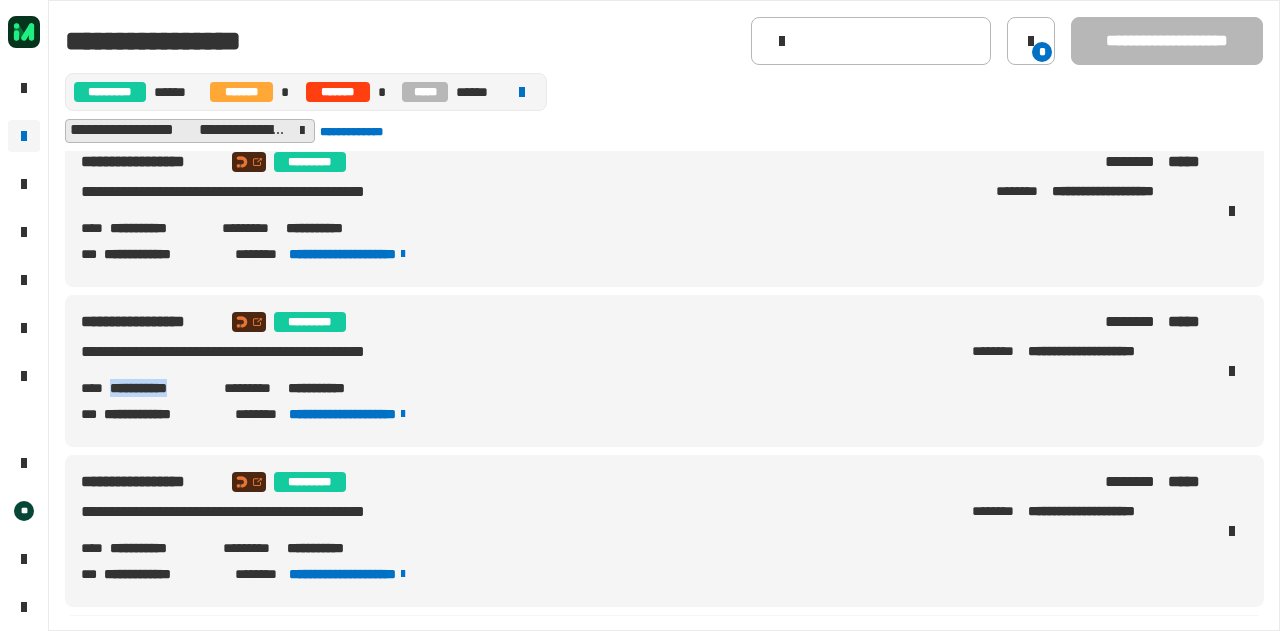 click on "**********" at bounding box center [158, 388] 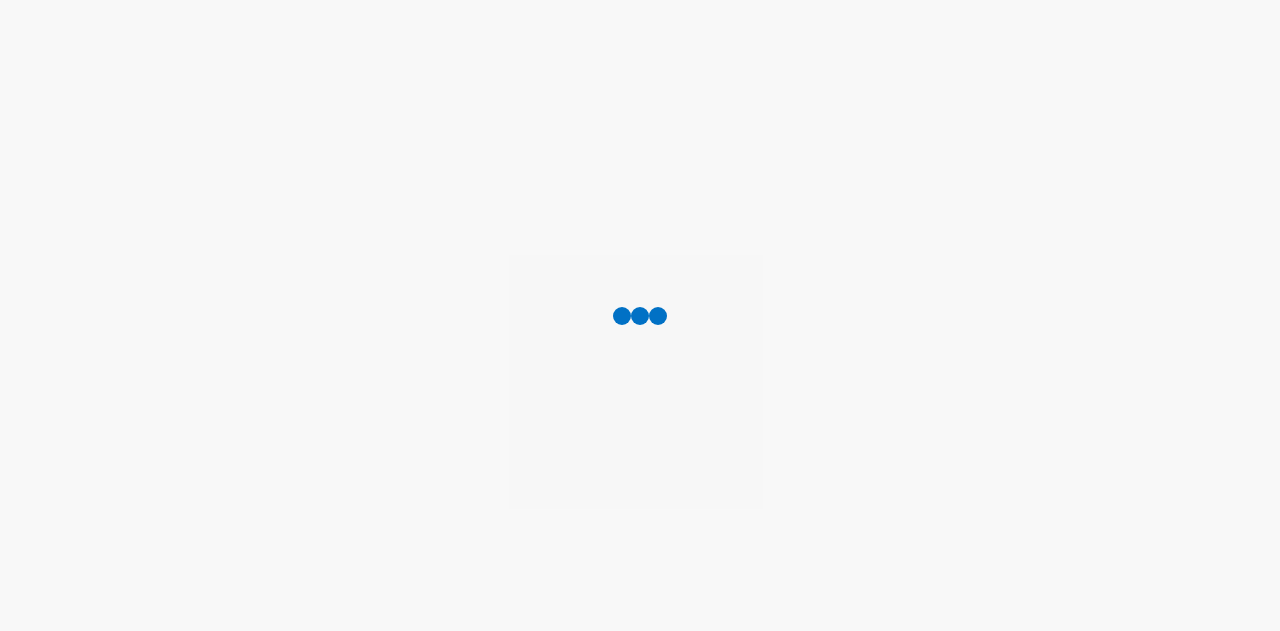 scroll, scrollTop: 0, scrollLeft: 0, axis: both 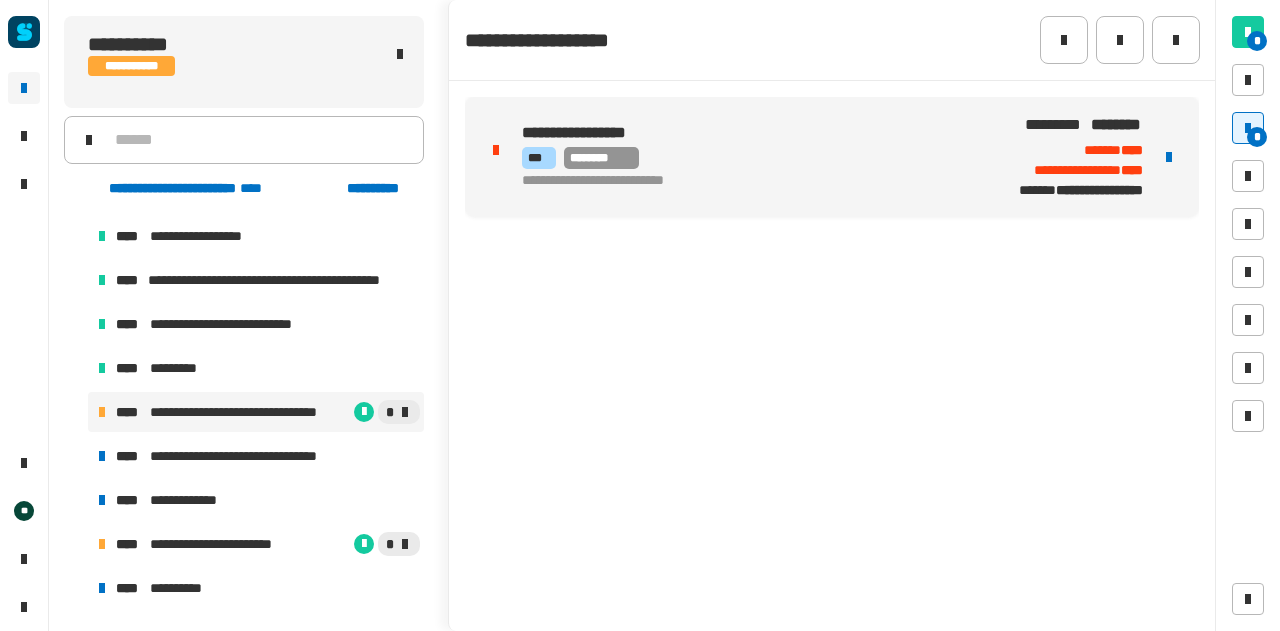 click on "*** ********" at bounding box center [742, 158] 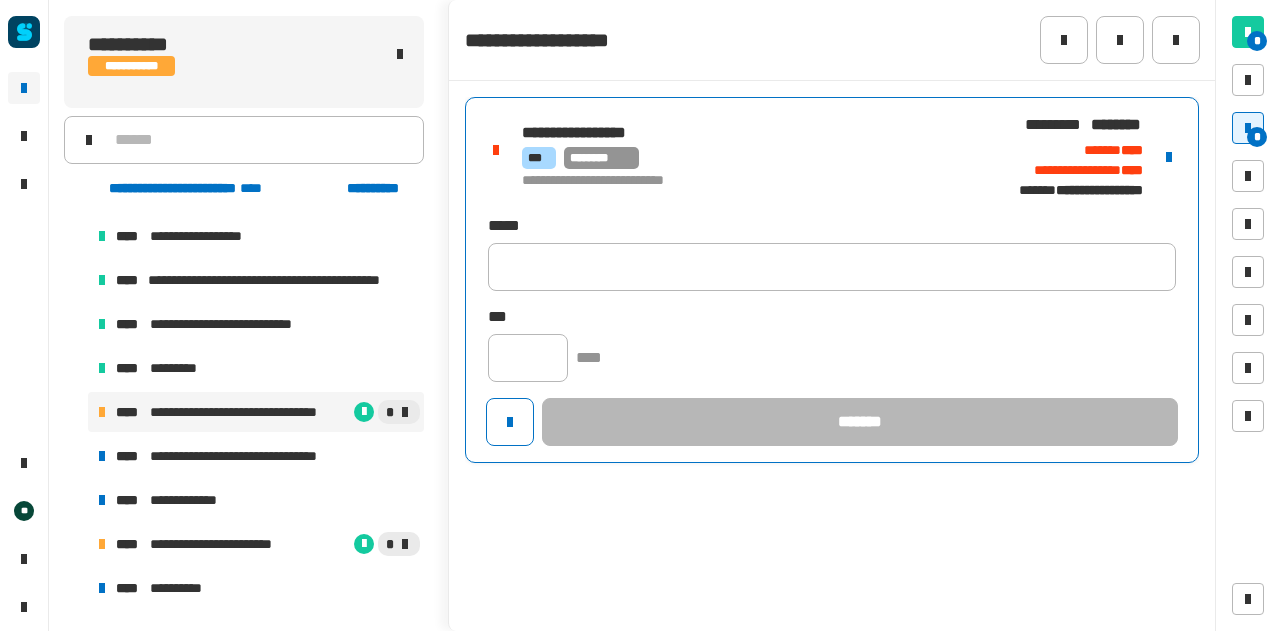 click at bounding box center [1169, 157] 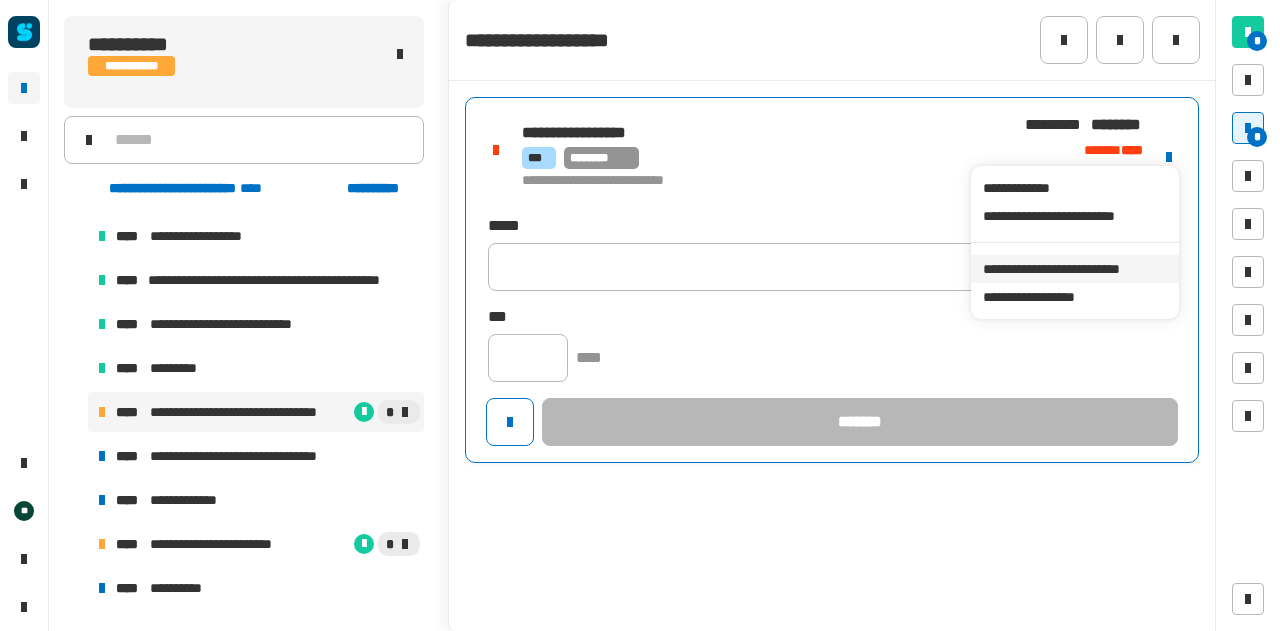 click on "**********" at bounding box center [1074, 269] 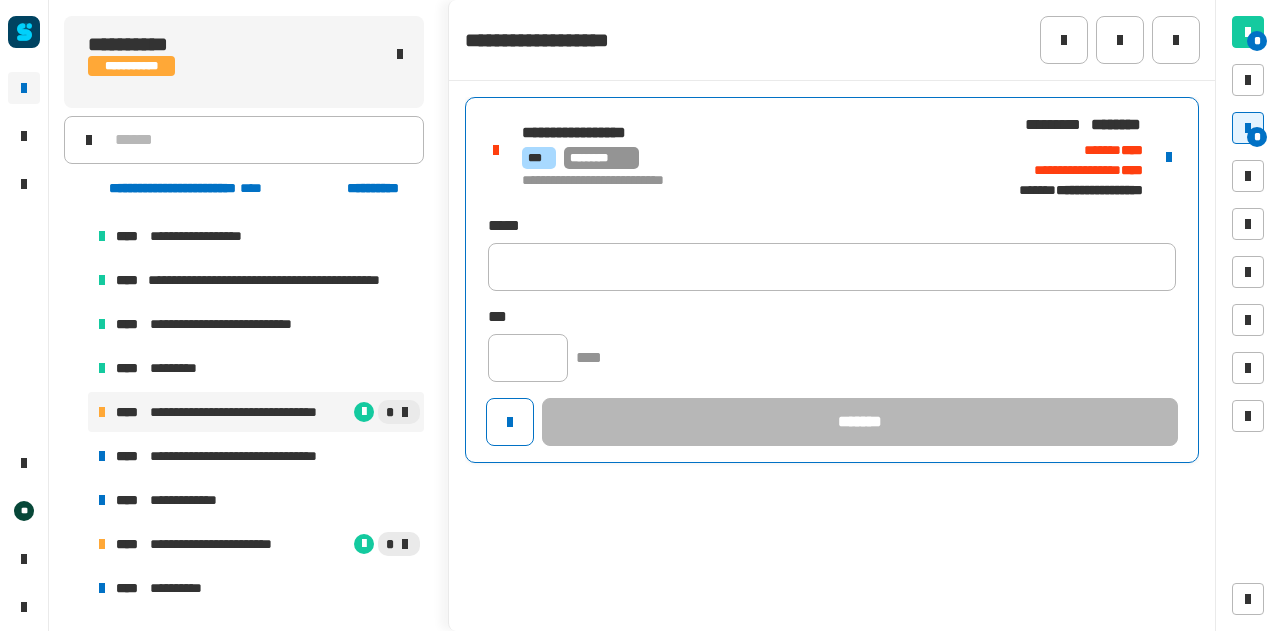 click on "[NUMBER] [STREET], [CITY], [STATE] [ZIP] [COUNTRY] [PHONE] [EMAIL] [DATE] [TIME] [FIRST] [LAST] [AGE] [RELATIONSHIP]" 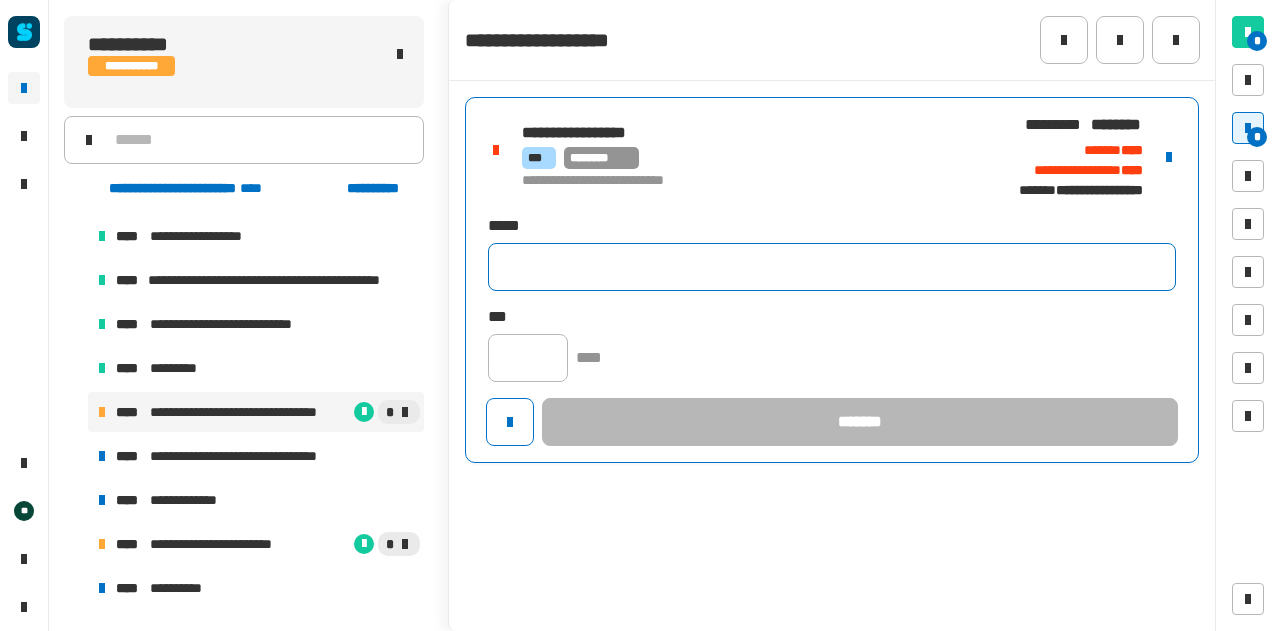 click 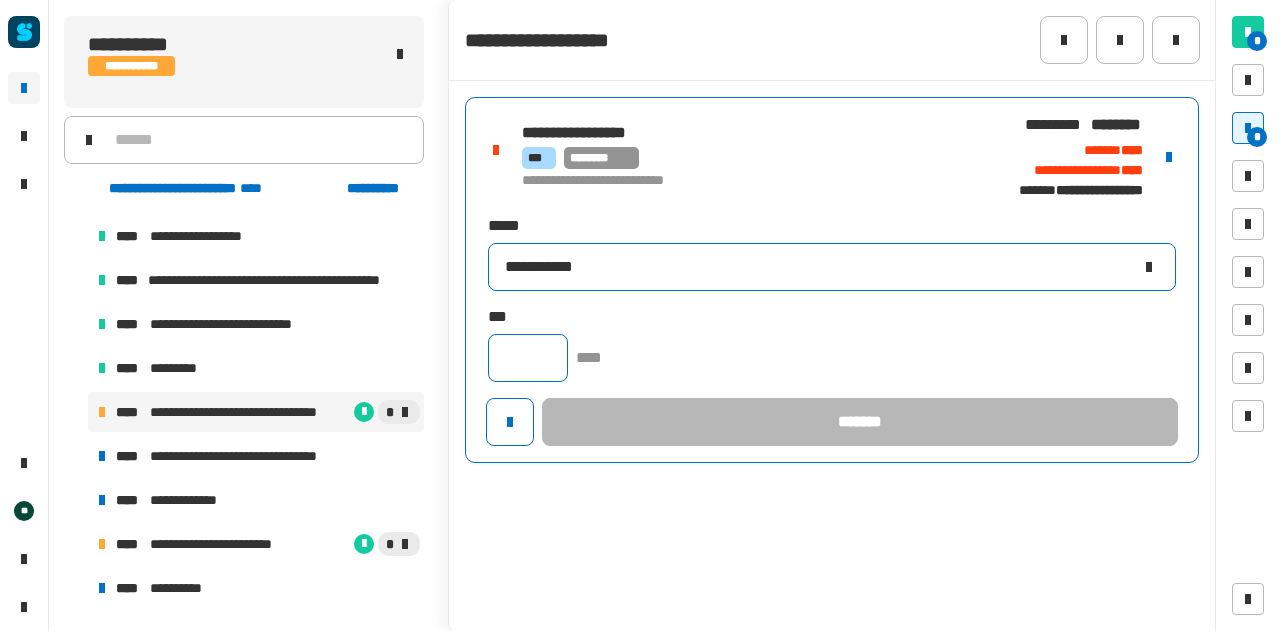 type on "**********" 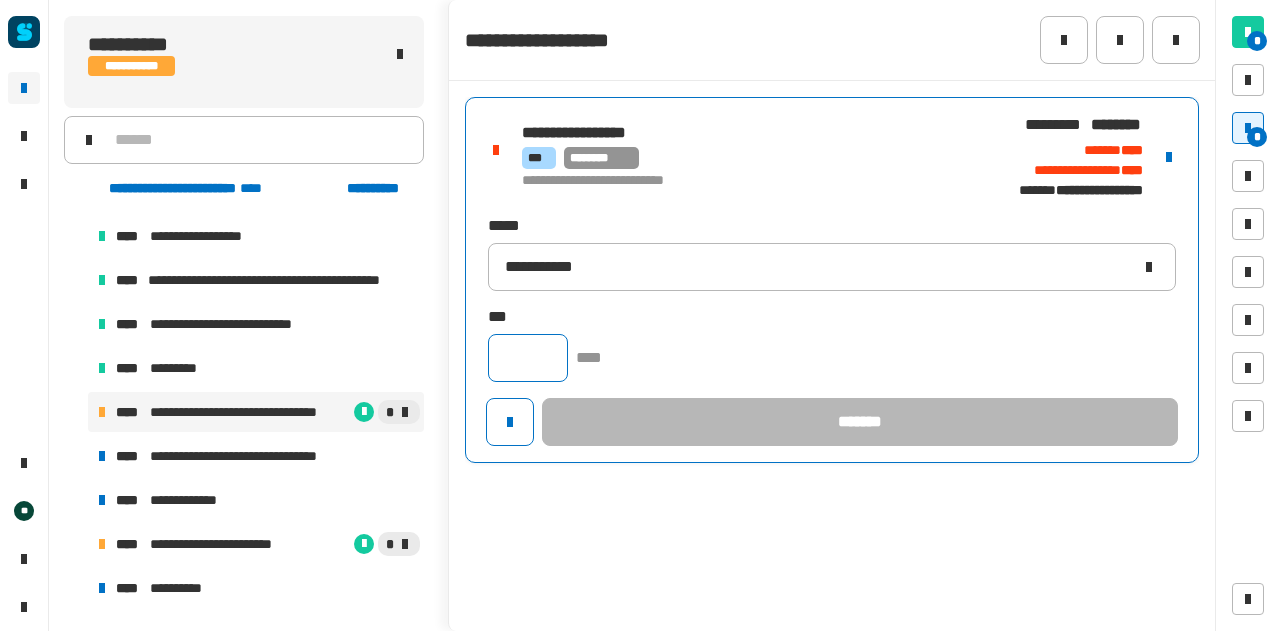 click 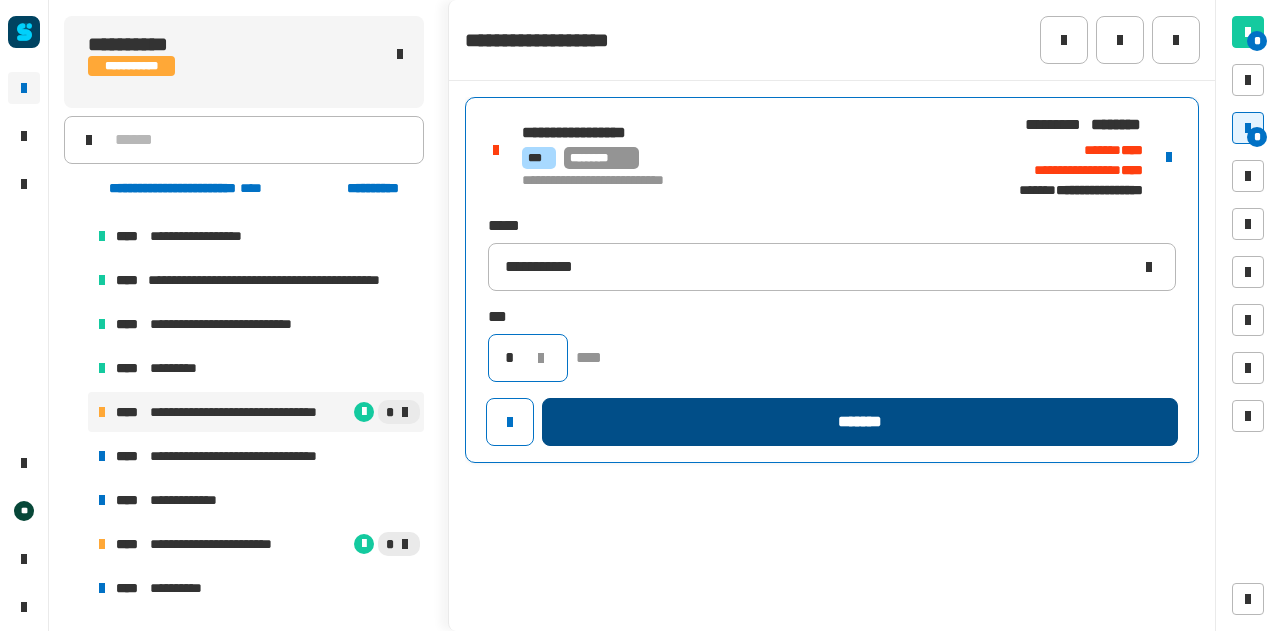 type on "*" 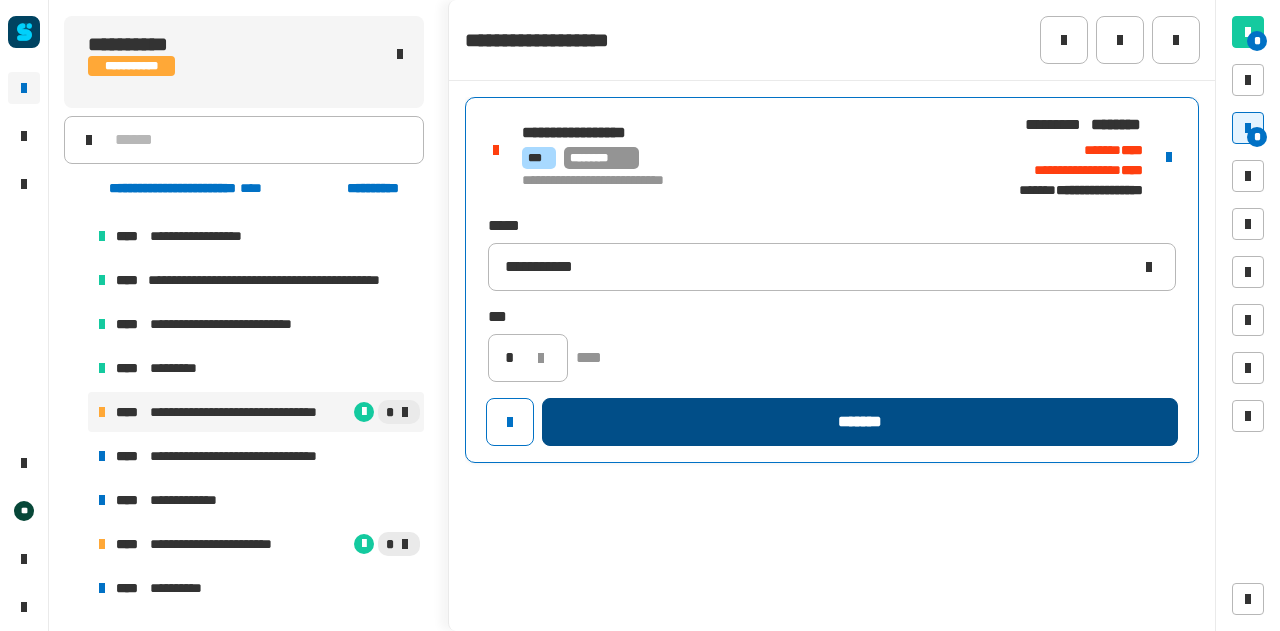 click on "*******" 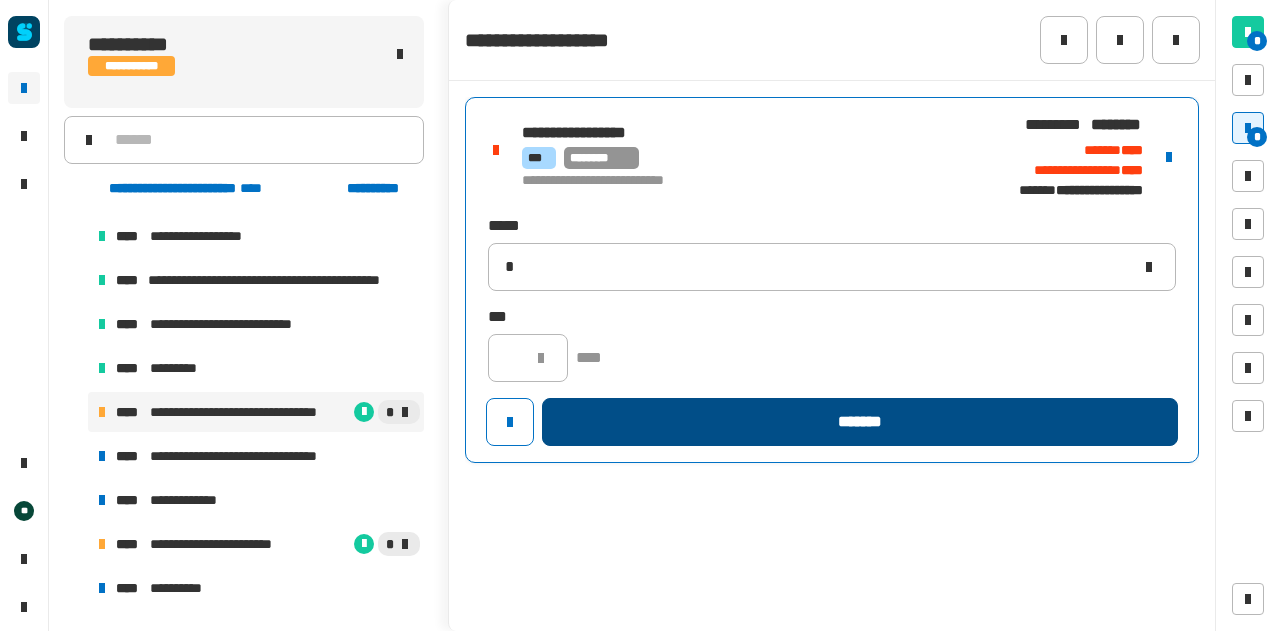type 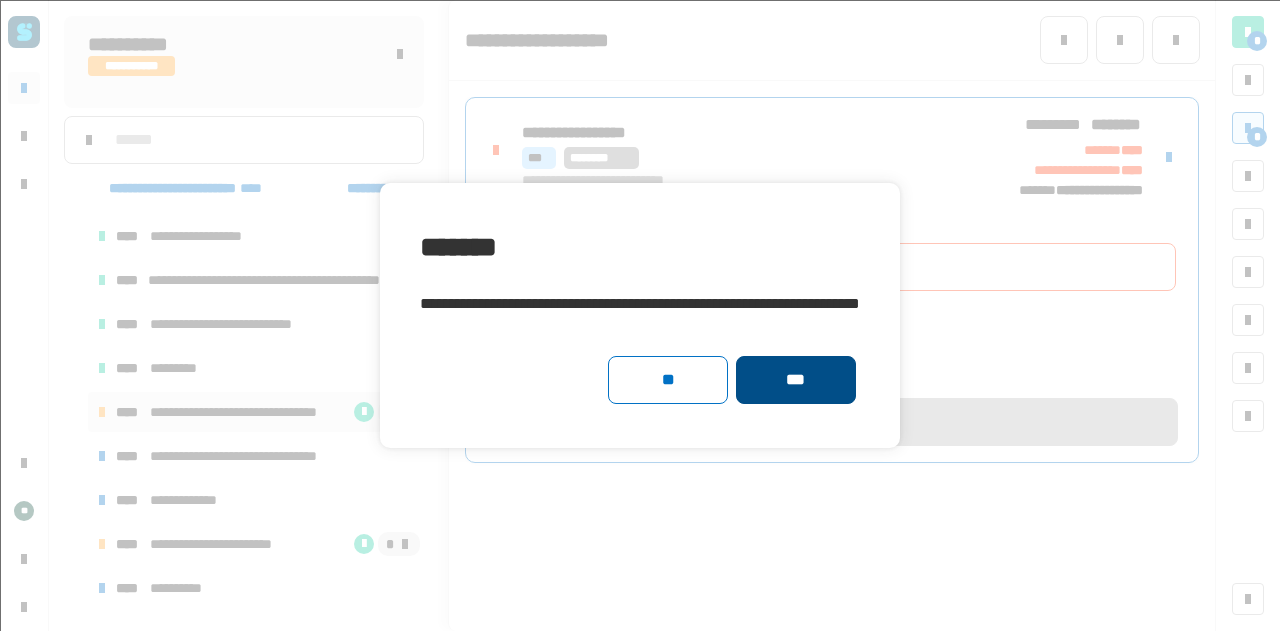 click on "***" 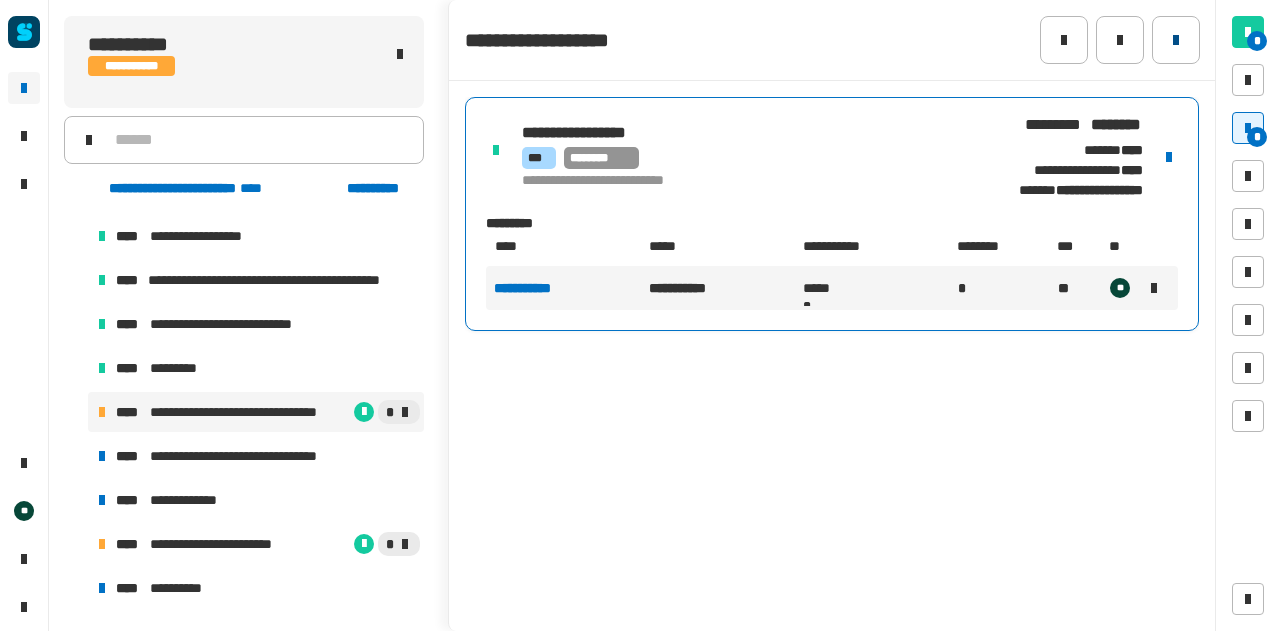 click 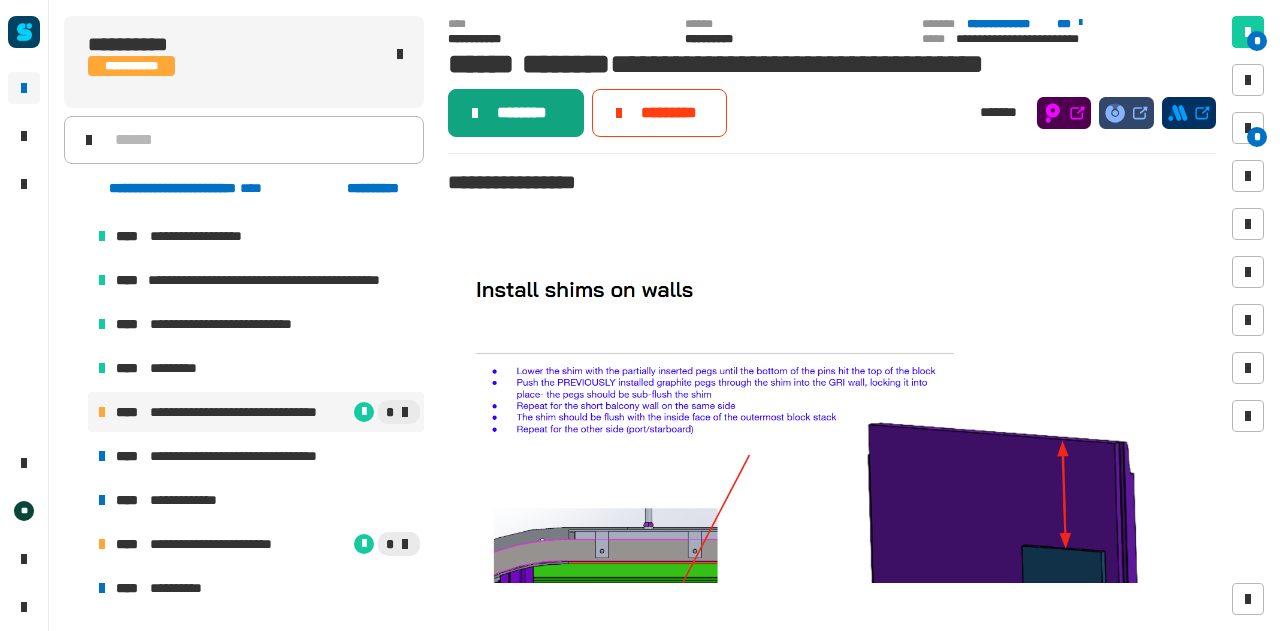 click on "********" 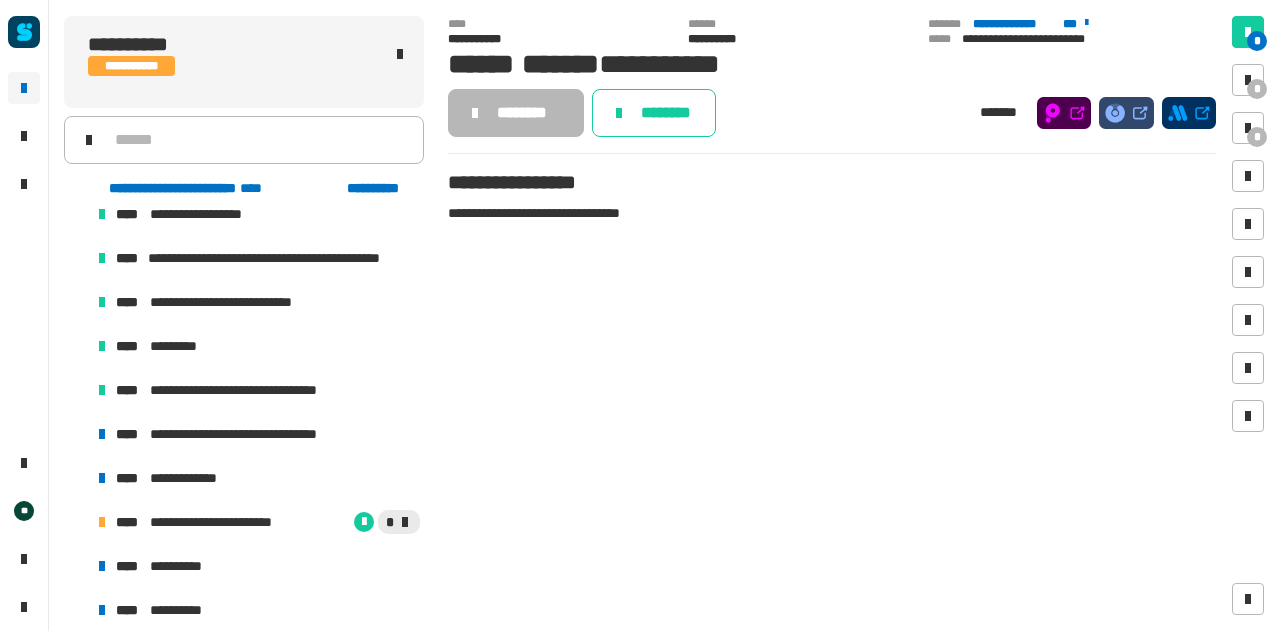 scroll, scrollTop: 1470, scrollLeft: 0, axis: vertical 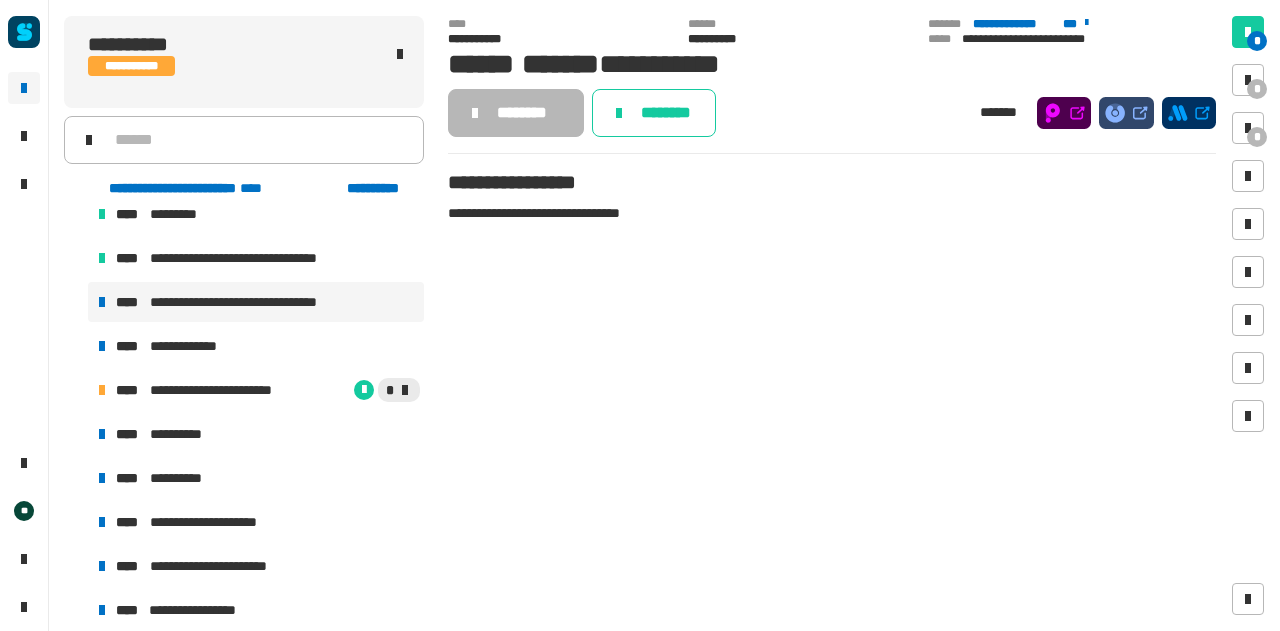 click on "**********" at bounding box center [259, 302] 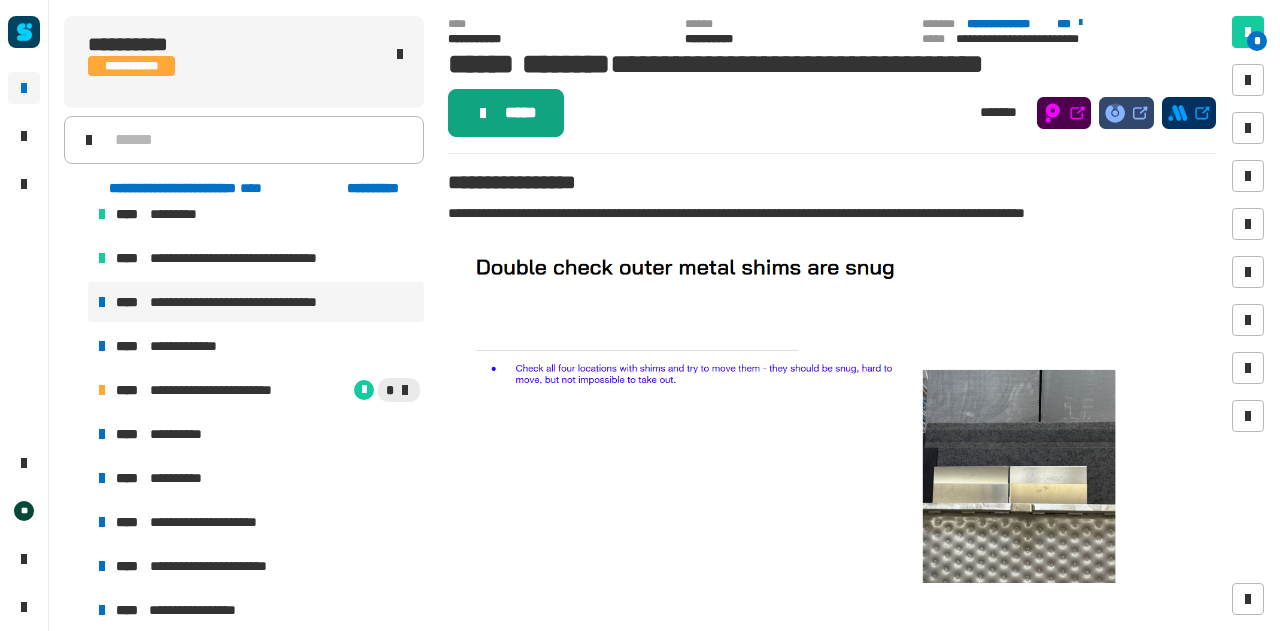 click on "*****" 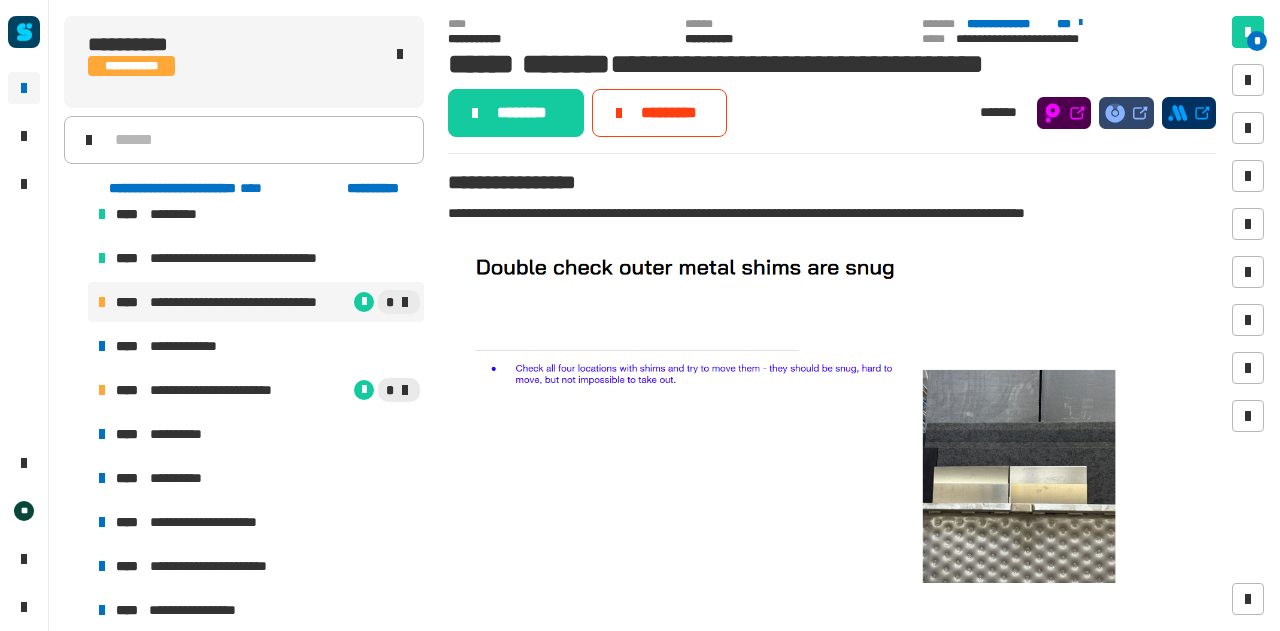 click on "********" 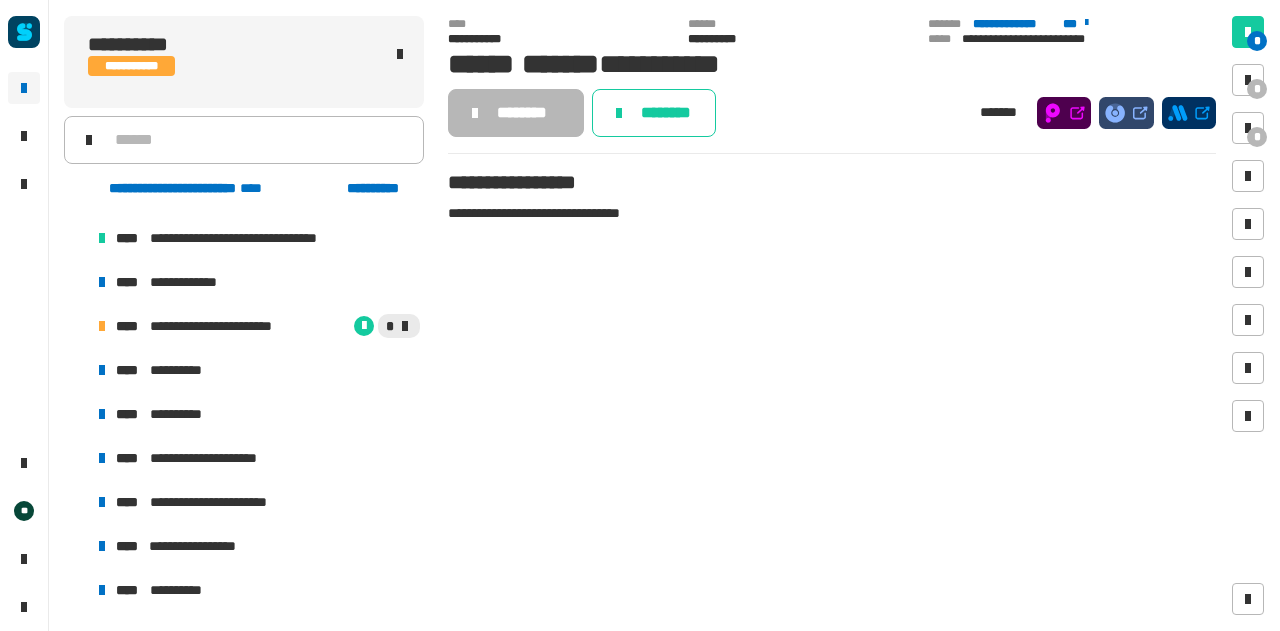 scroll, scrollTop: 1534, scrollLeft: 0, axis: vertical 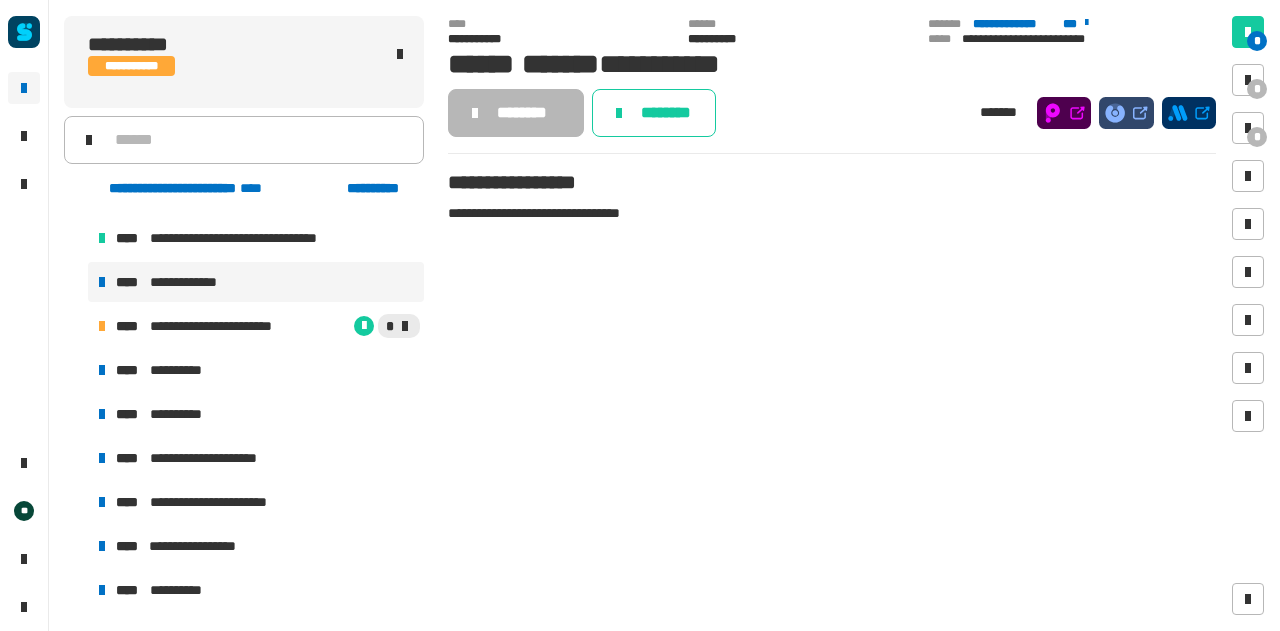 click on "**********" at bounding box center [198, 282] 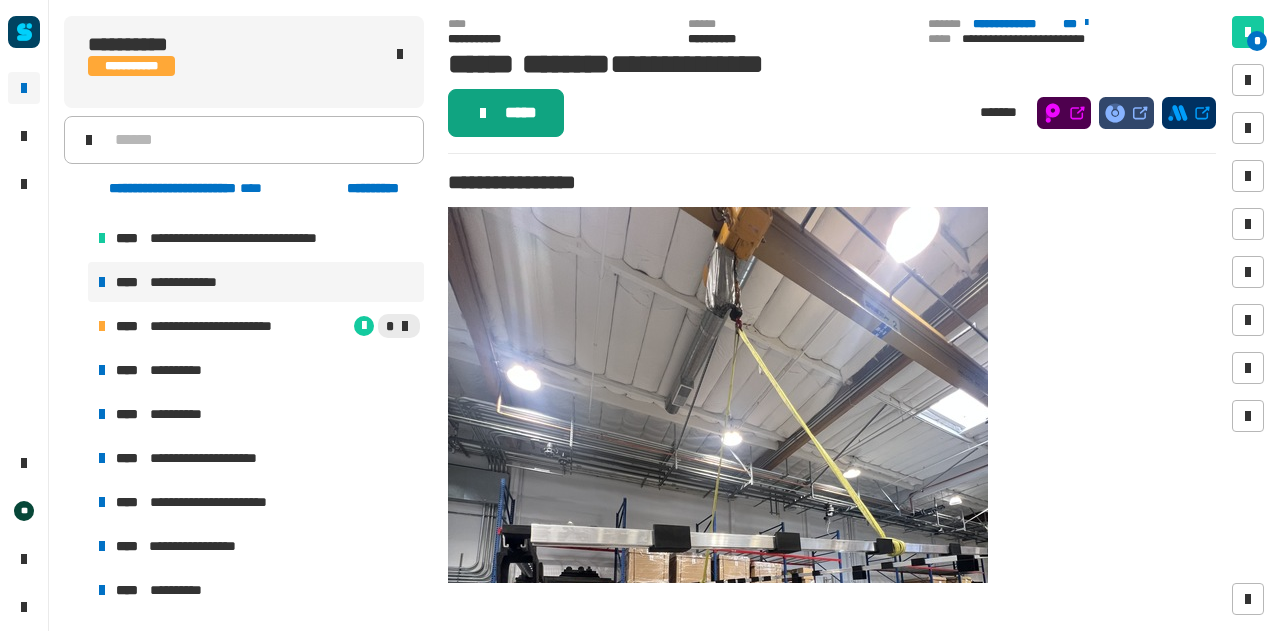 click on "*****" 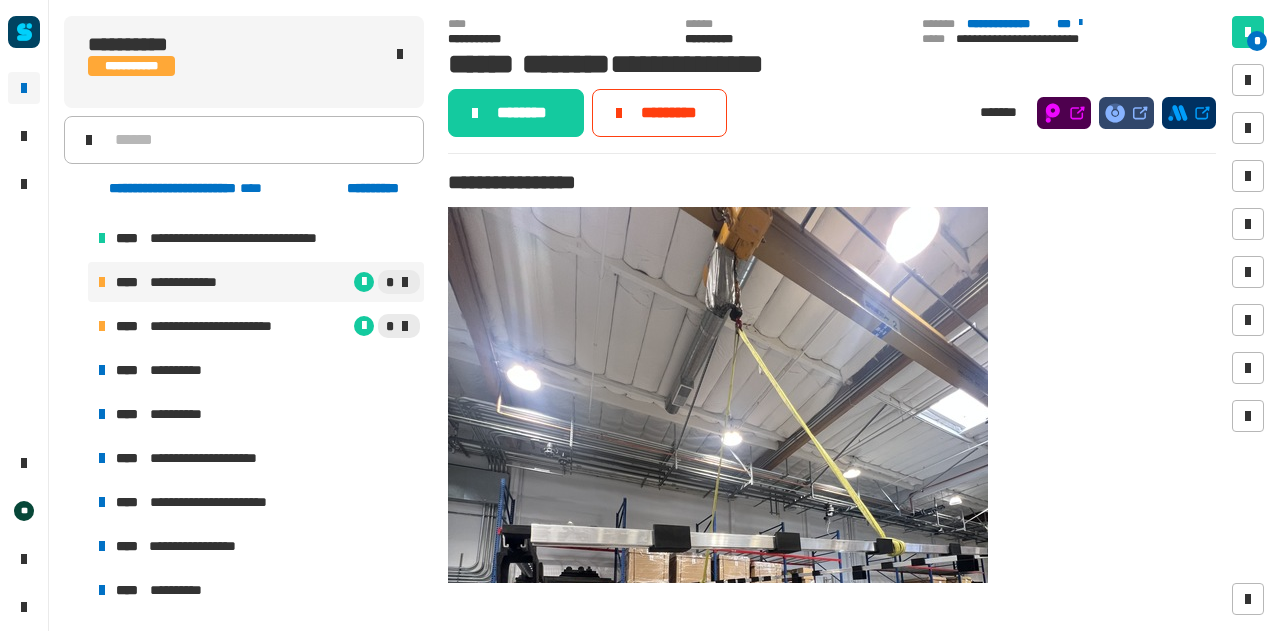 click on "********" 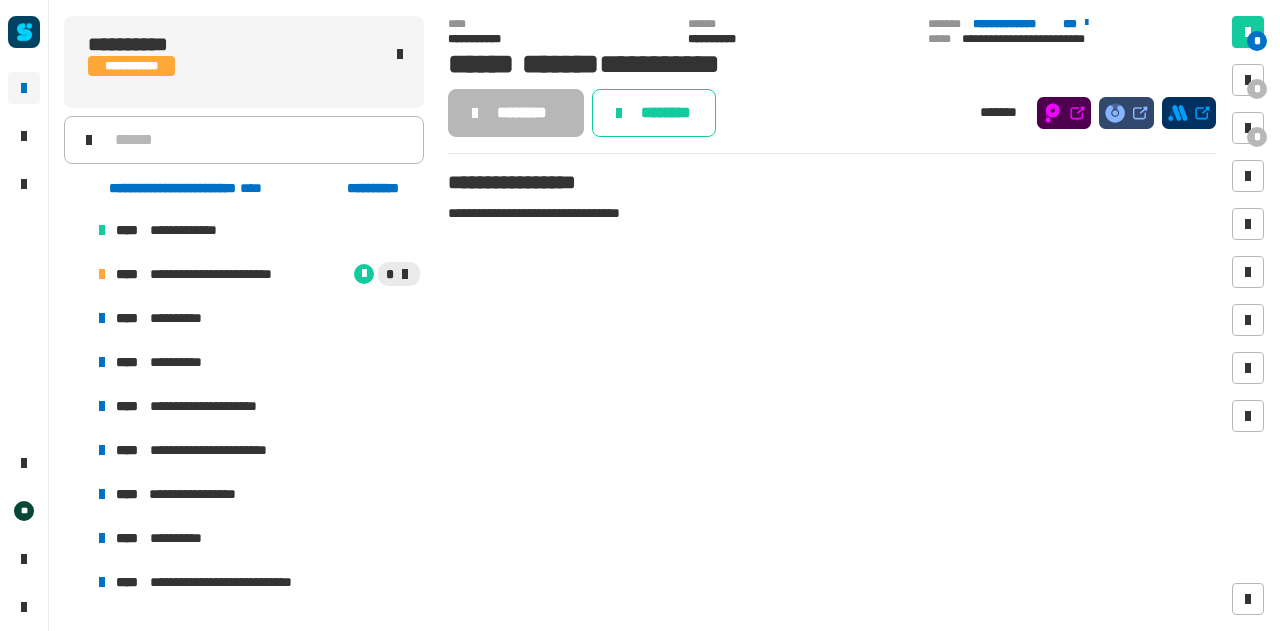 scroll, scrollTop: 1590, scrollLeft: 0, axis: vertical 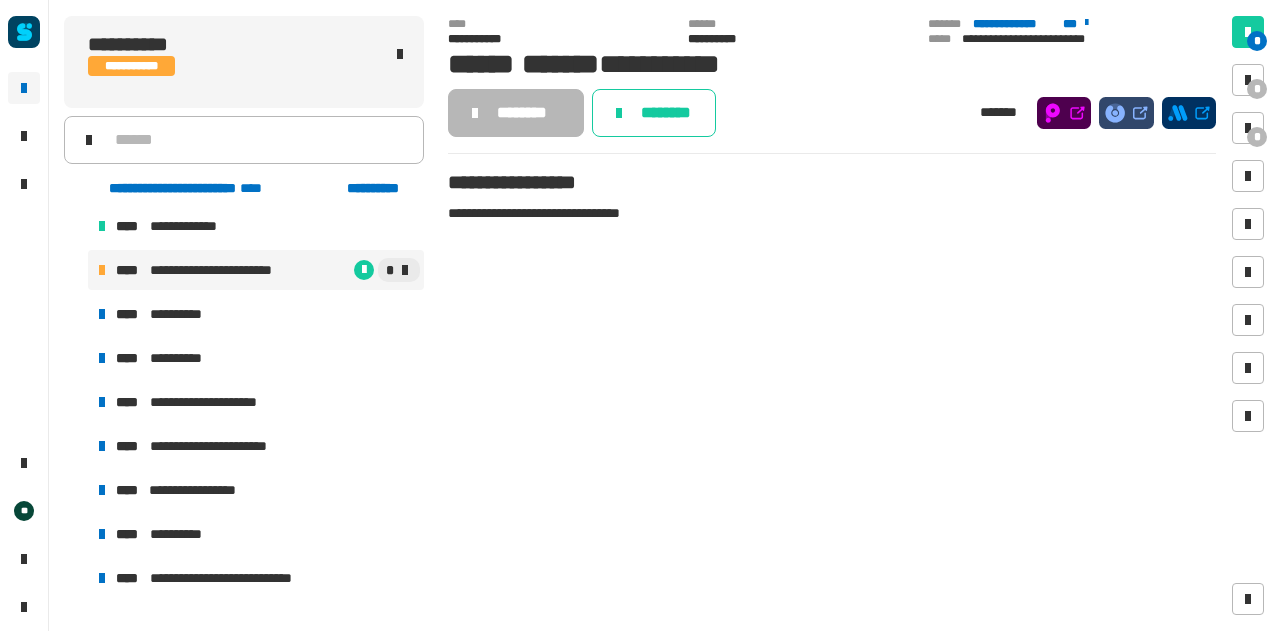 click on "**********" at bounding box center [229, 270] 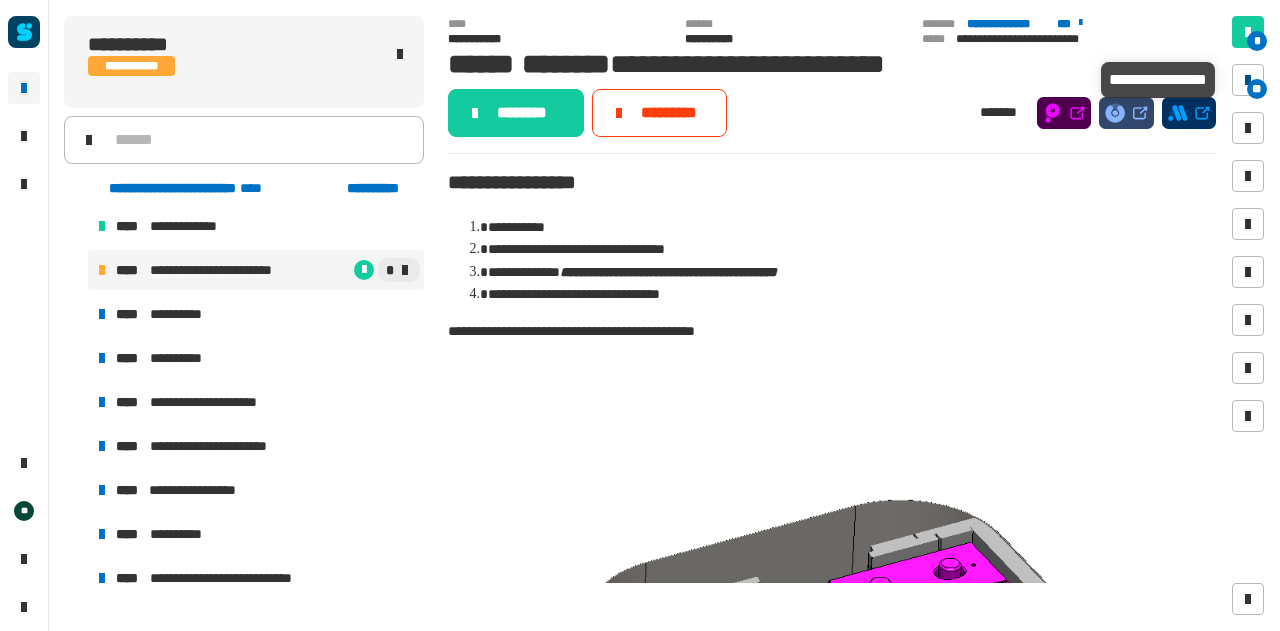 click on "**" at bounding box center (1257, 89) 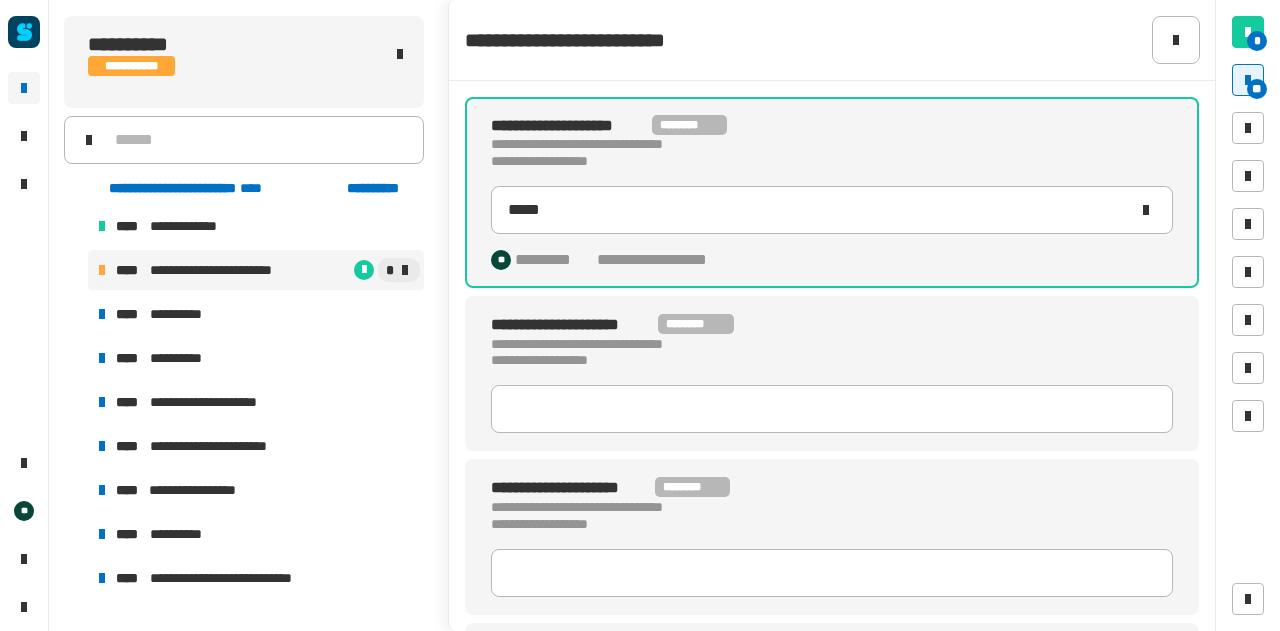 scroll, scrollTop: 180, scrollLeft: 0, axis: vertical 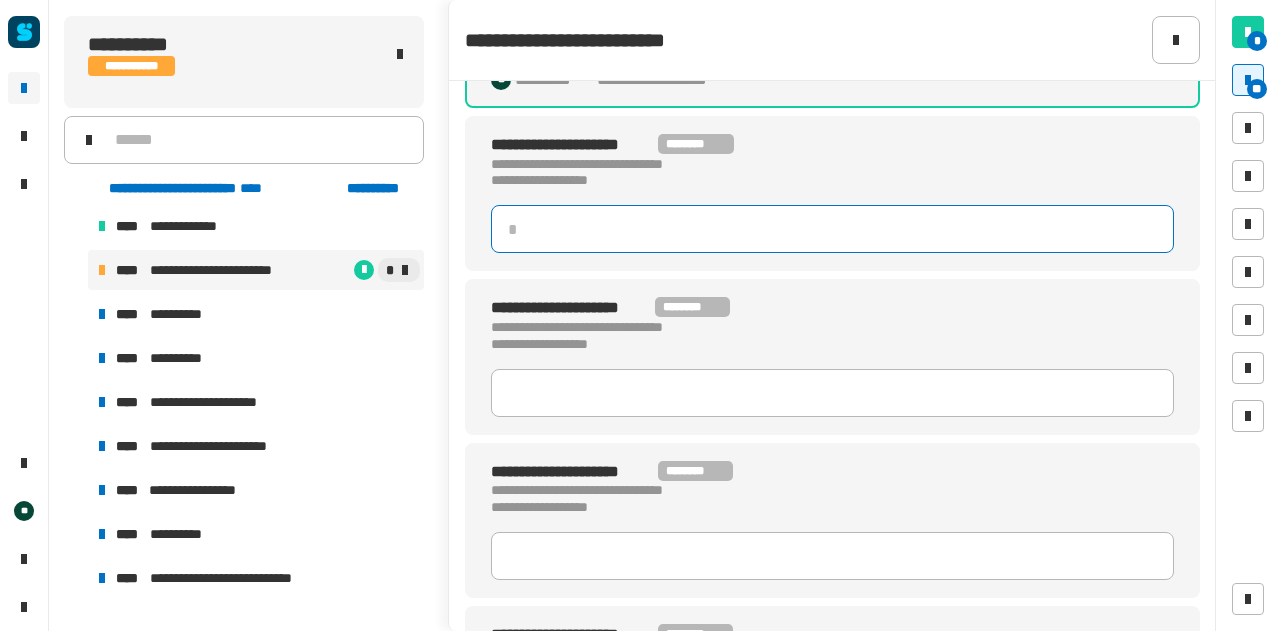 click 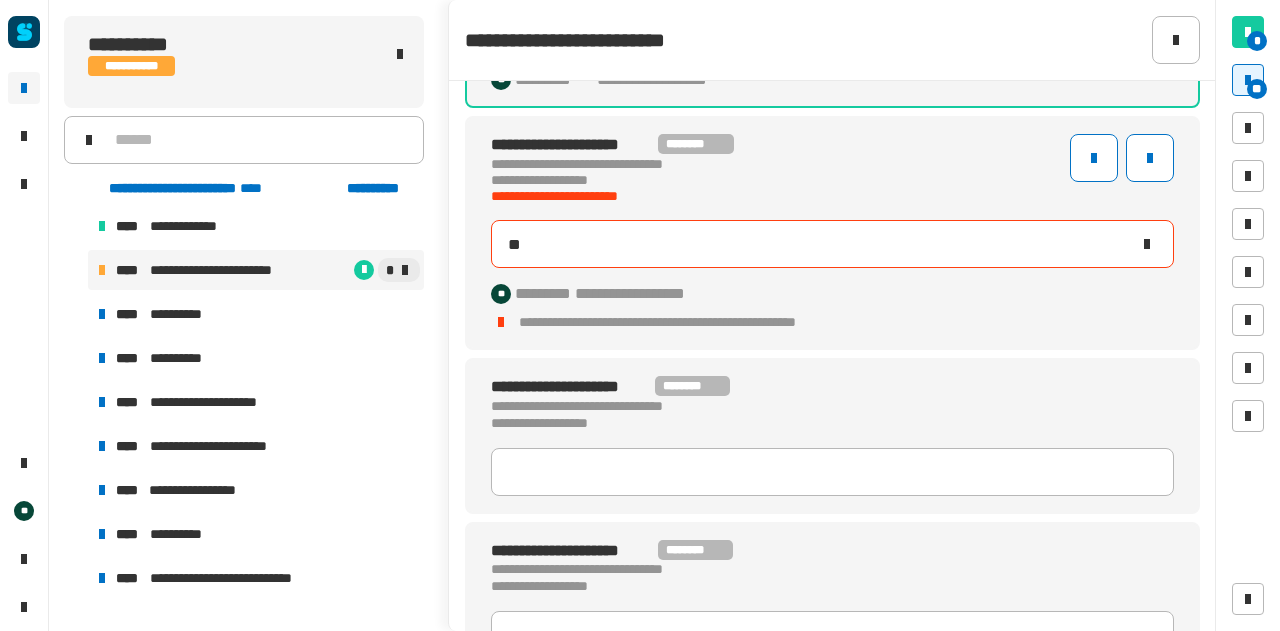 type on "***" 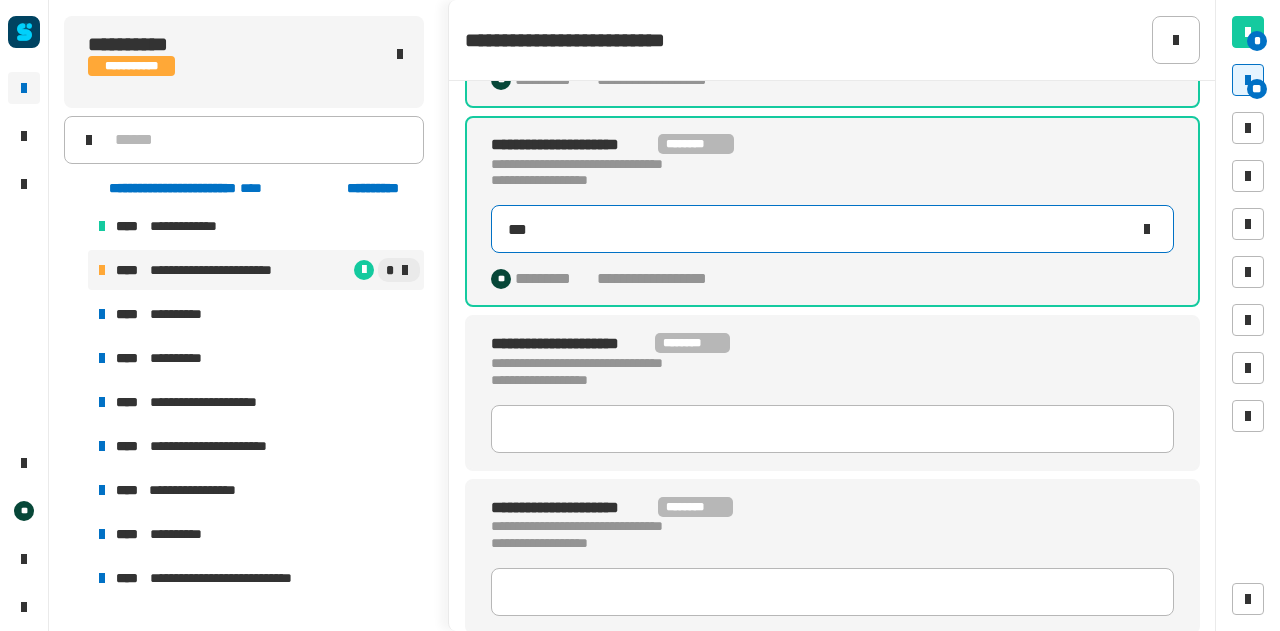 click on "***" 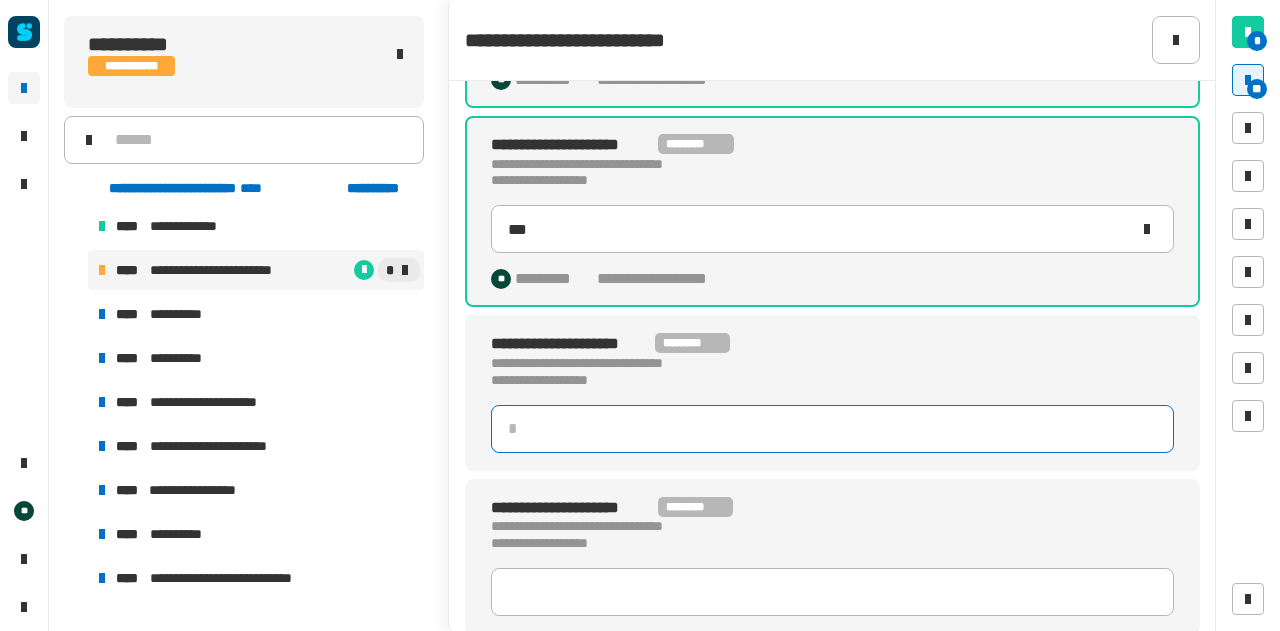 click 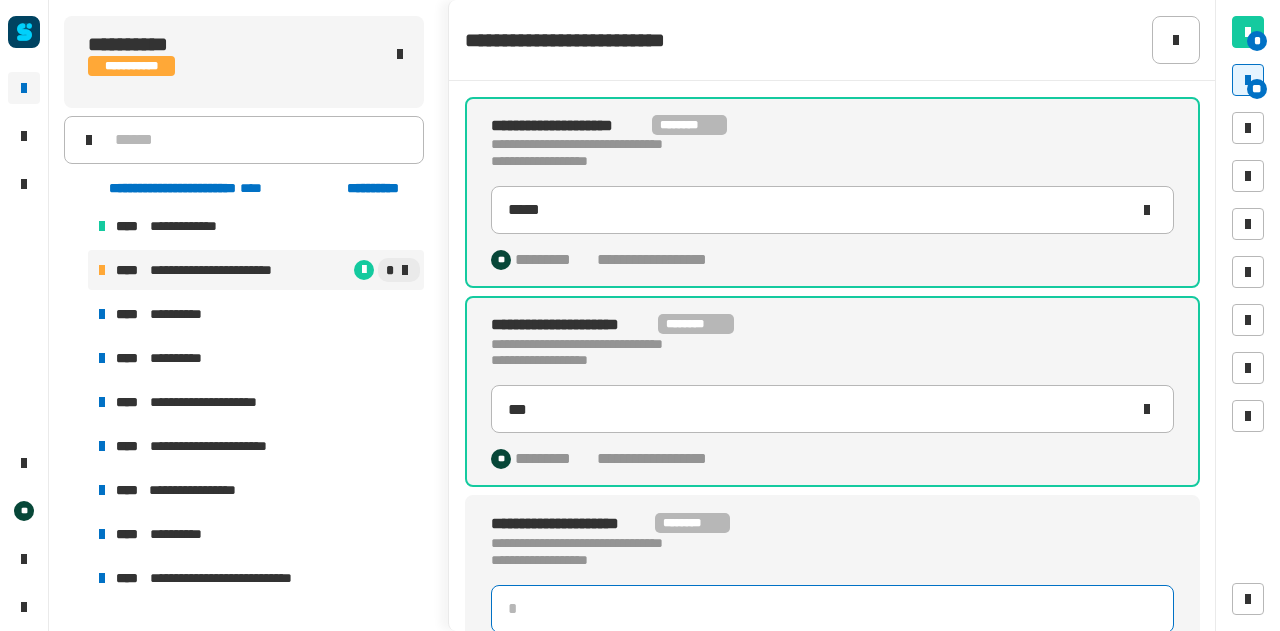 scroll, scrollTop: 290, scrollLeft: 0, axis: vertical 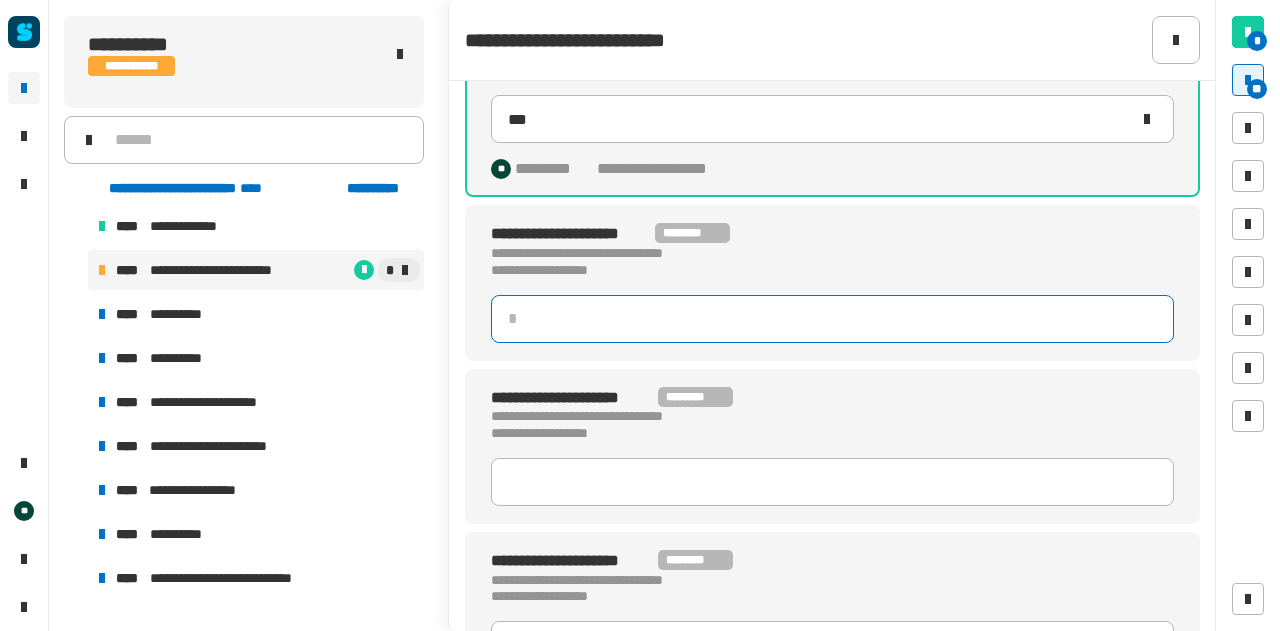 click 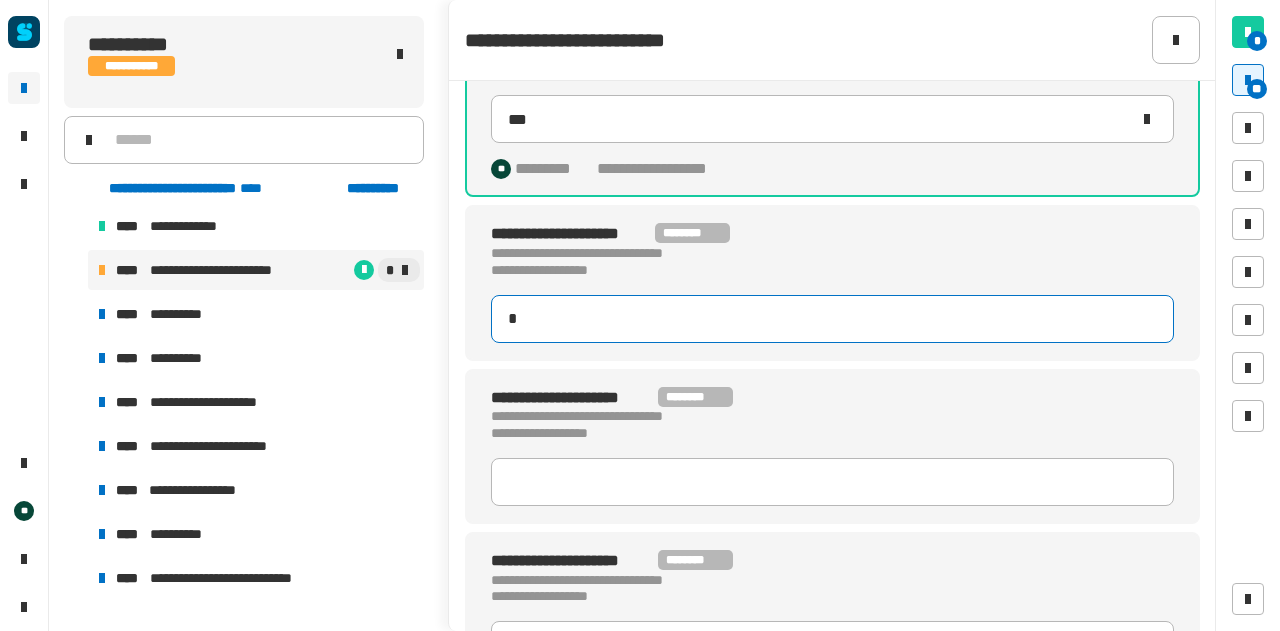 type on "**" 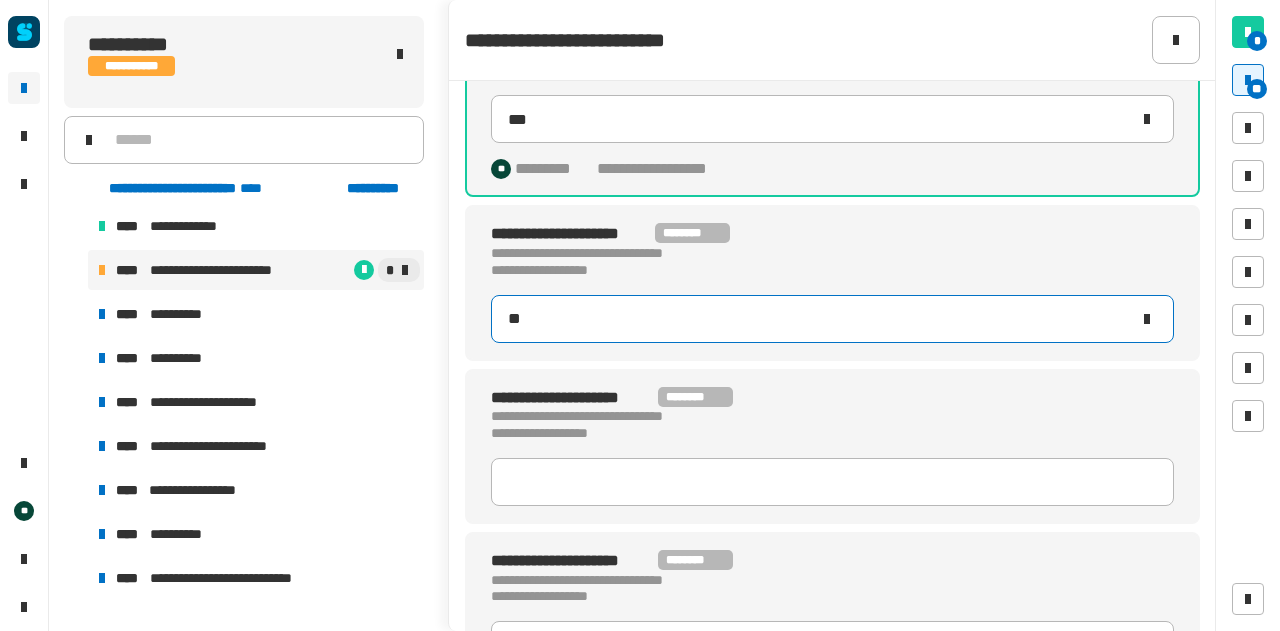 type on "***" 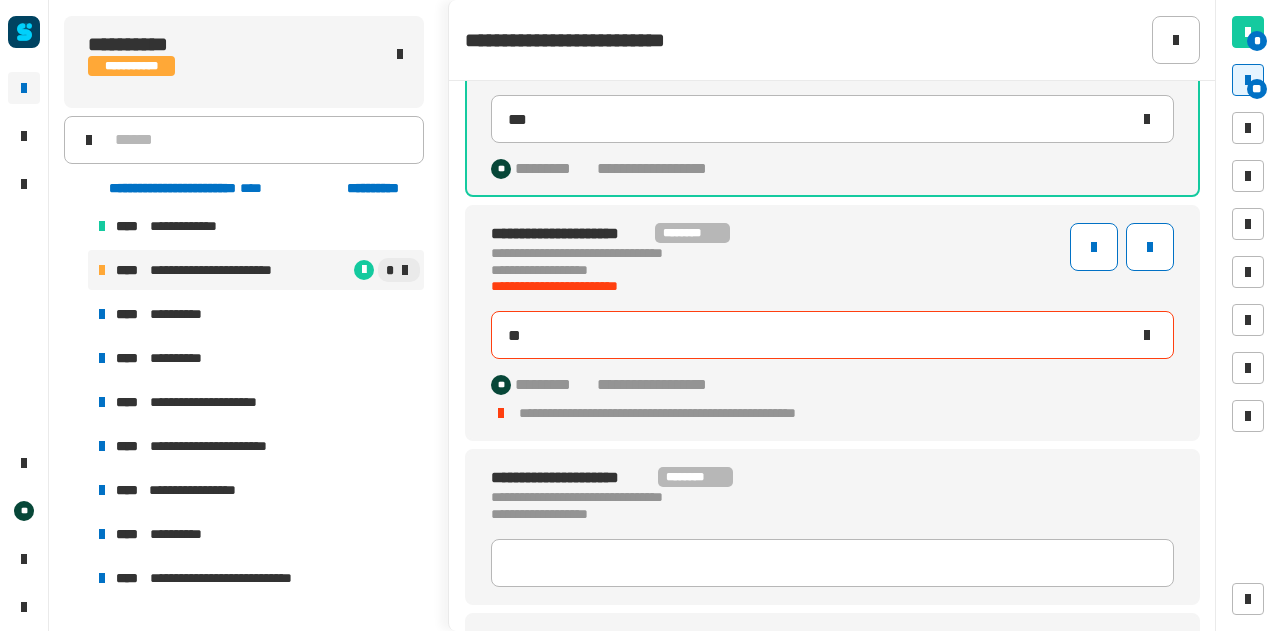 type on "***" 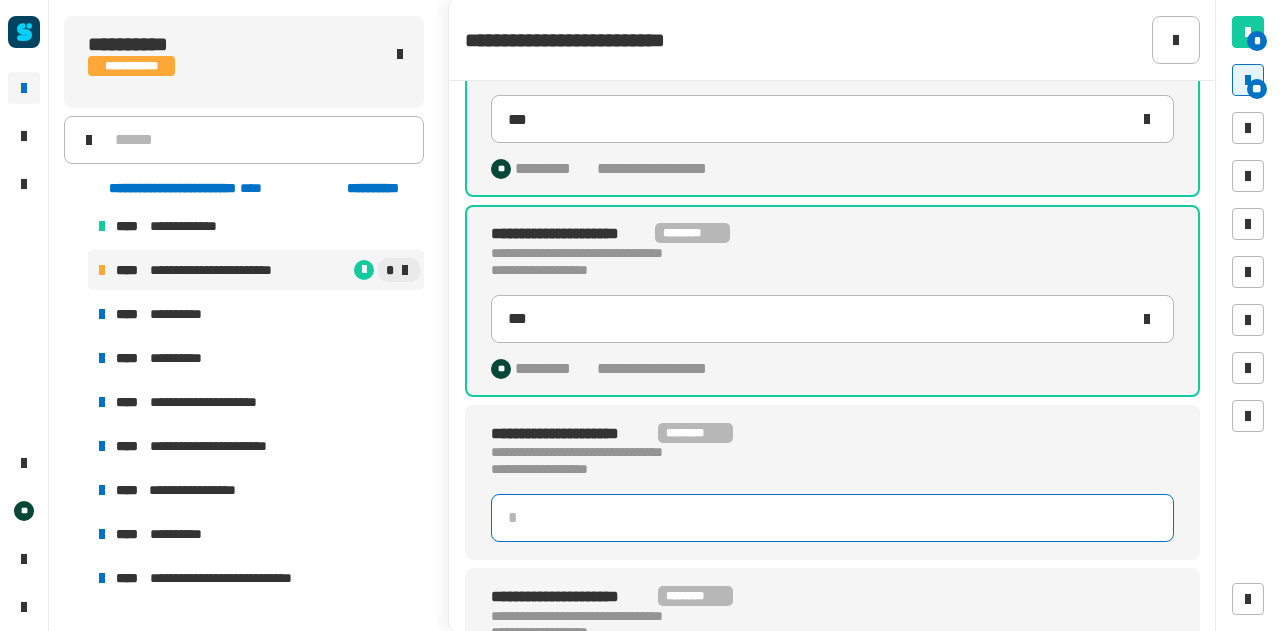 click 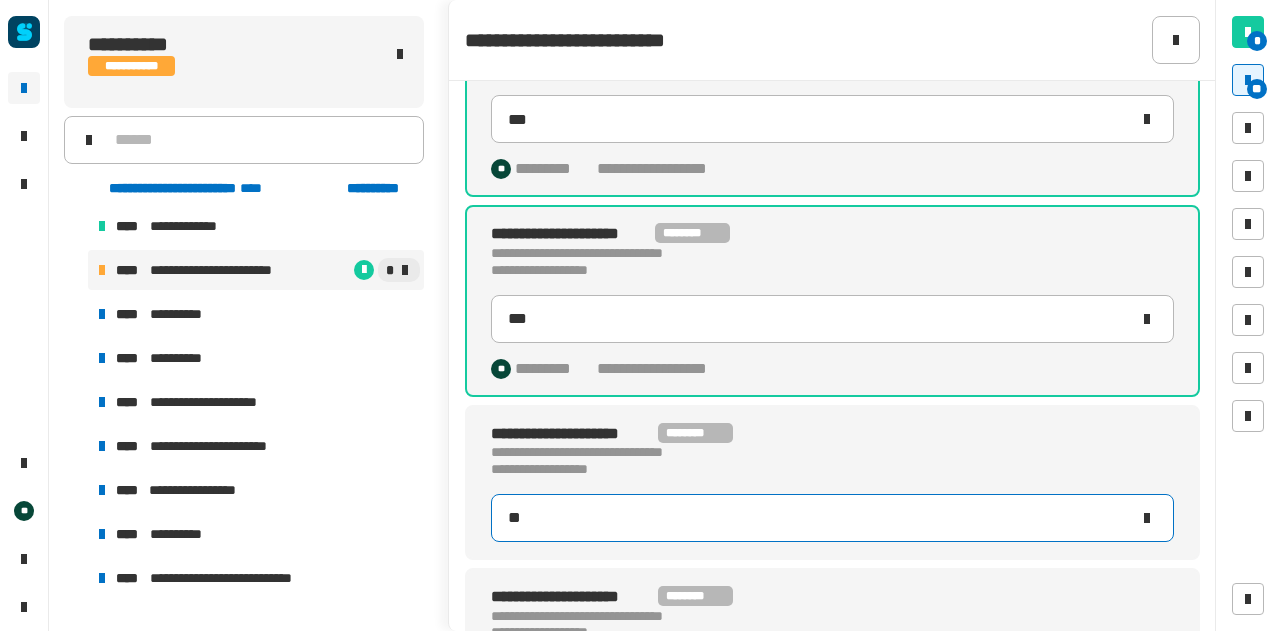 type on "***" 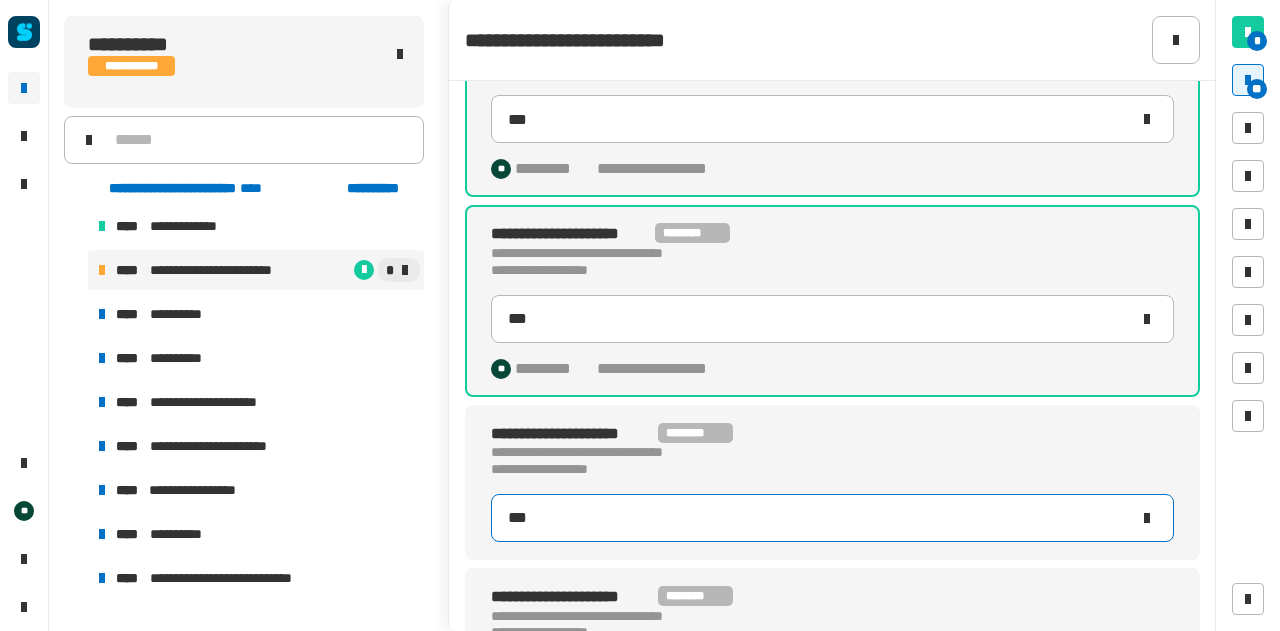 type on "***" 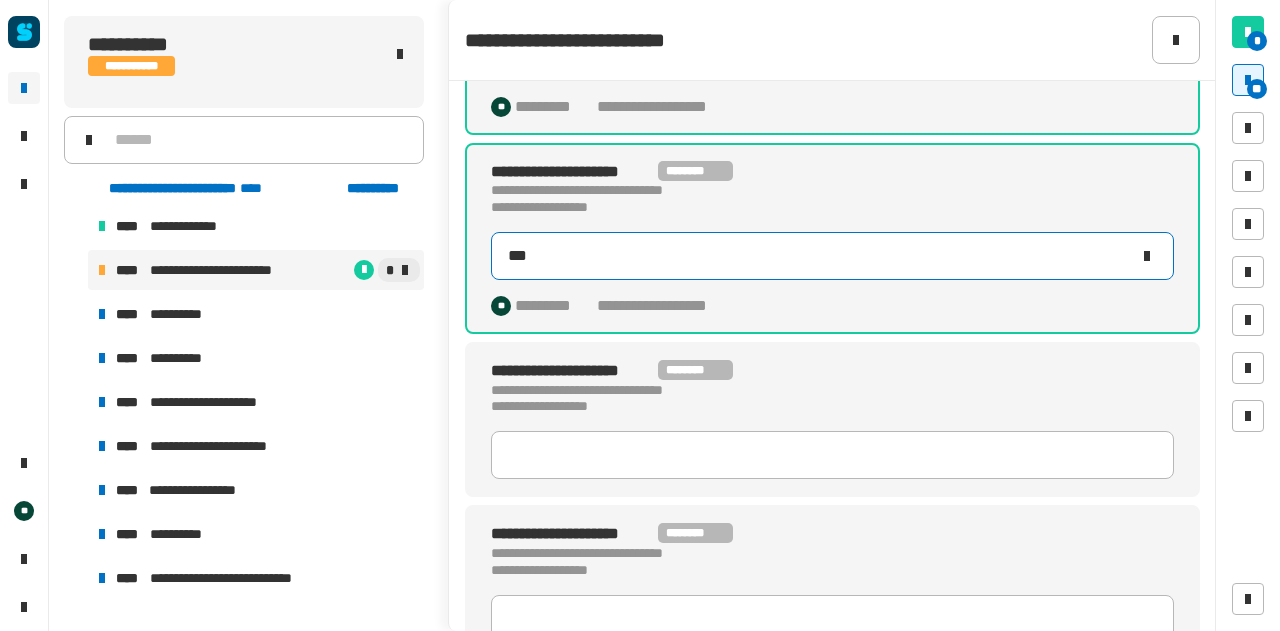 scroll, scrollTop: 783, scrollLeft: 0, axis: vertical 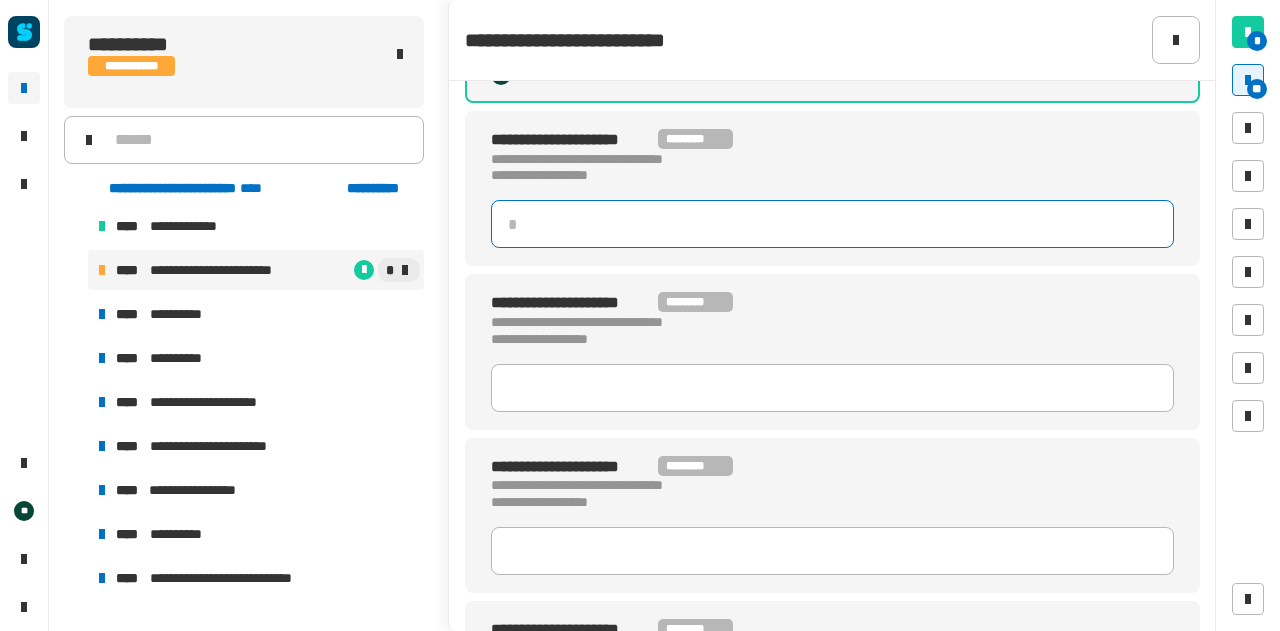 click 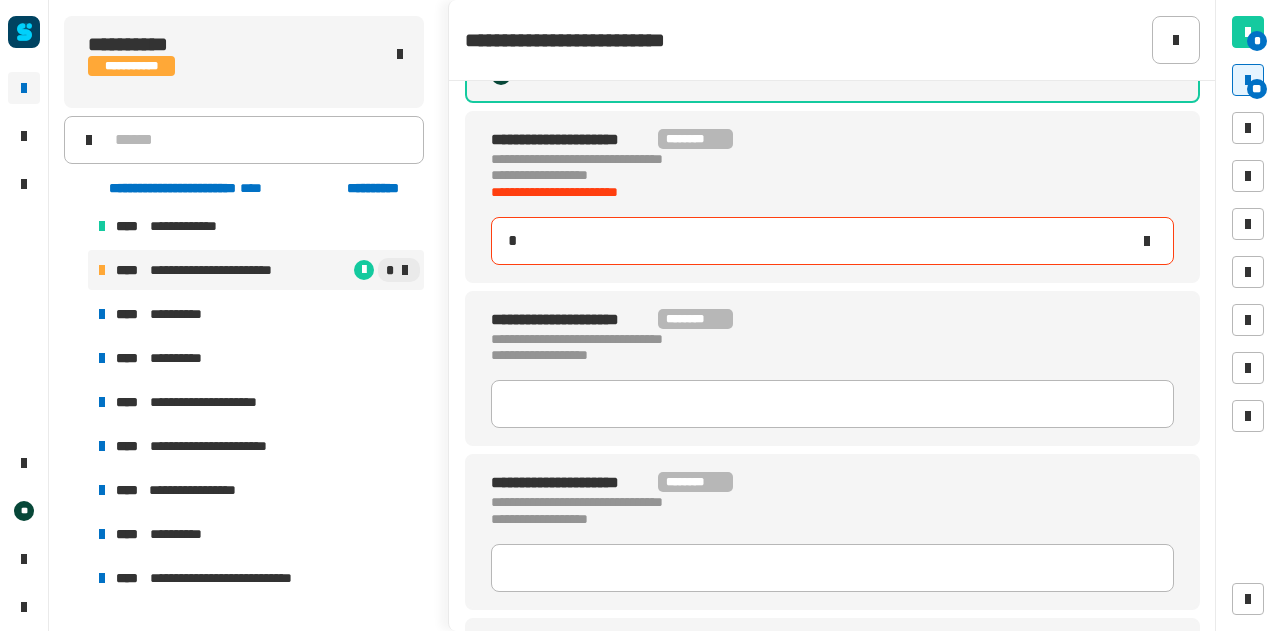 type on "***" 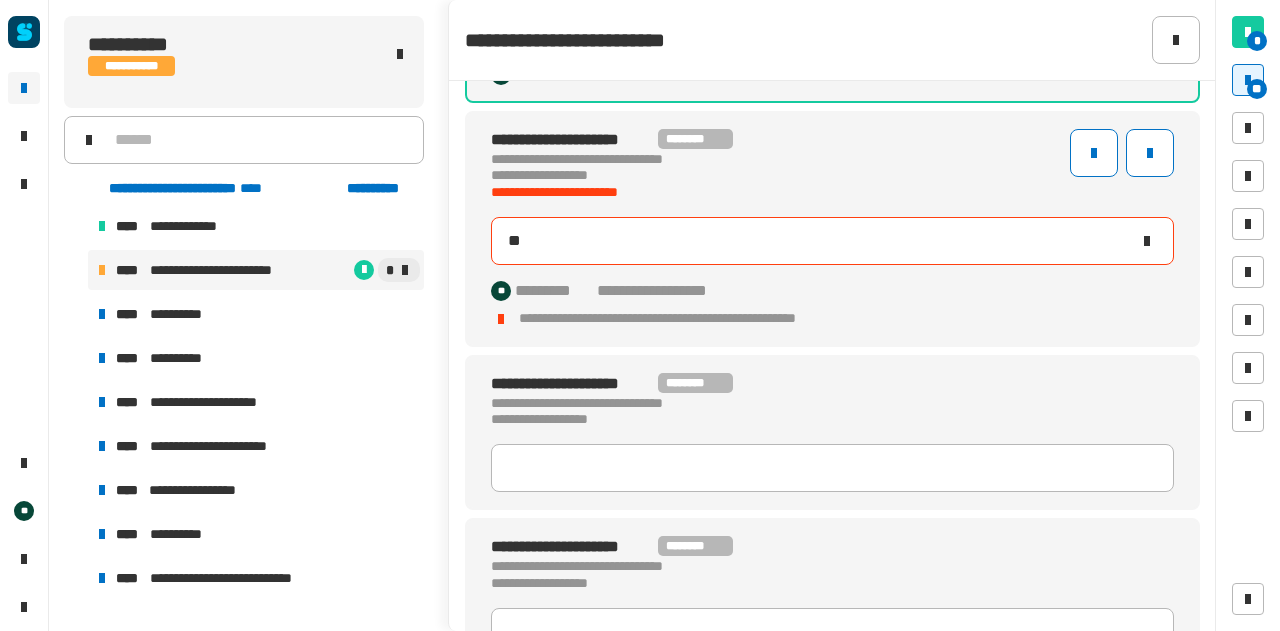 type on "***" 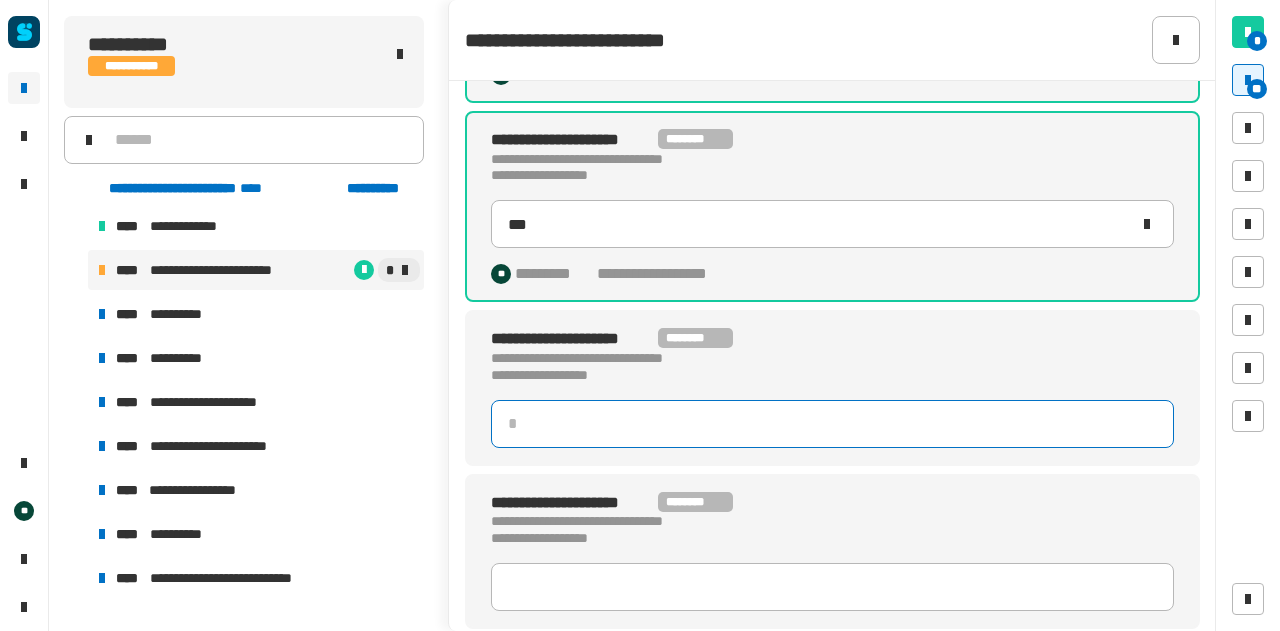 click 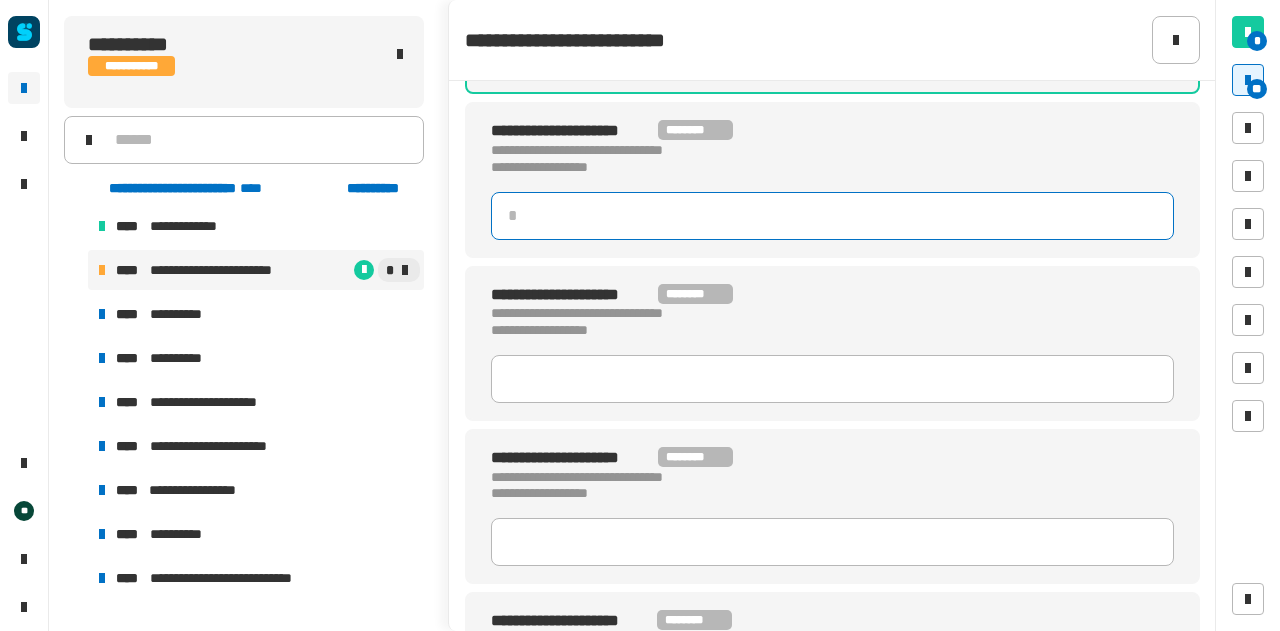 scroll, scrollTop: 1016, scrollLeft: 0, axis: vertical 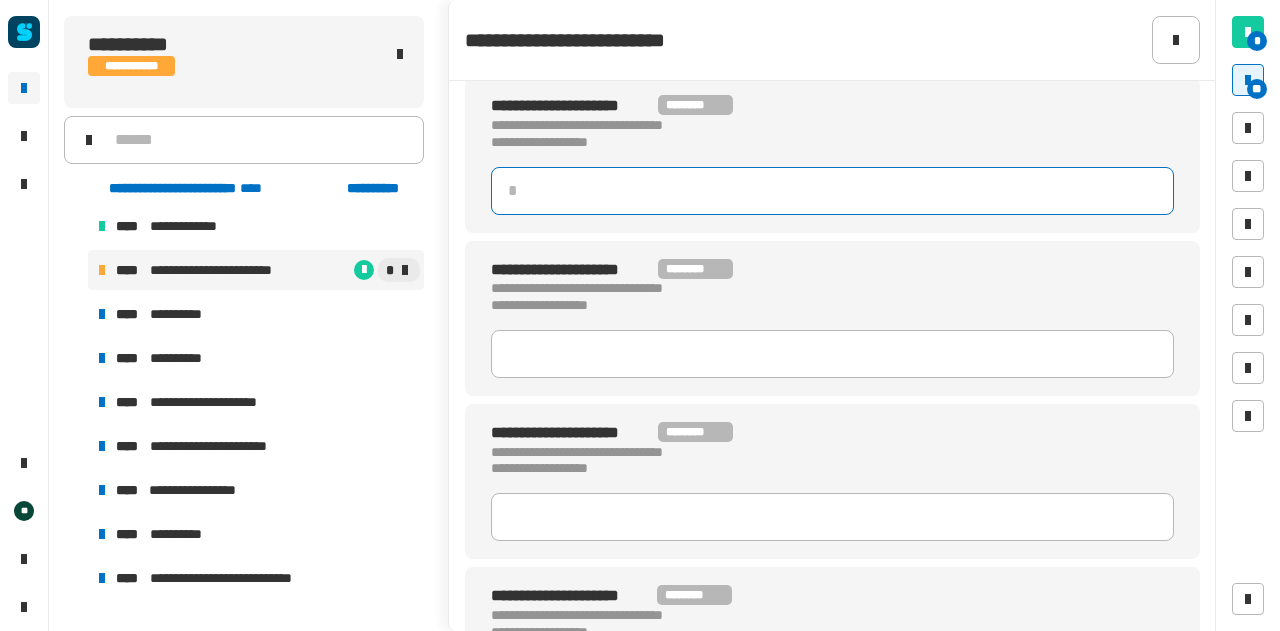 click 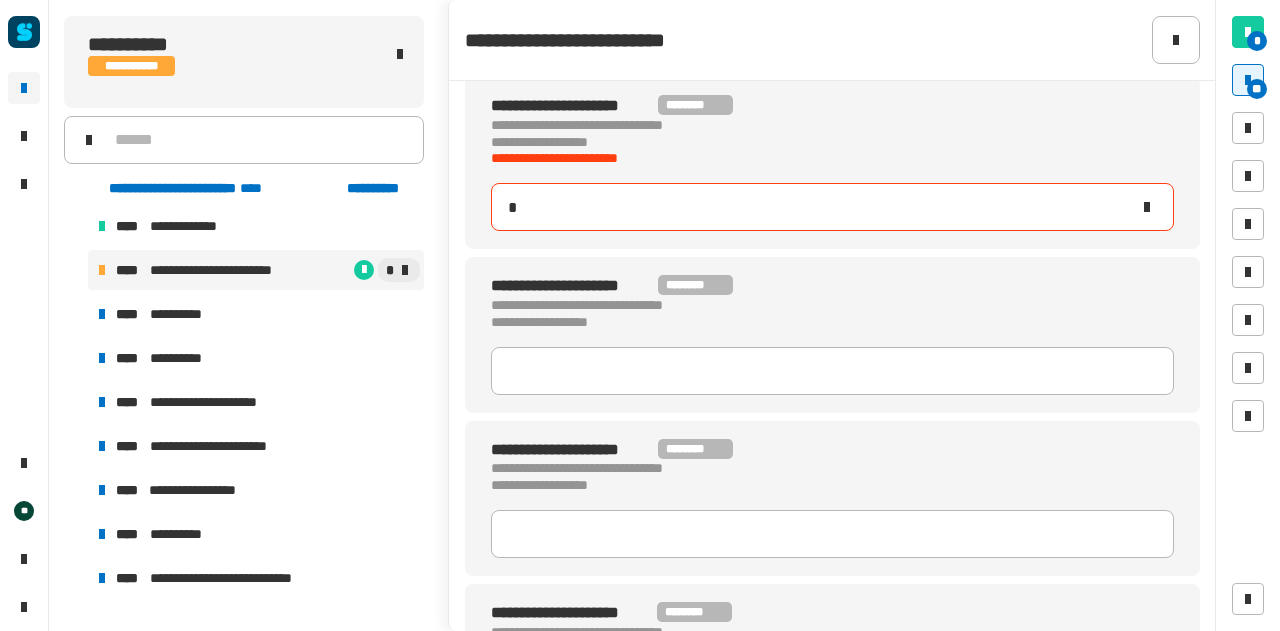 type on "***" 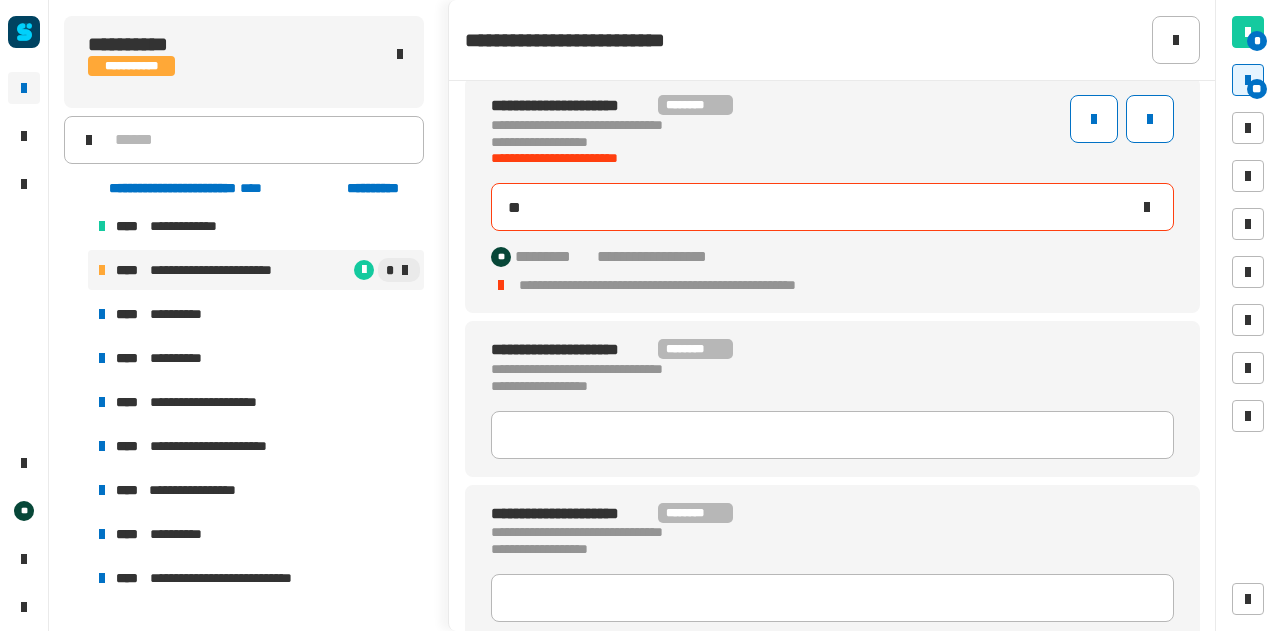 type on "***" 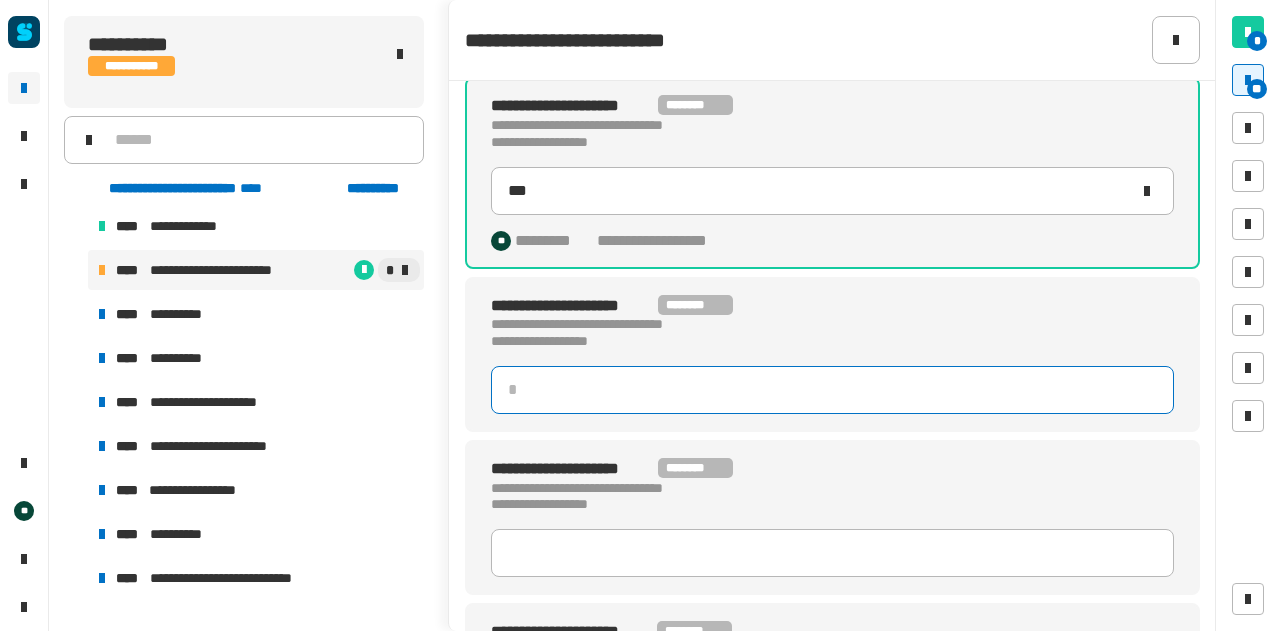 click 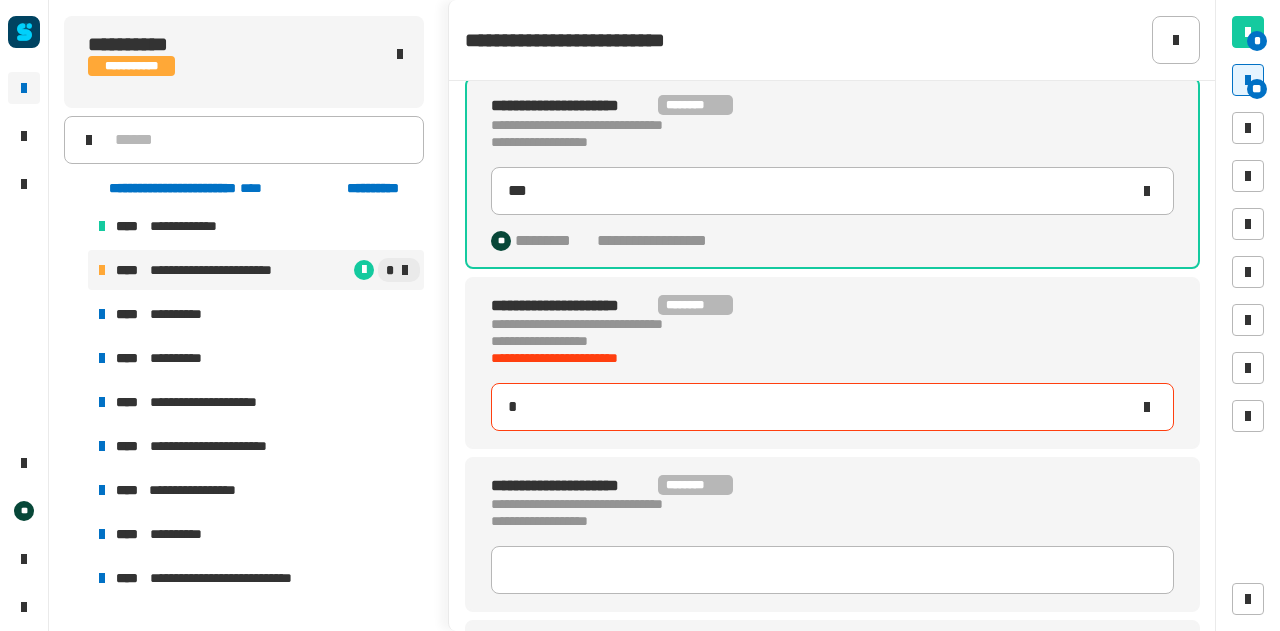 type on "**" 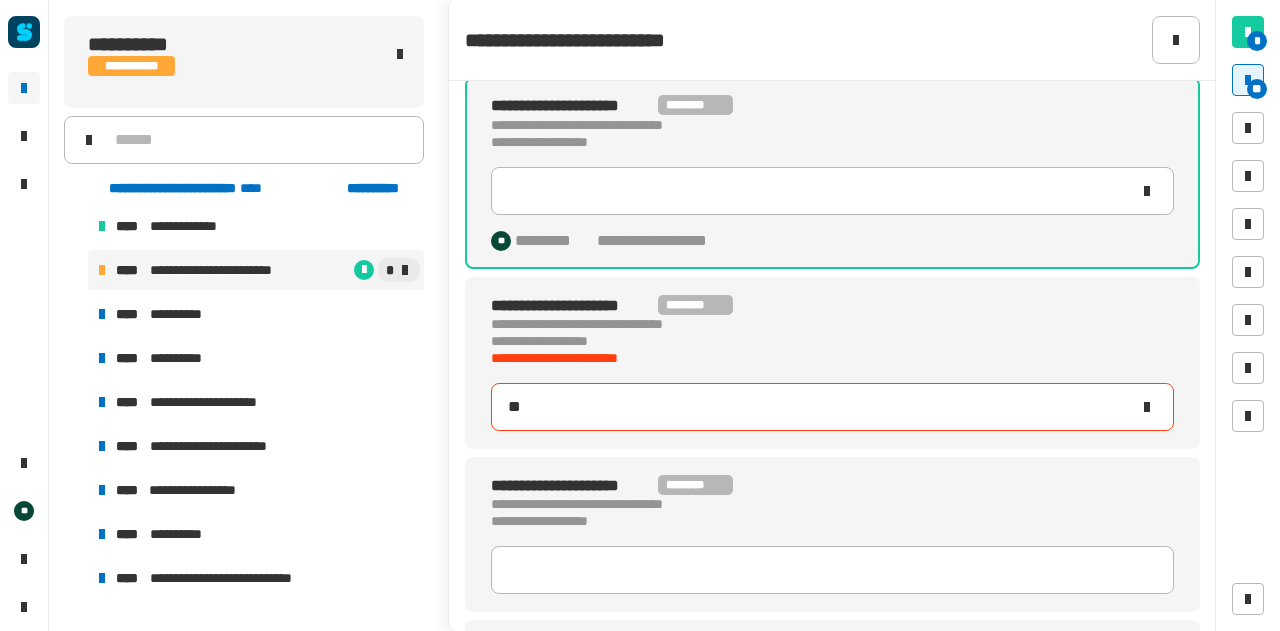 type on "***" 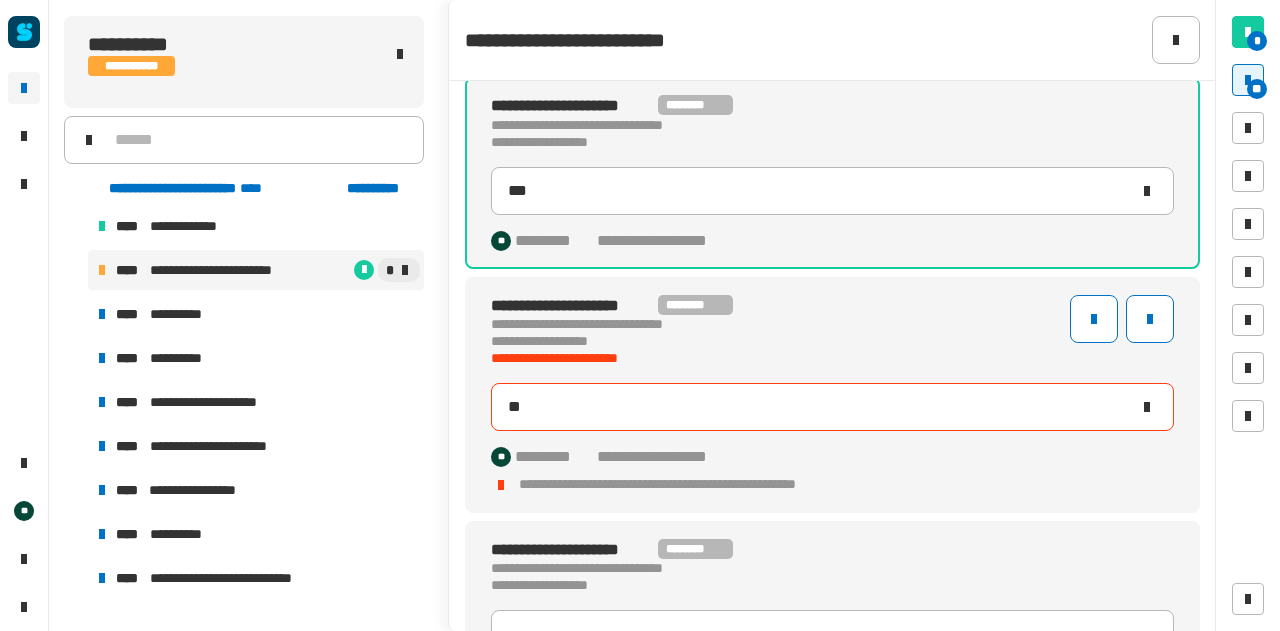 type on "***" 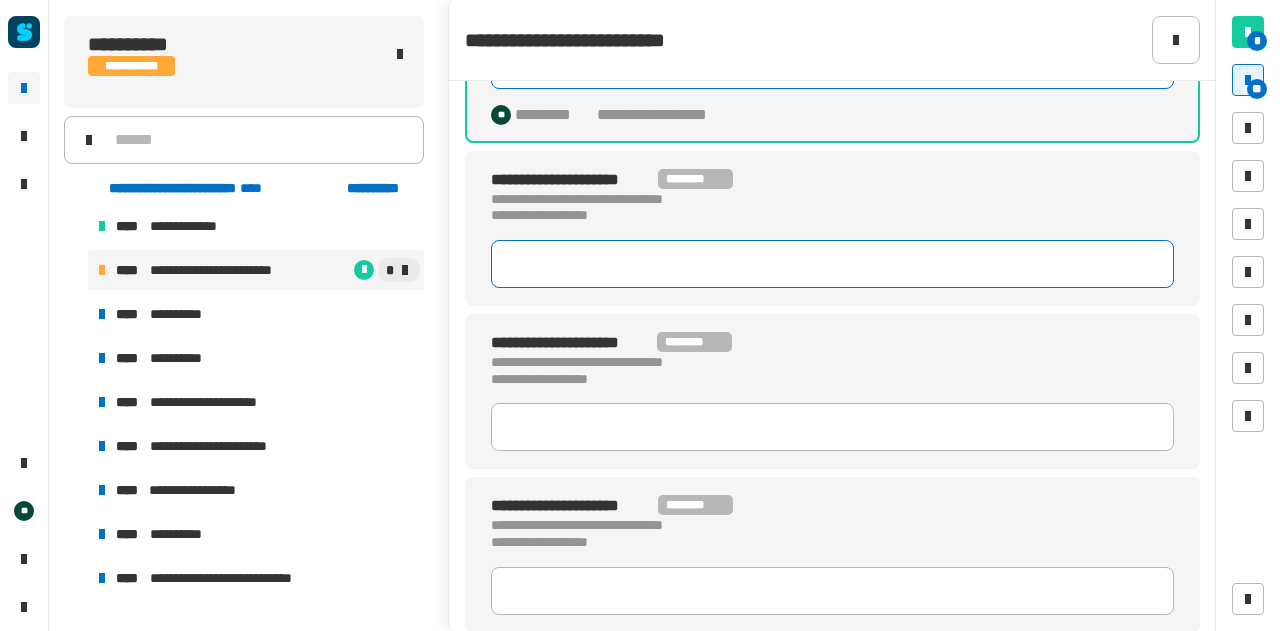 scroll, scrollTop: 1347, scrollLeft: 0, axis: vertical 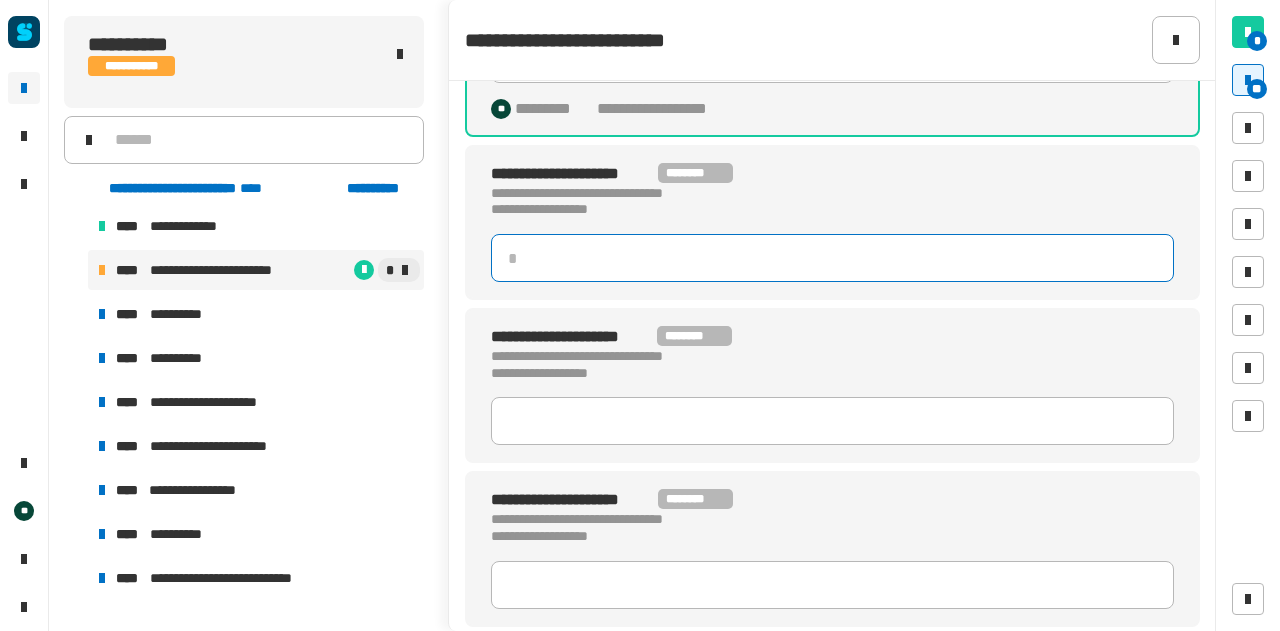 click 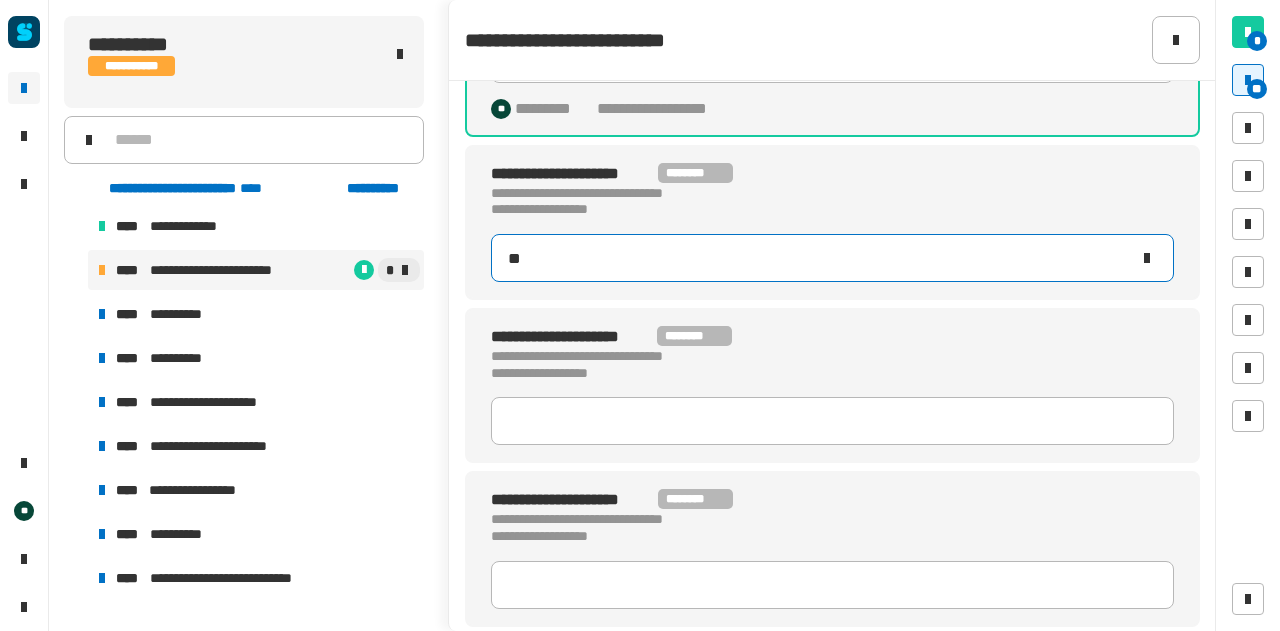 type on "***" 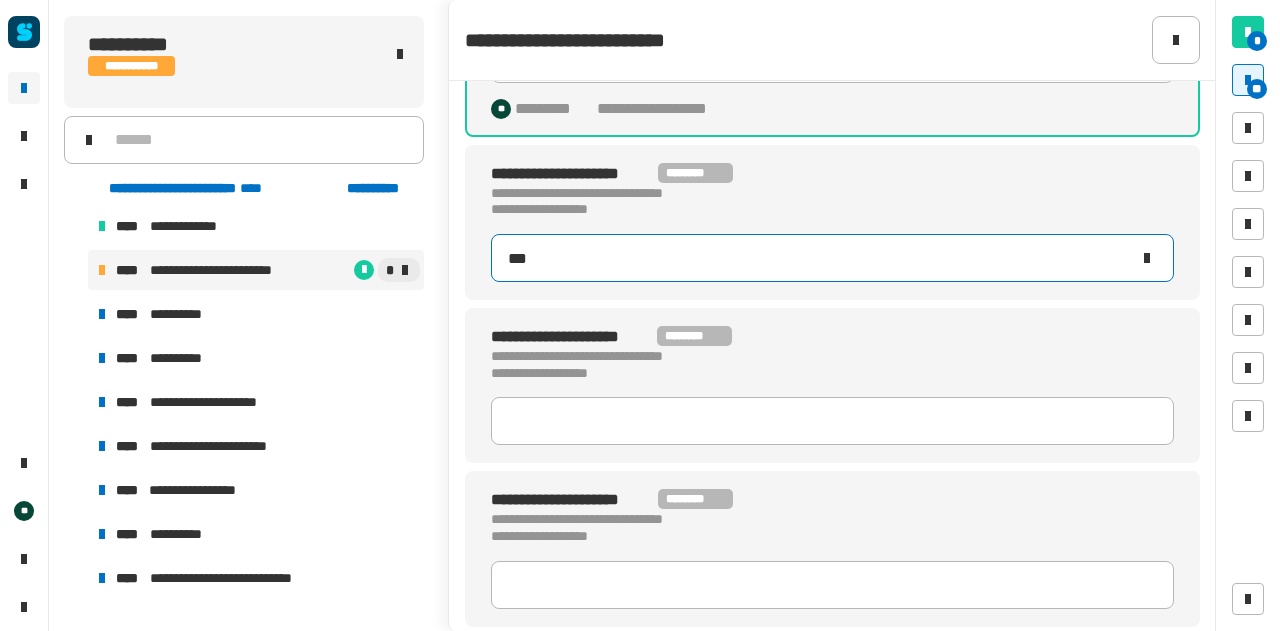 type on "***" 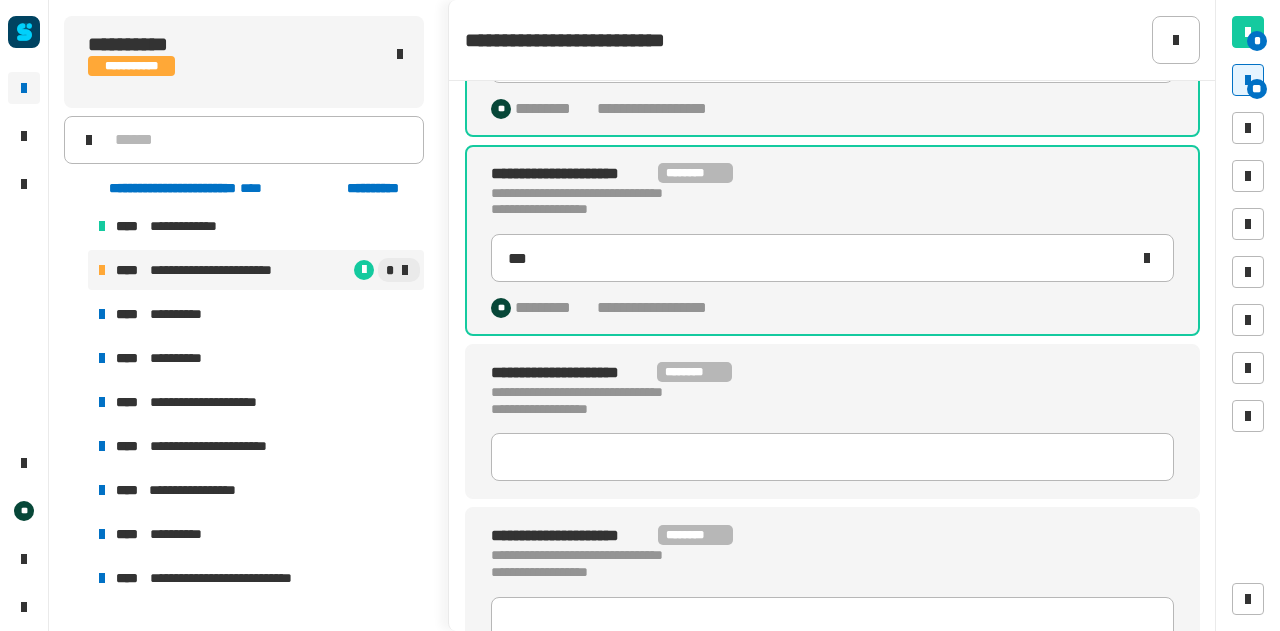 click on "**********" 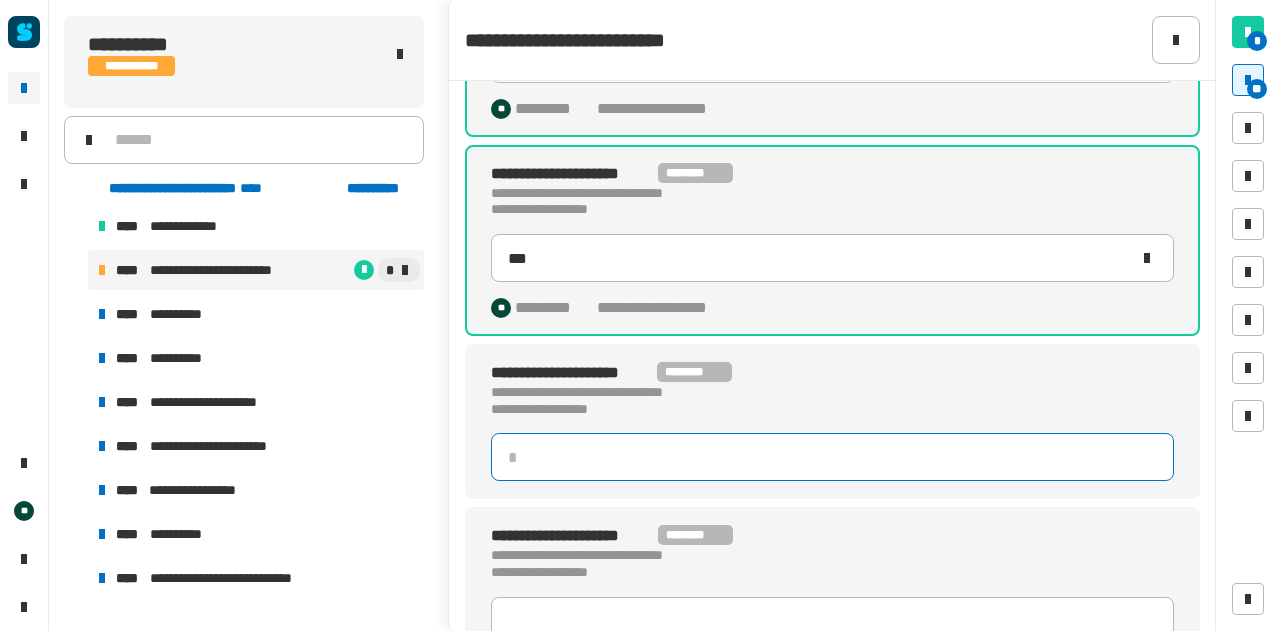 click 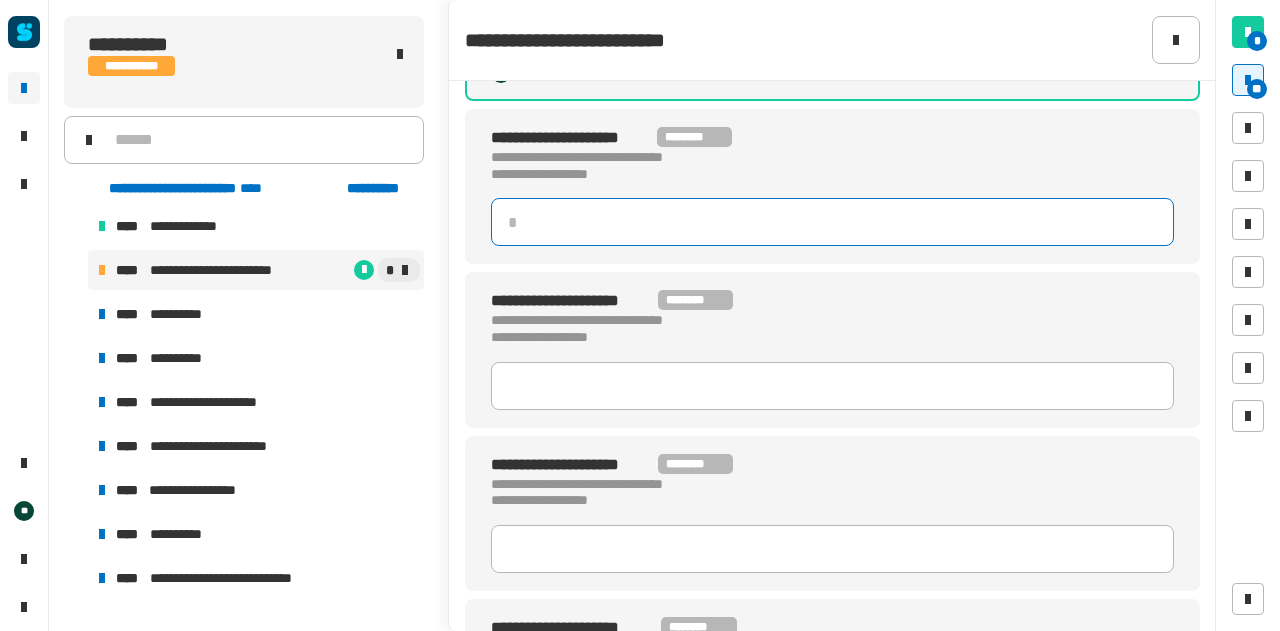 scroll, scrollTop: 1584, scrollLeft: 0, axis: vertical 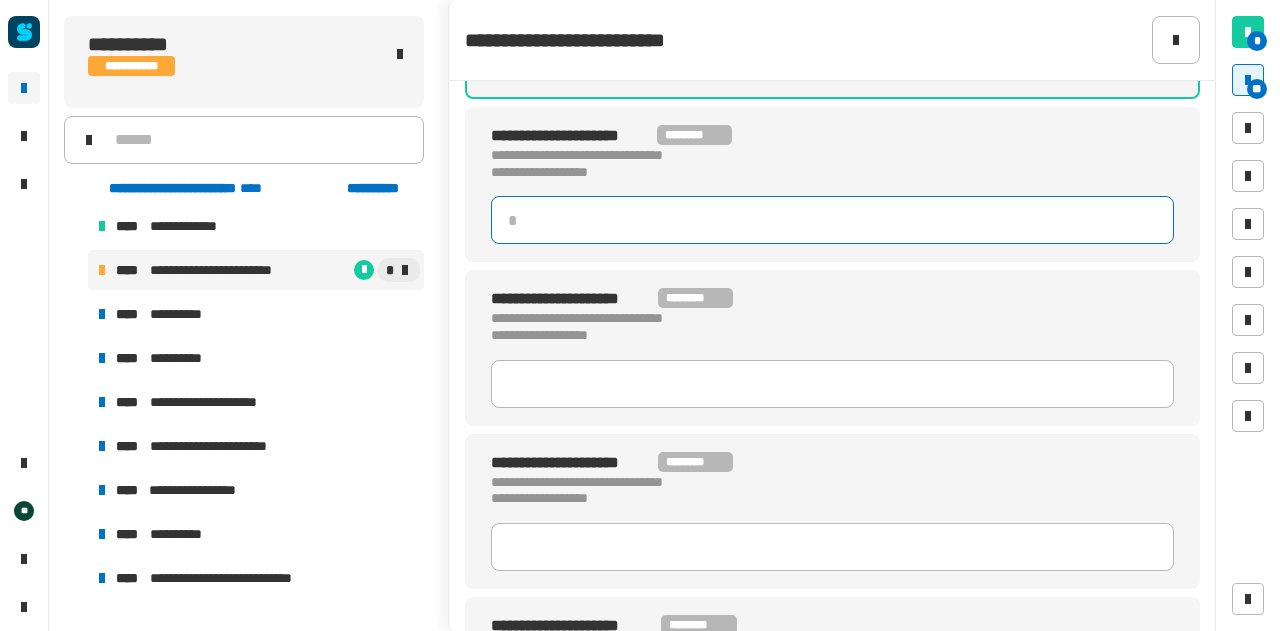click 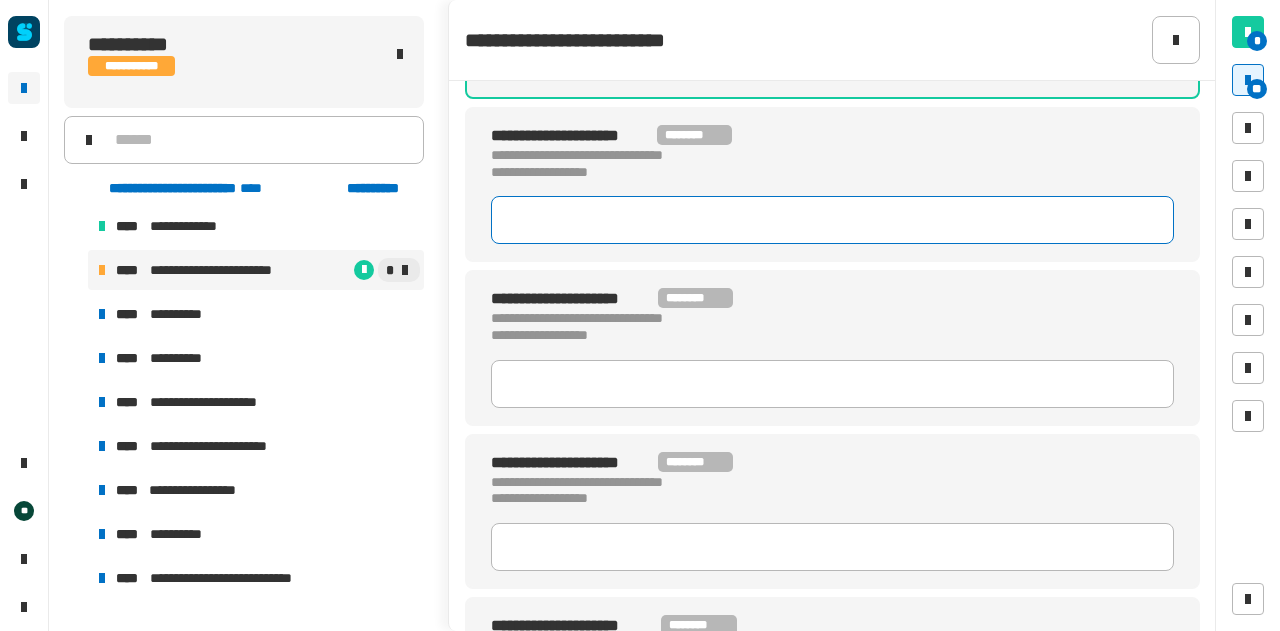 type 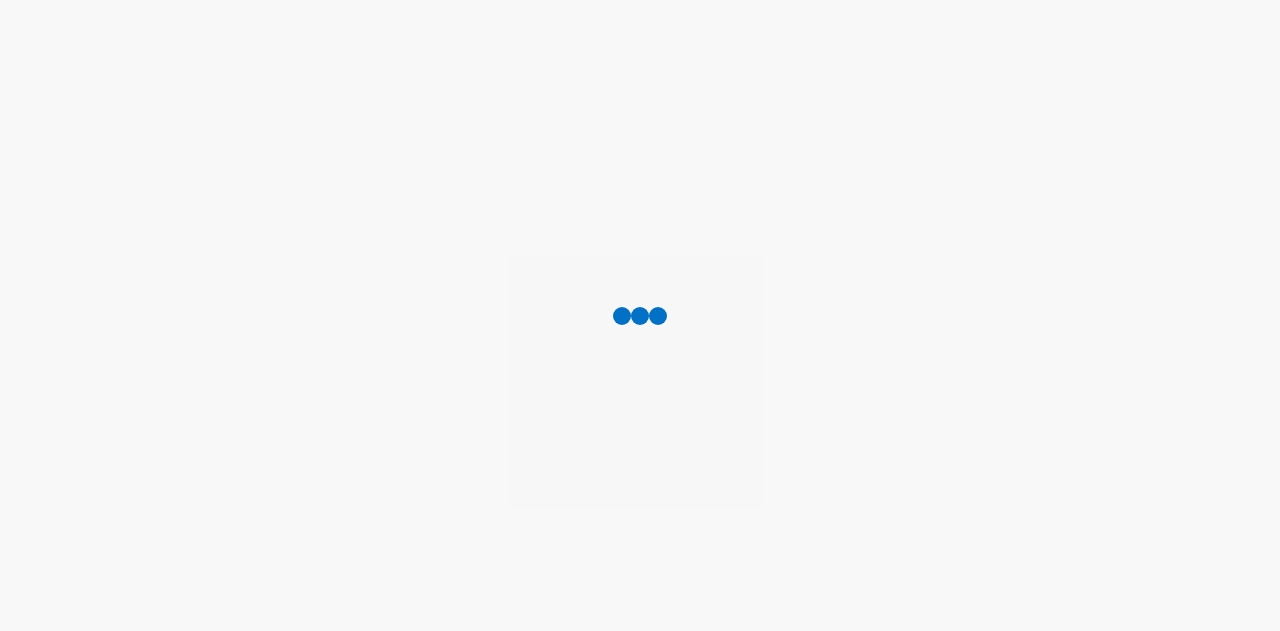 scroll, scrollTop: 0, scrollLeft: 0, axis: both 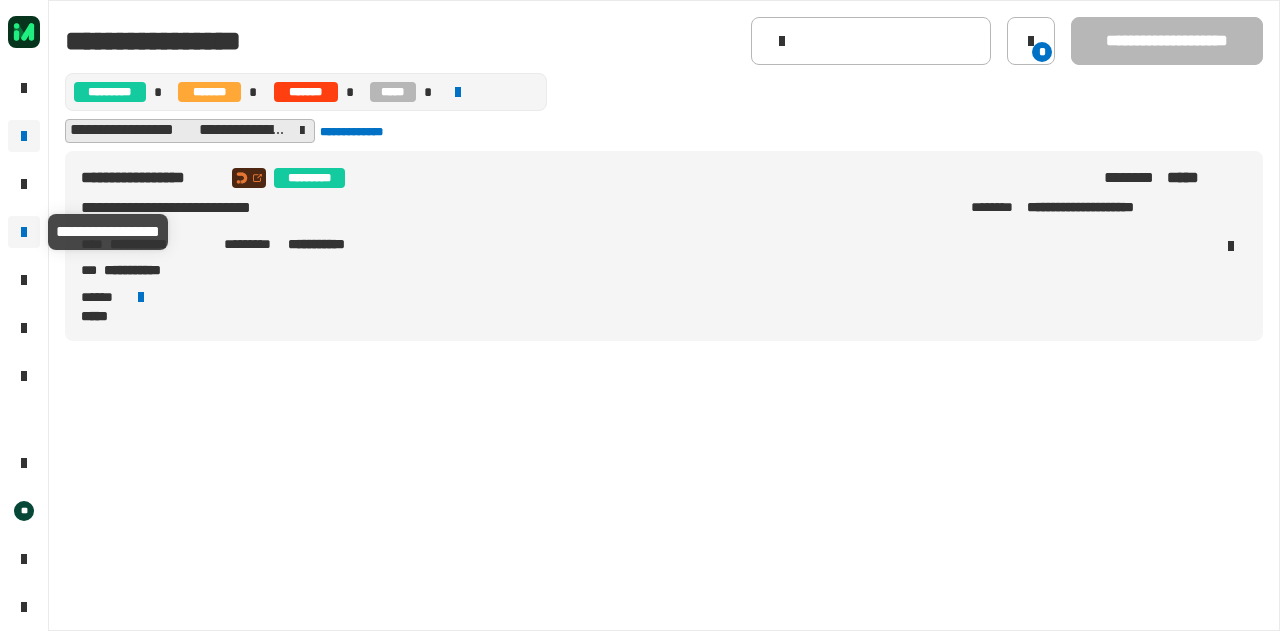 click on "**********" 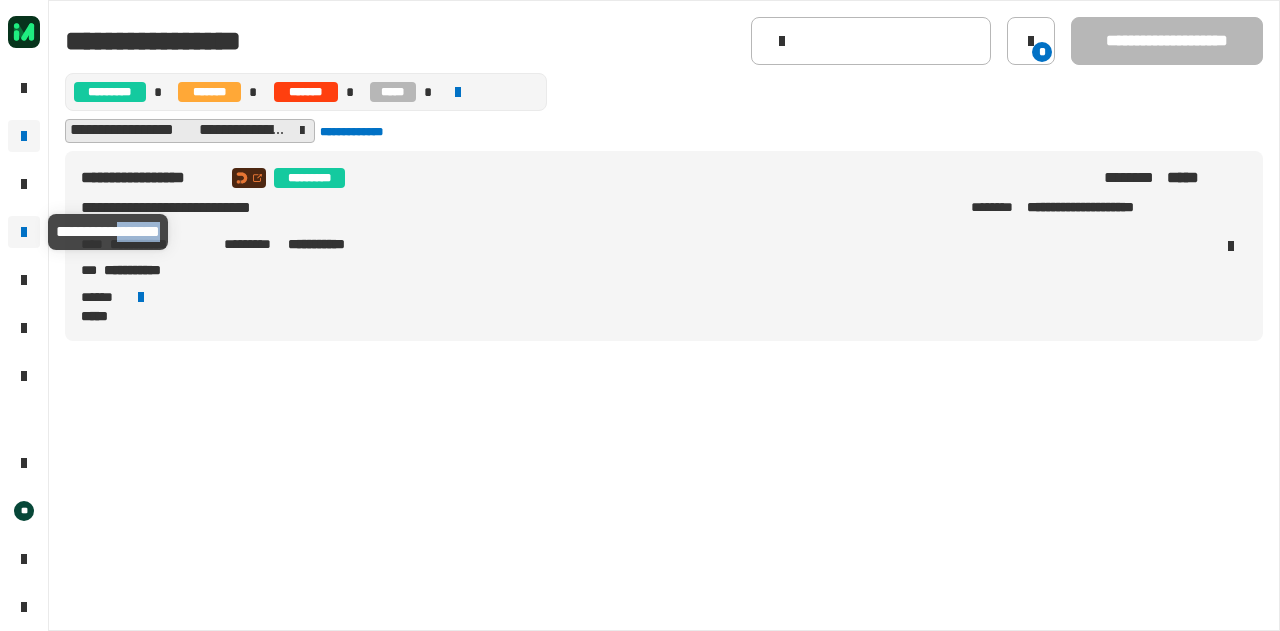 click on "**********" 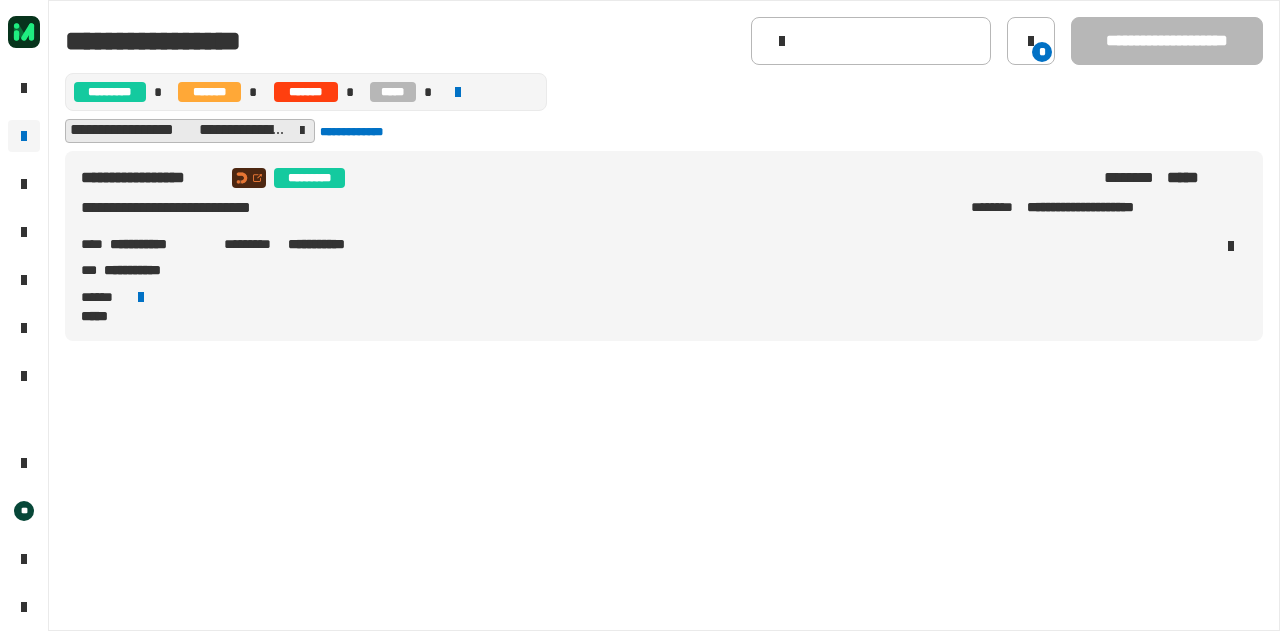 click on "**********" at bounding box center (233, 244) 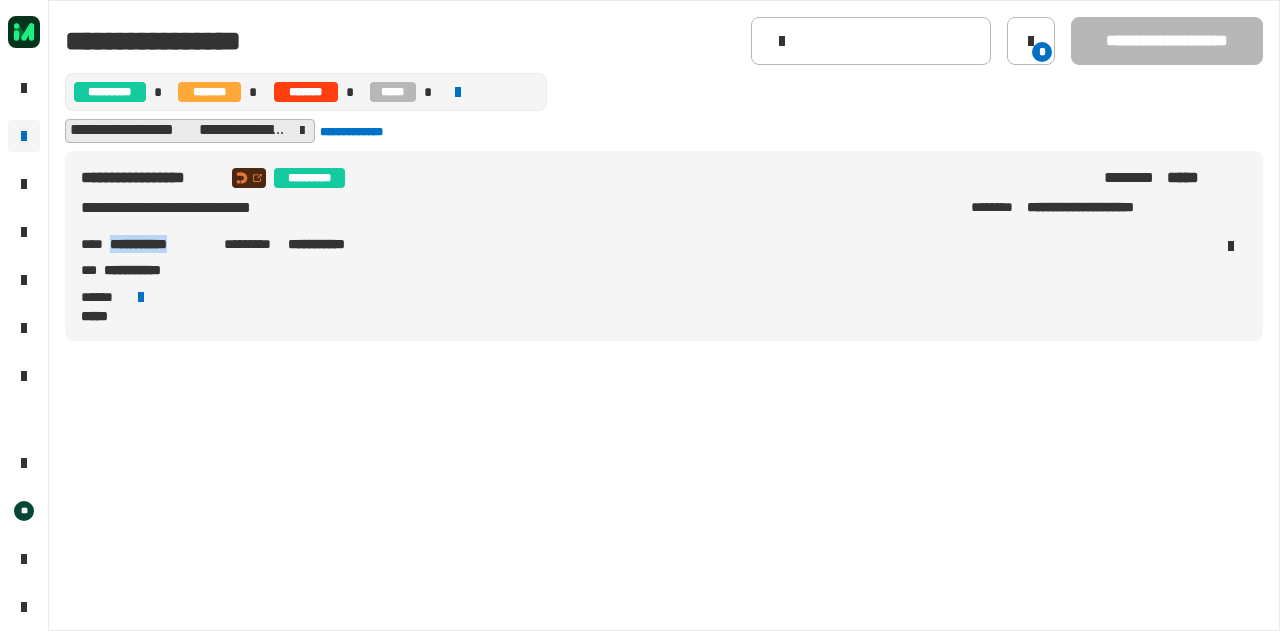 click on "**********" at bounding box center [158, 244] 